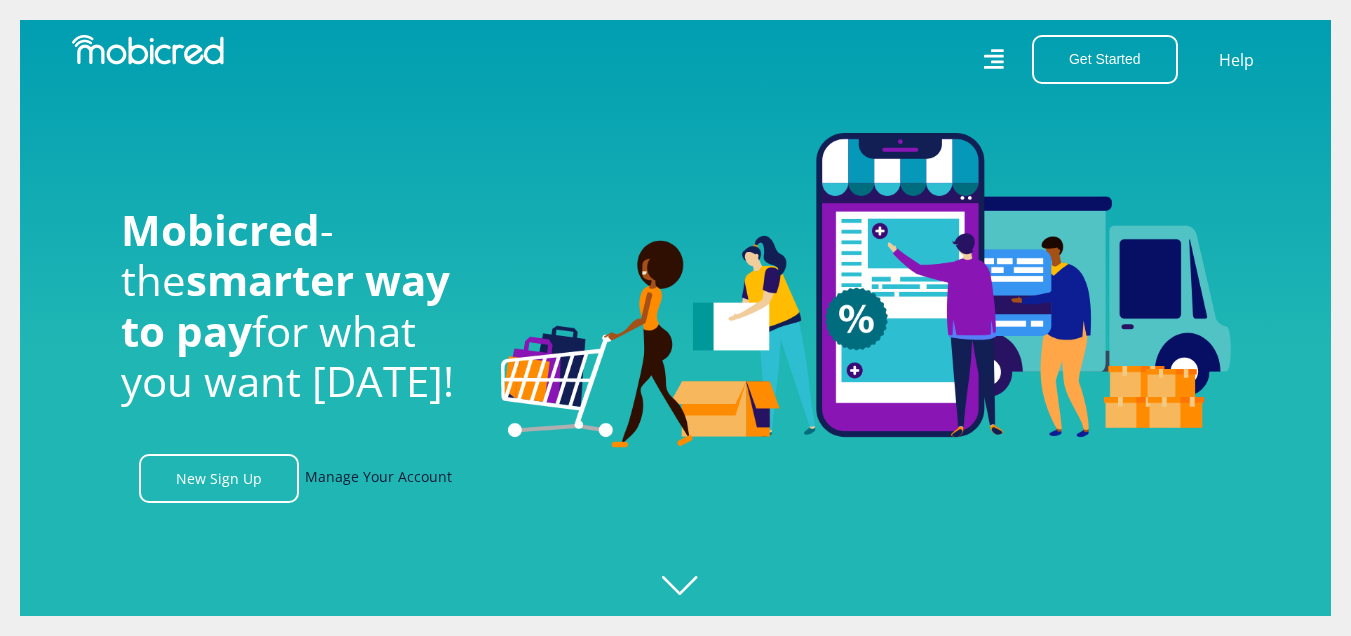 scroll, scrollTop: 0, scrollLeft: 0, axis: both 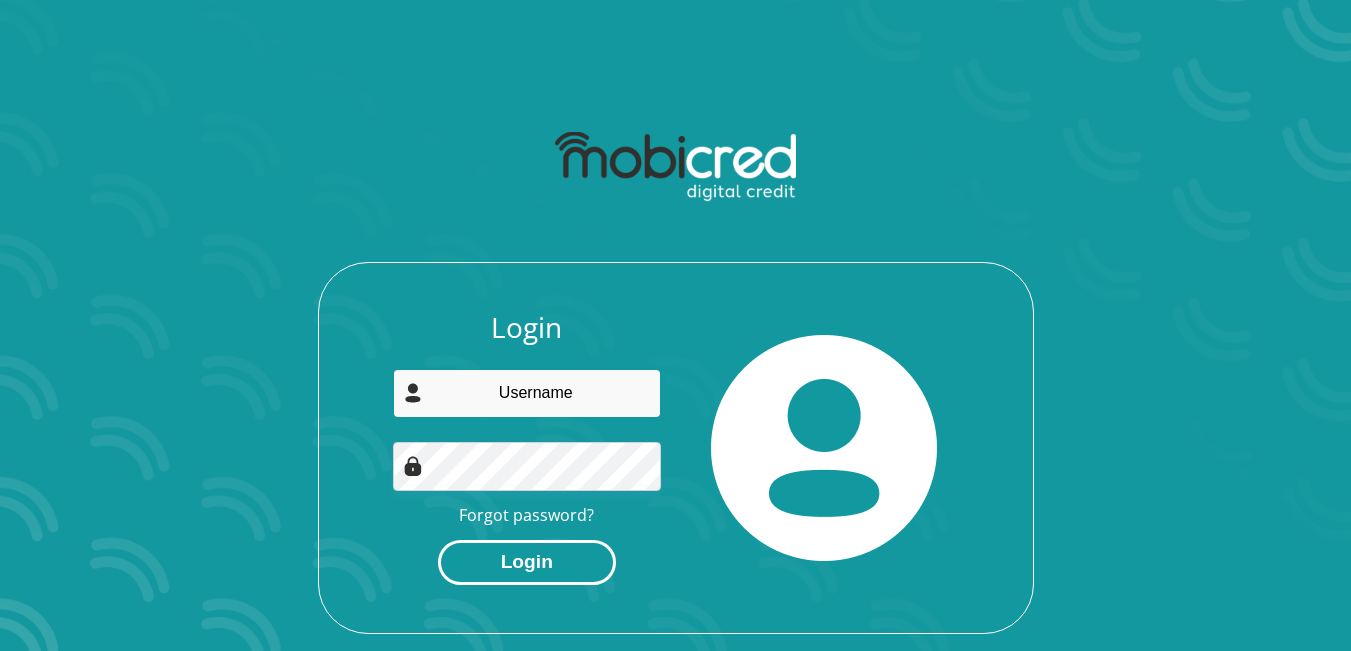 type on "[EMAIL_ADDRESS][DOMAIN_NAME]" 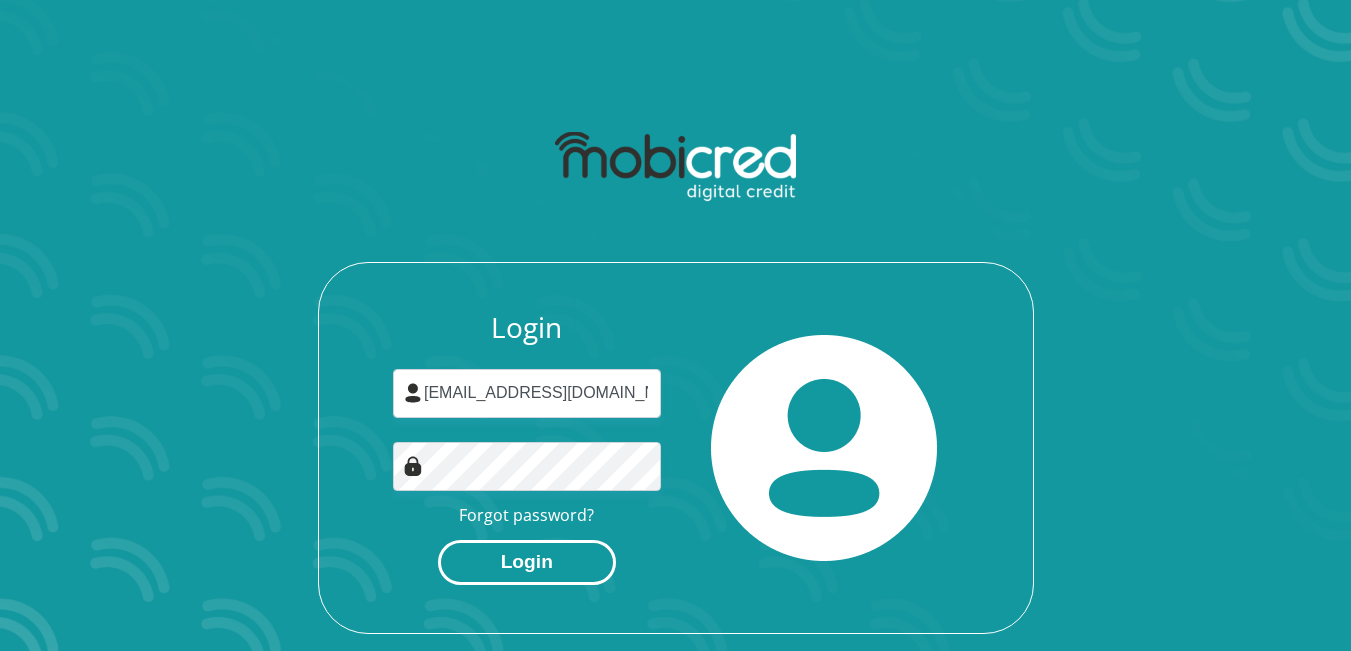 click on "Login" at bounding box center (527, 562) 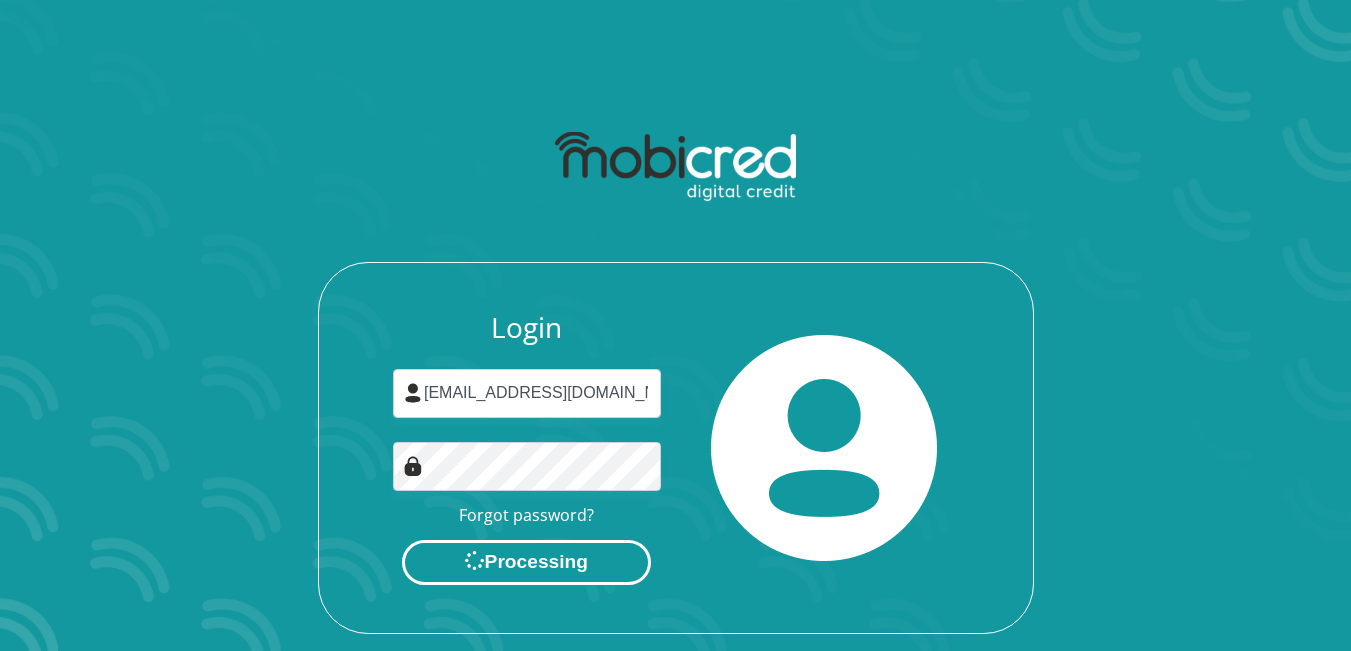 scroll, scrollTop: 0, scrollLeft: 0, axis: both 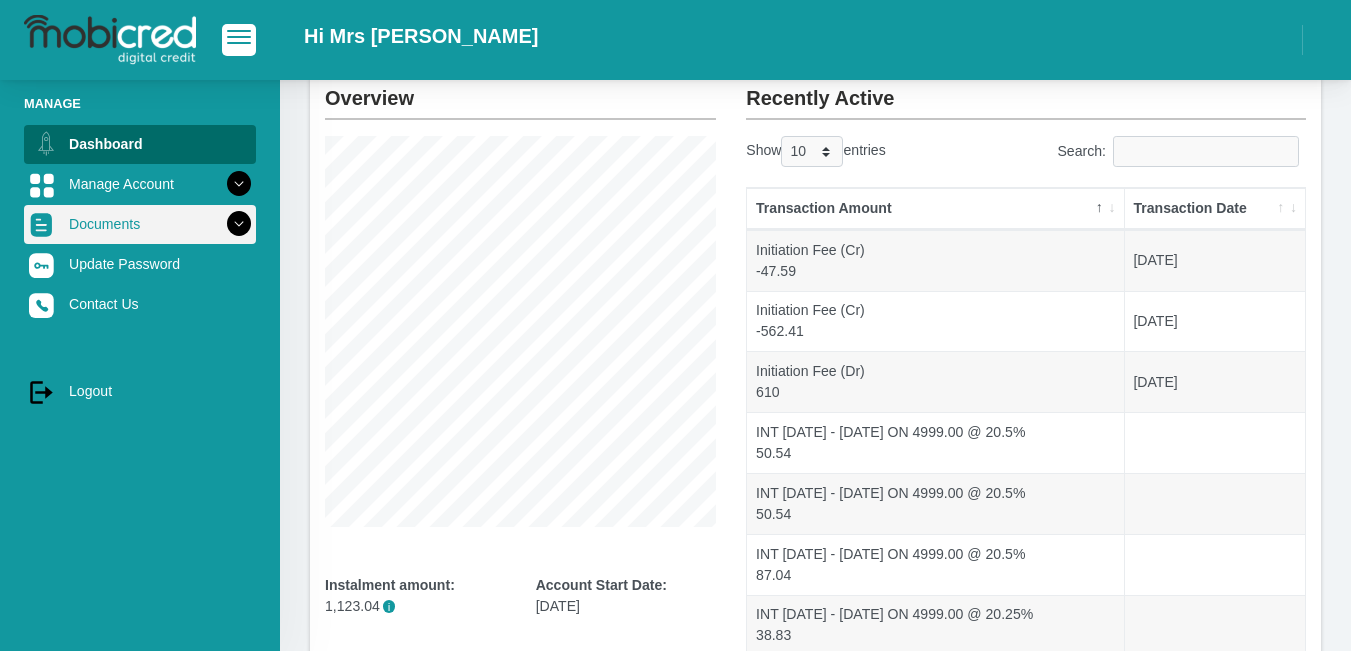 click at bounding box center [239, 224] 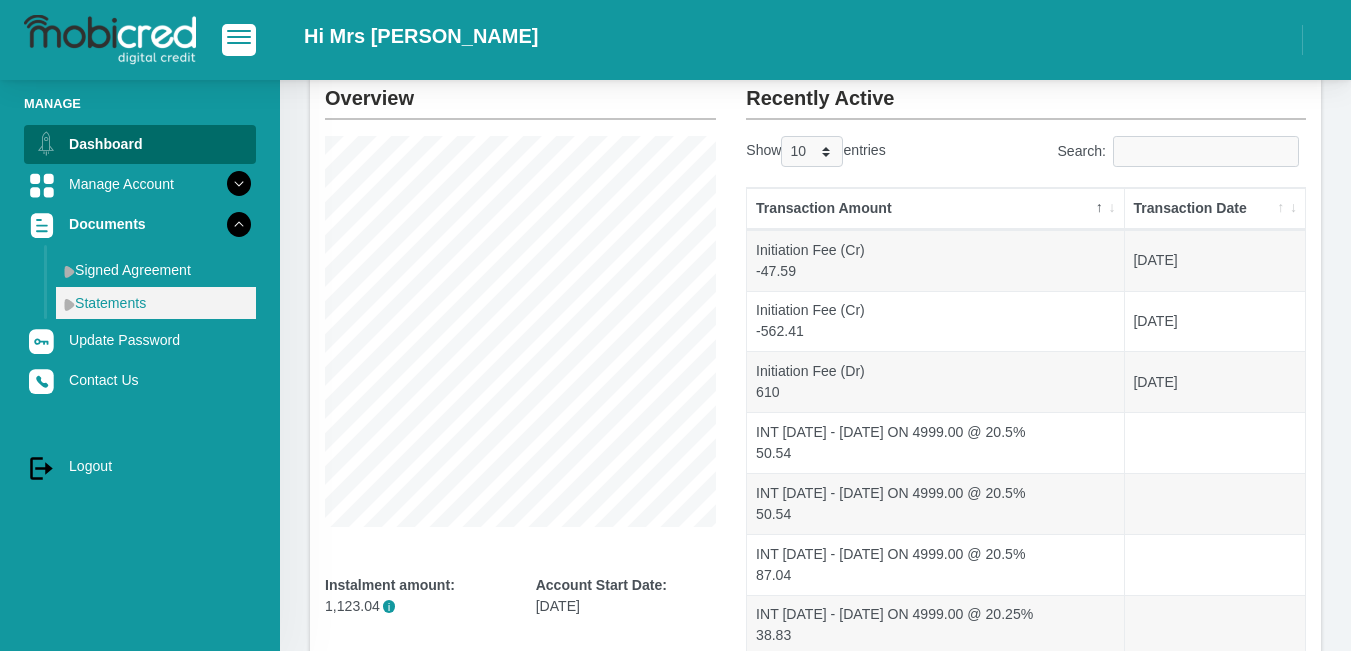 click on "Statements" at bounding box center [156, 303] 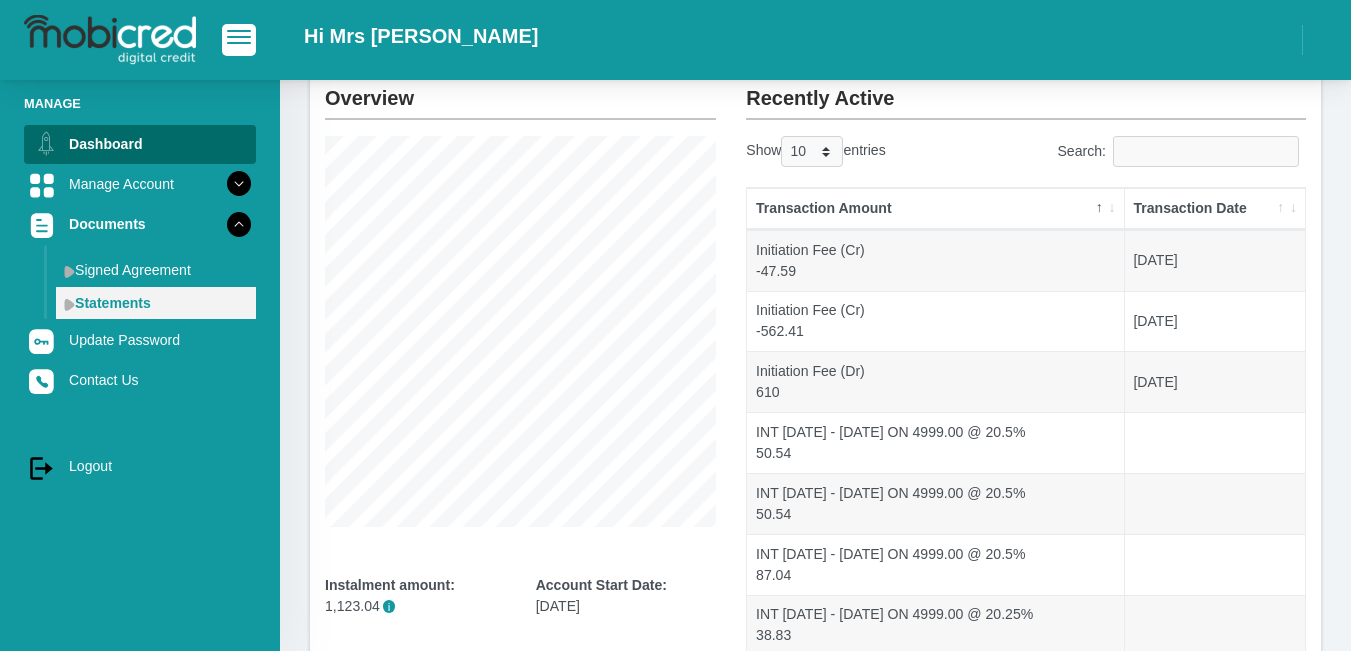 click on "Statements" at bounding box center (156, 303) 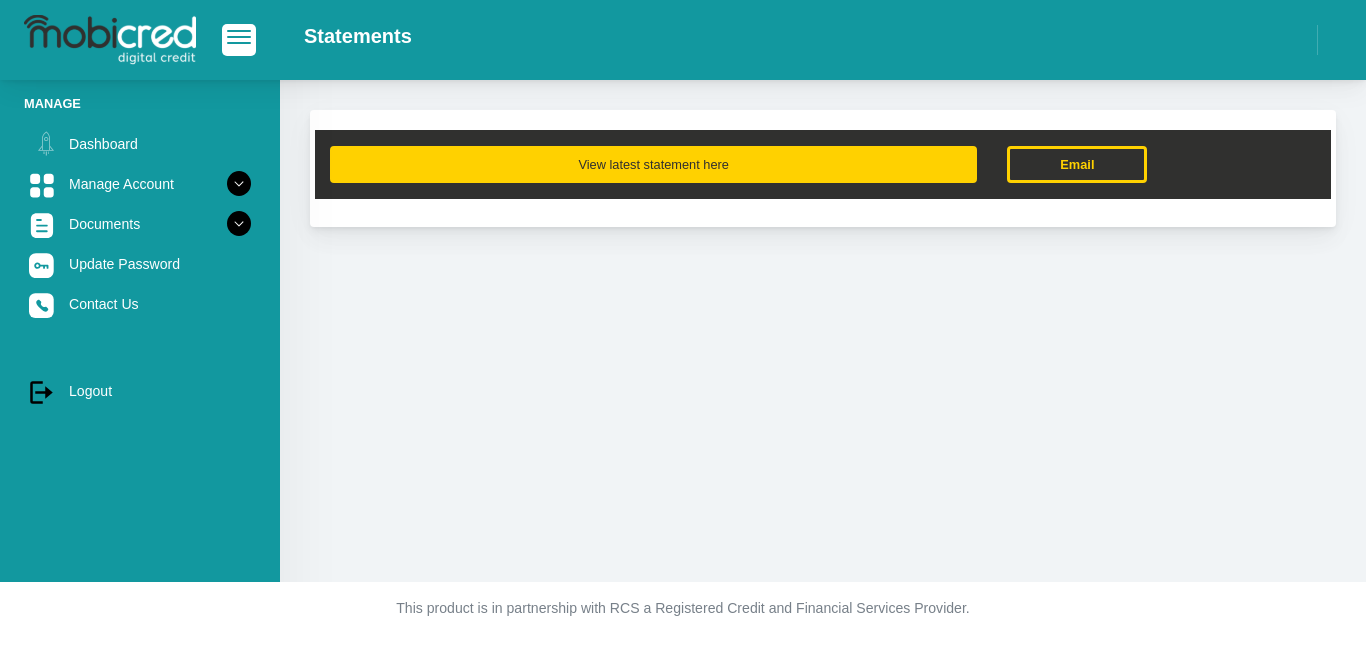 scroll, scrollTop: 0, scrollLeft: 0, axis: both 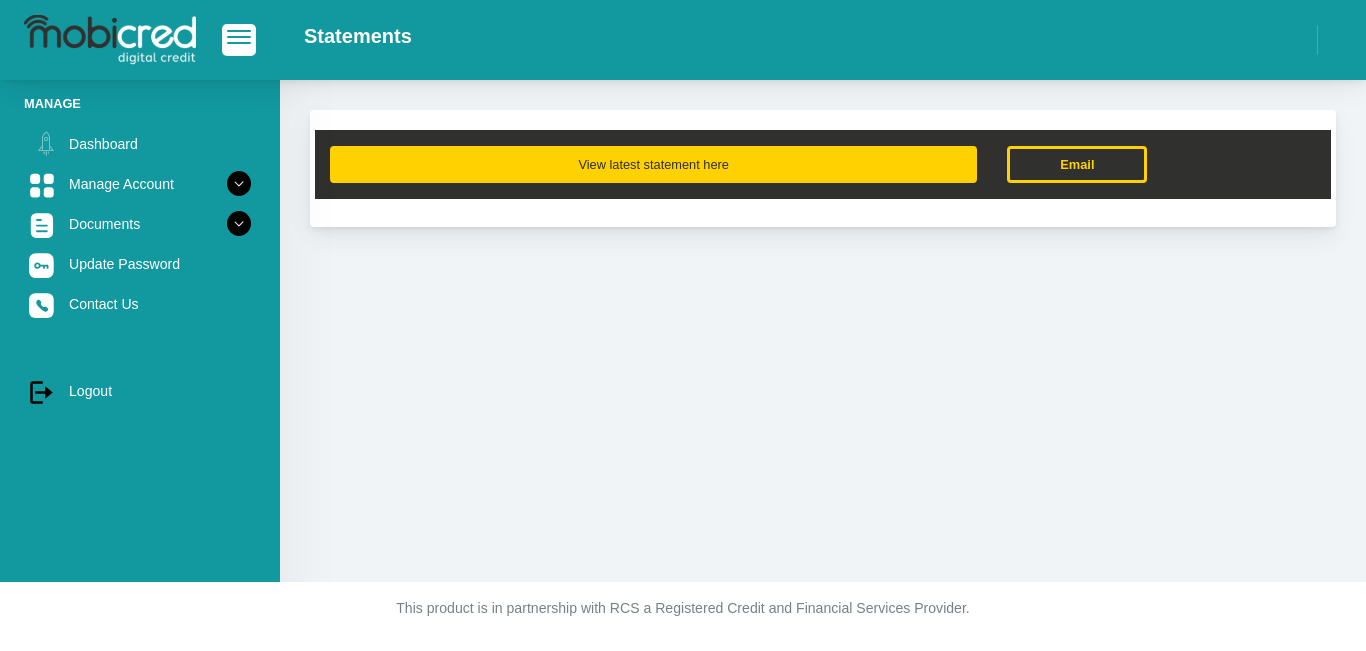 click on "View latest statement here" at bounding box center (653, 164) 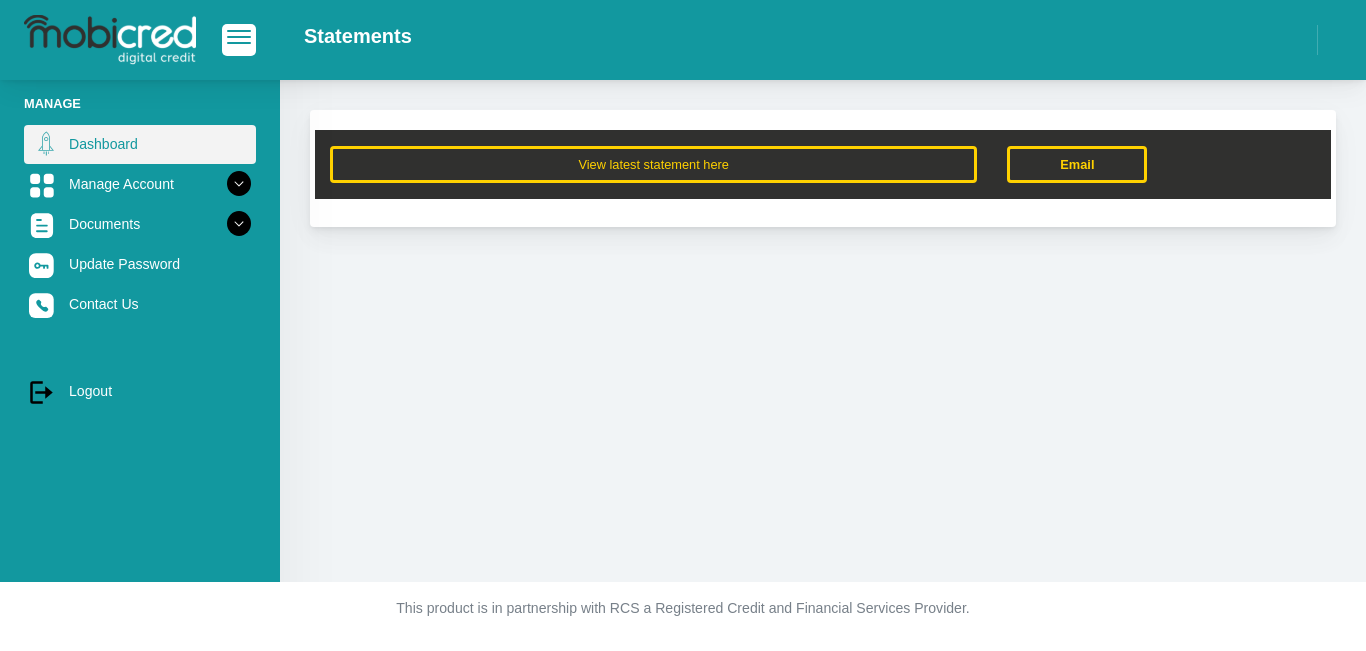 click on "Dashboard" at bounding box center (140, 144) 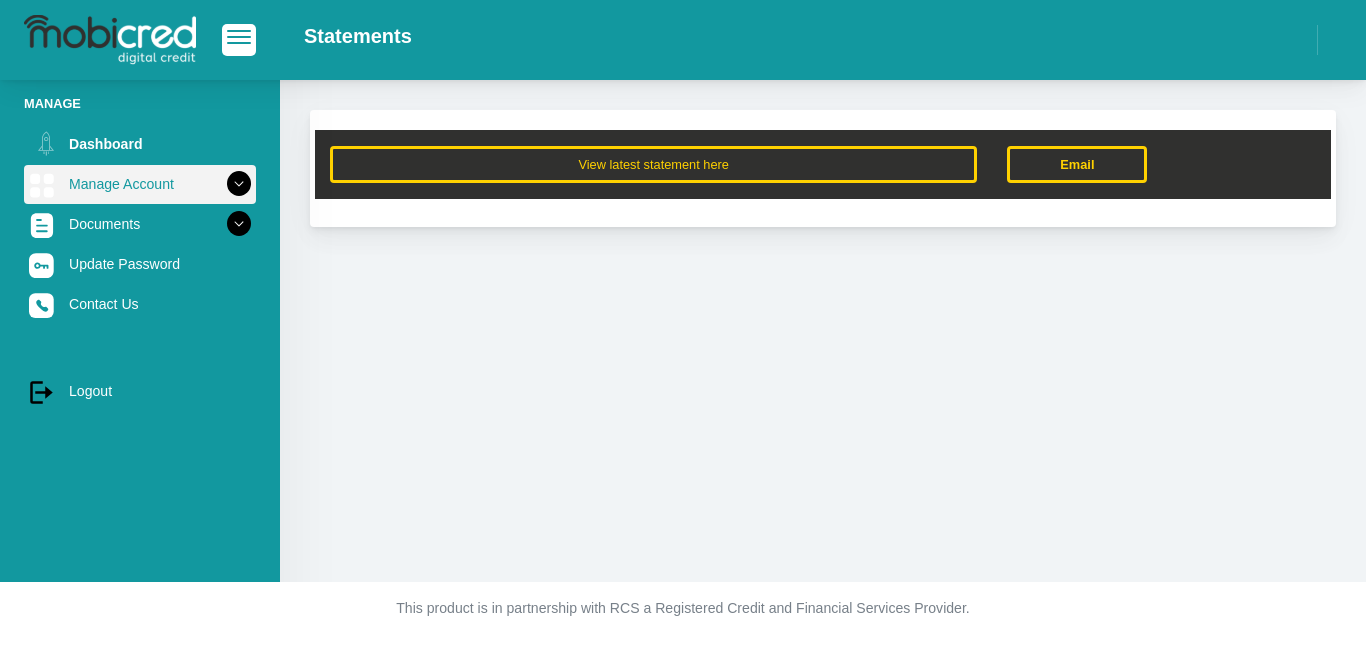 click on "Manage Account" at bounding box center [140, 184] 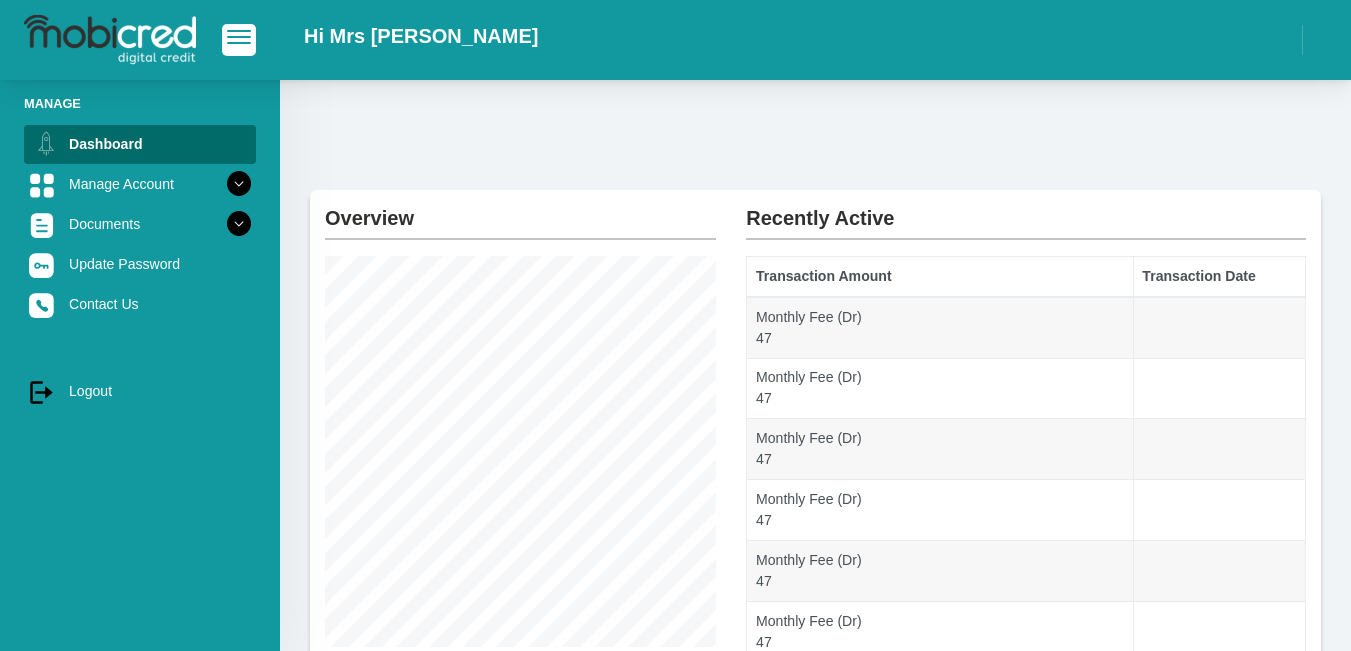 scroll, scrollTop: 0, scrollLeft: 0, axis: both 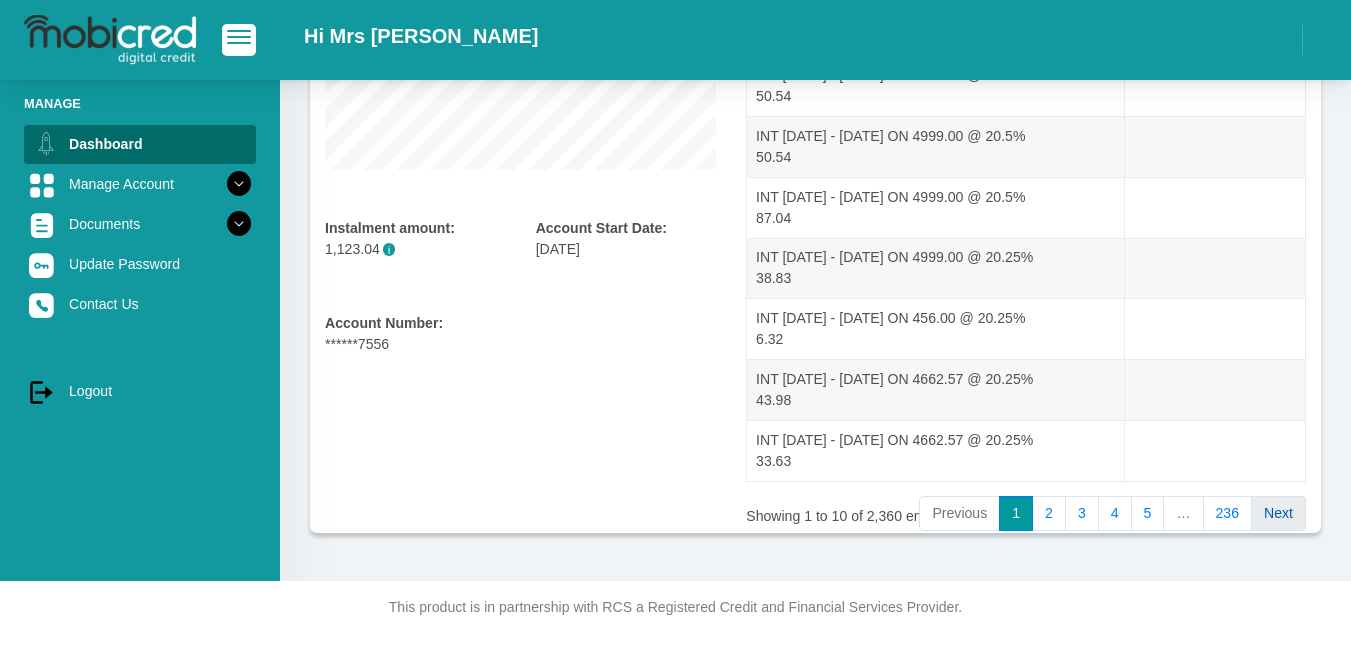 click on "Next" at bounding box center (1278, 514) 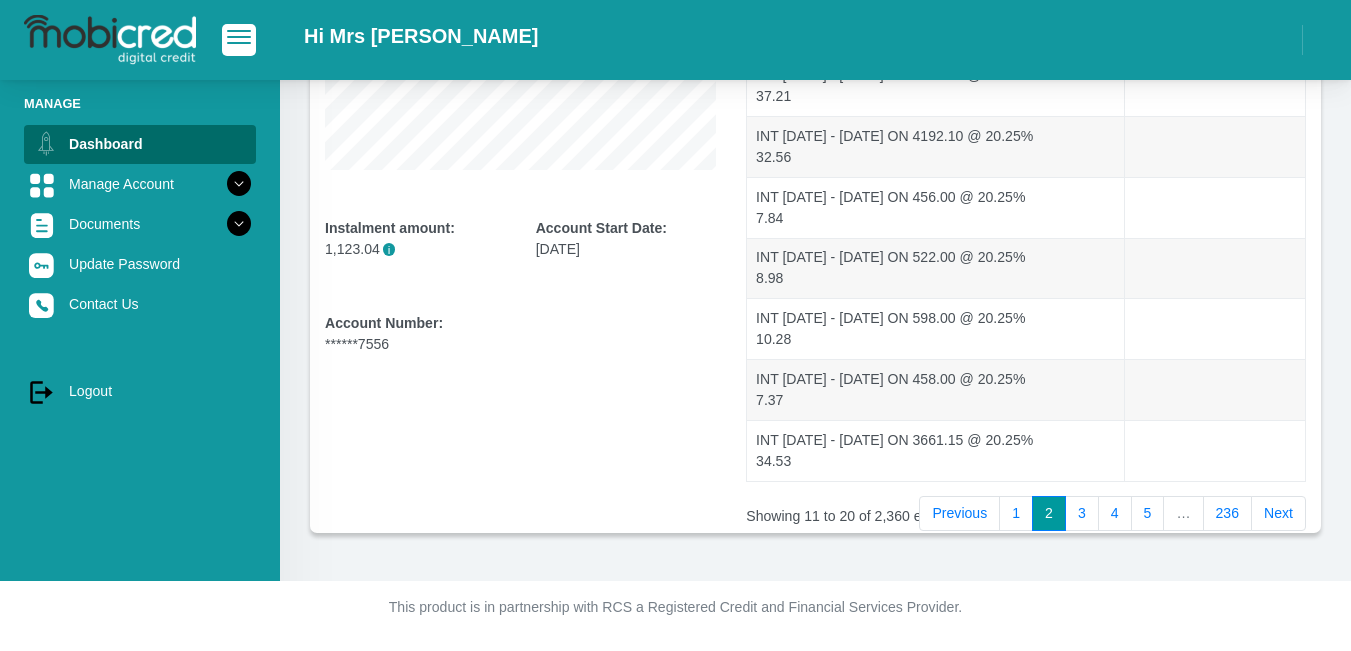 click on "Next" at bounding box center (1278, 514) 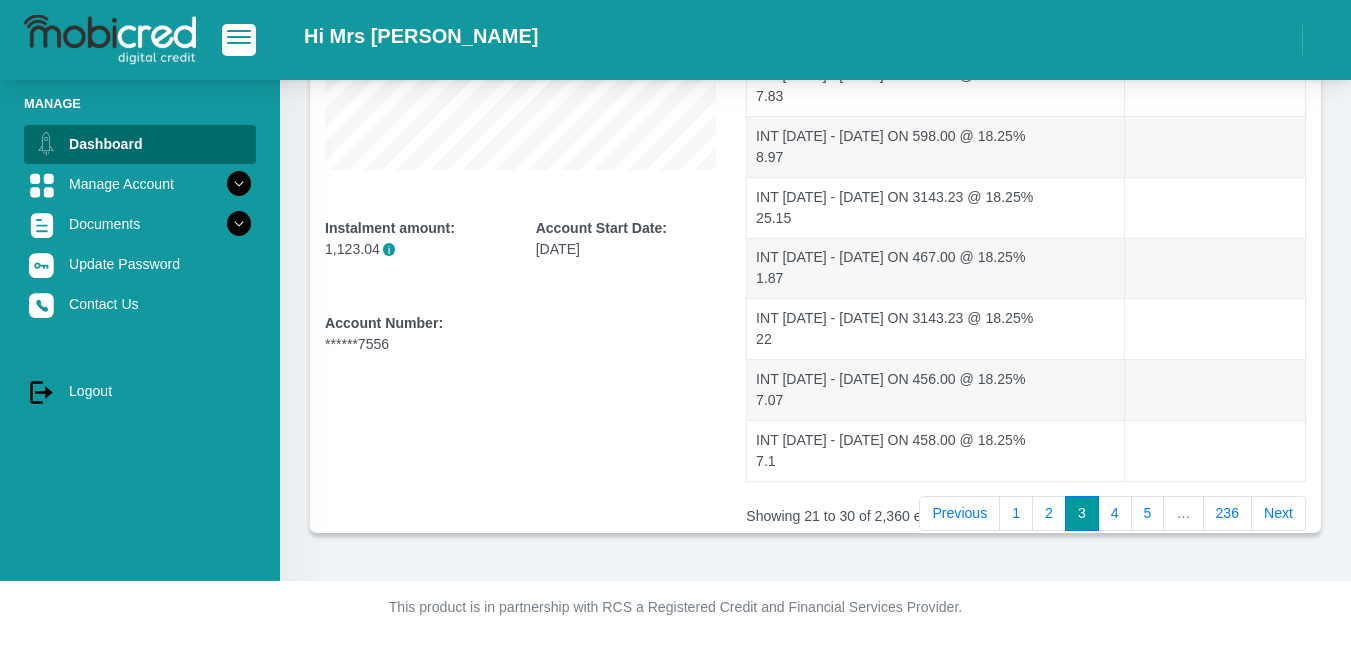 click on "Next" at bounding box center [1278, 514] 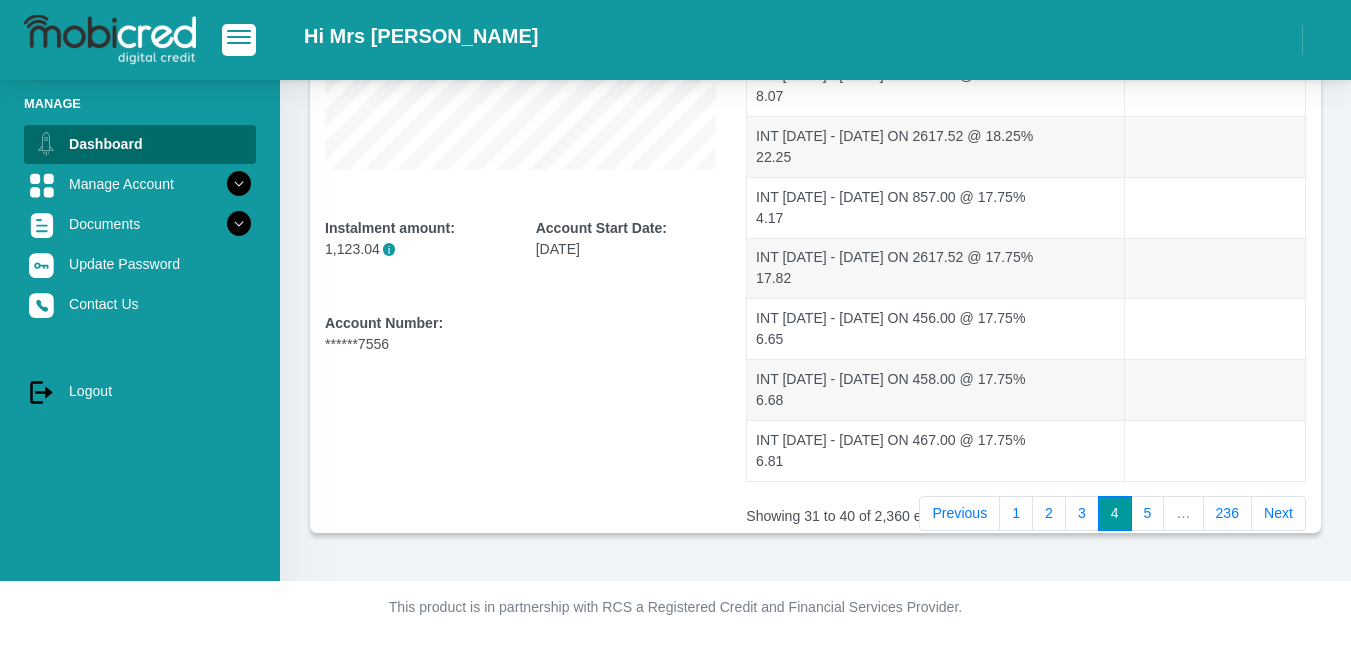 click on "Next" at bounding box center (1278, 514) 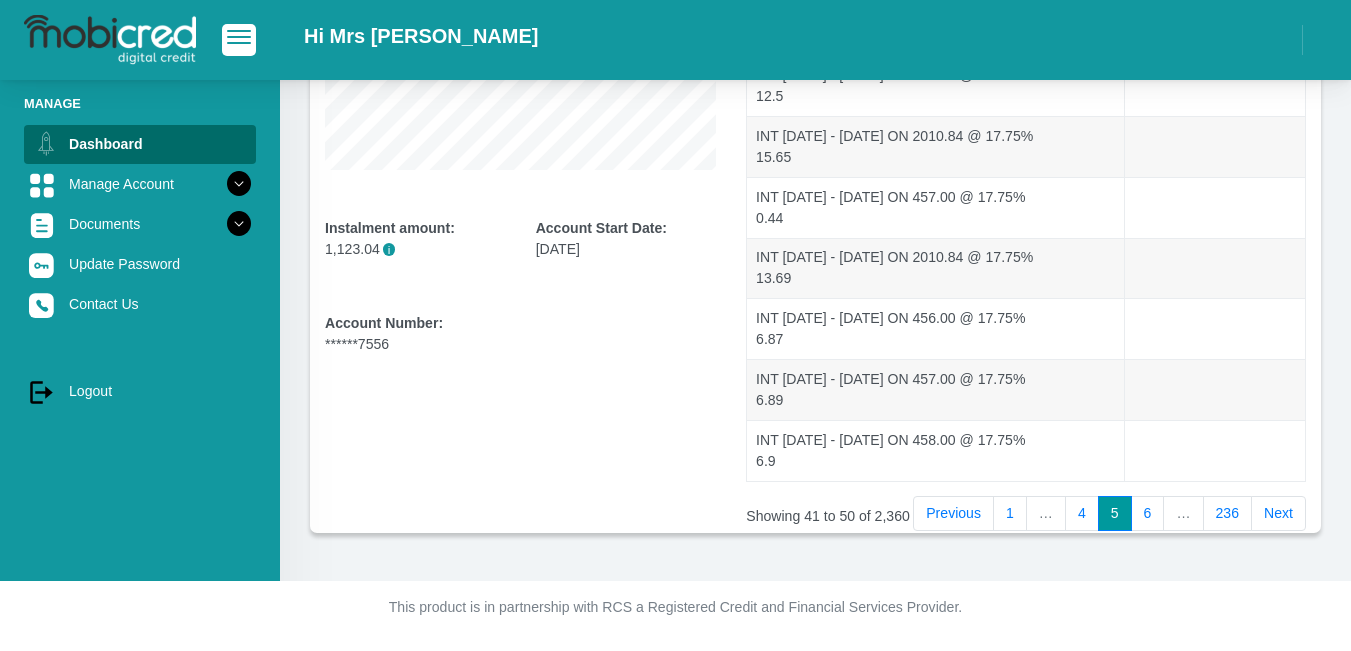 click on "Next" at bounding box center (1278, 514) 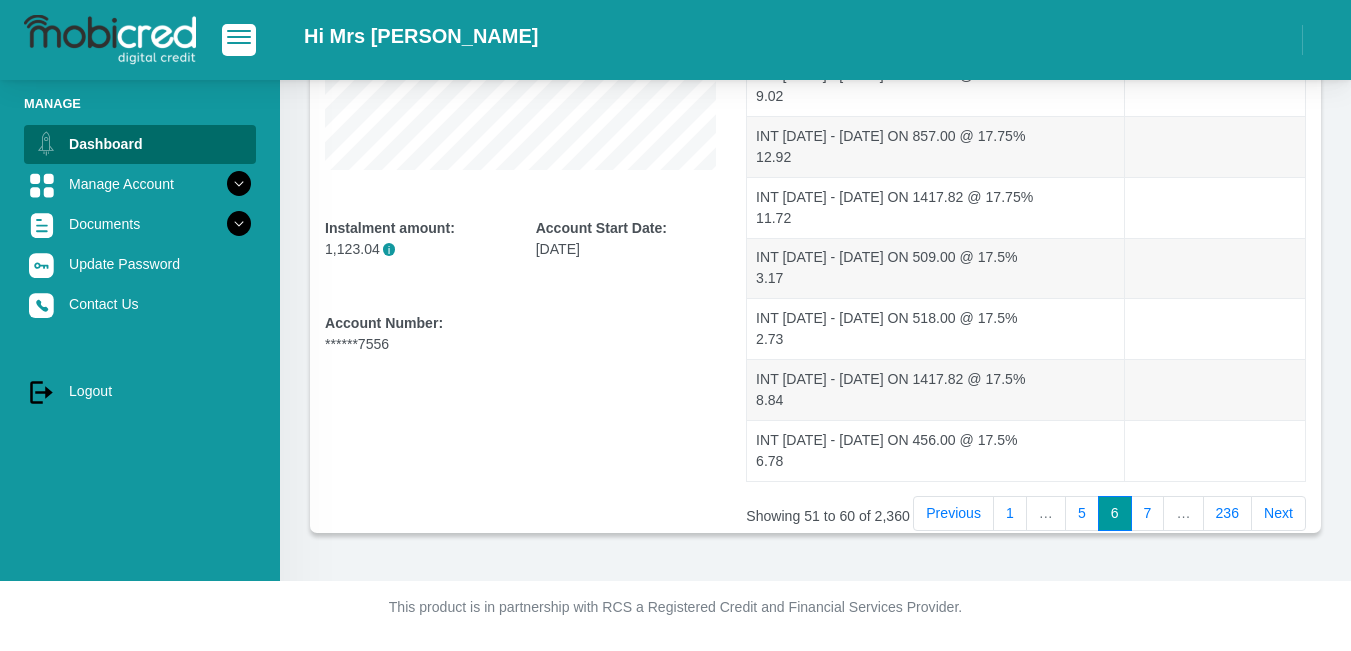 click on "Next" at bounding box center (1278, 514) 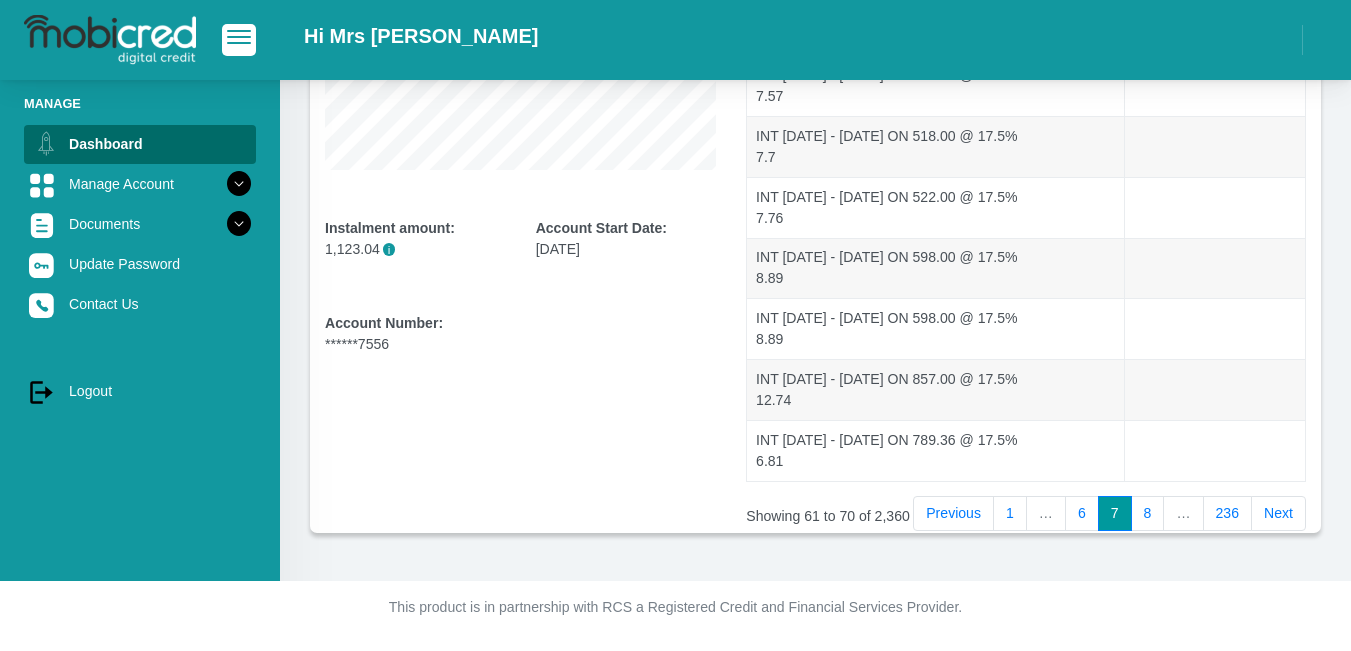 click on "Next" at bounding box center (1278, 514) 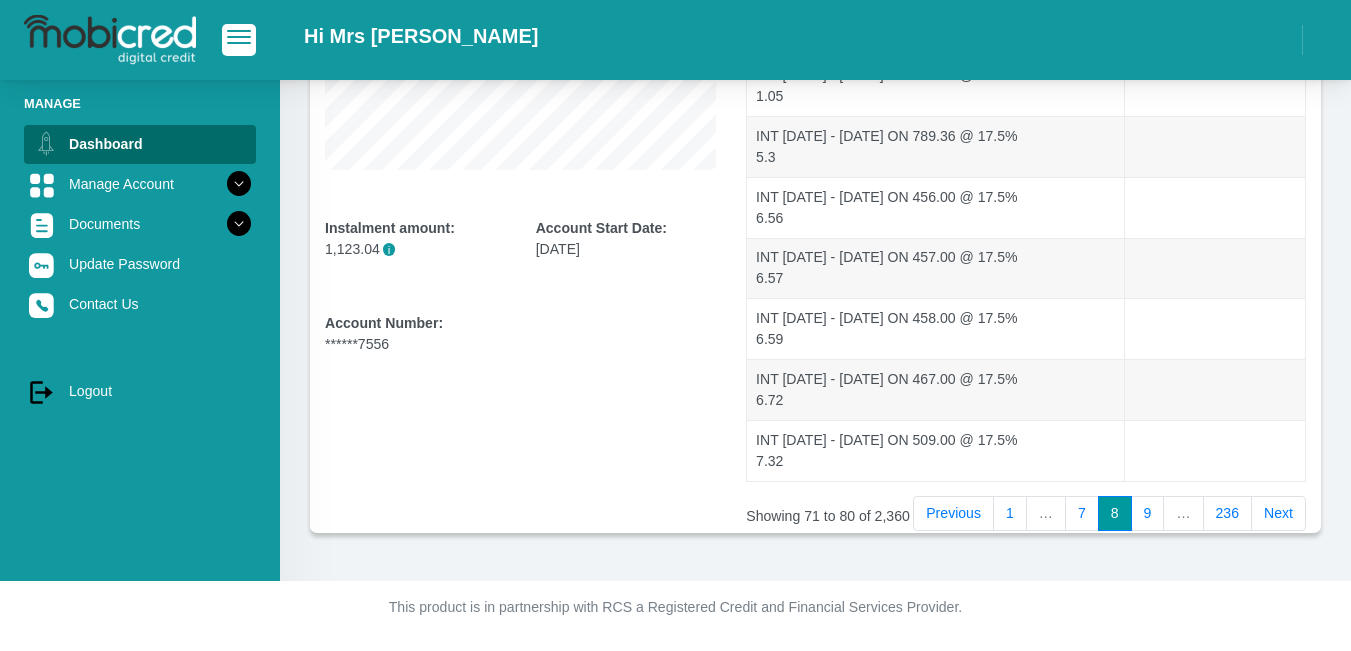click on "Next" at bounding box center [1278, 514] 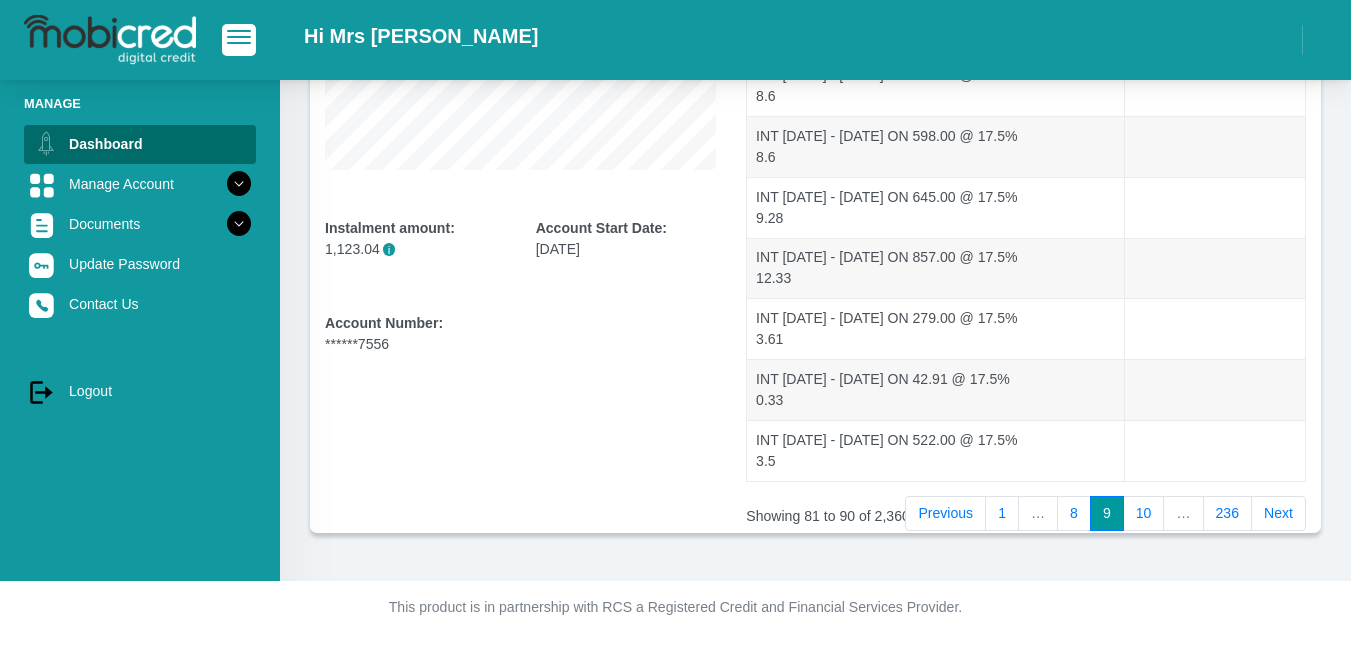 click on "Next" at bounding box center [1278, 514] 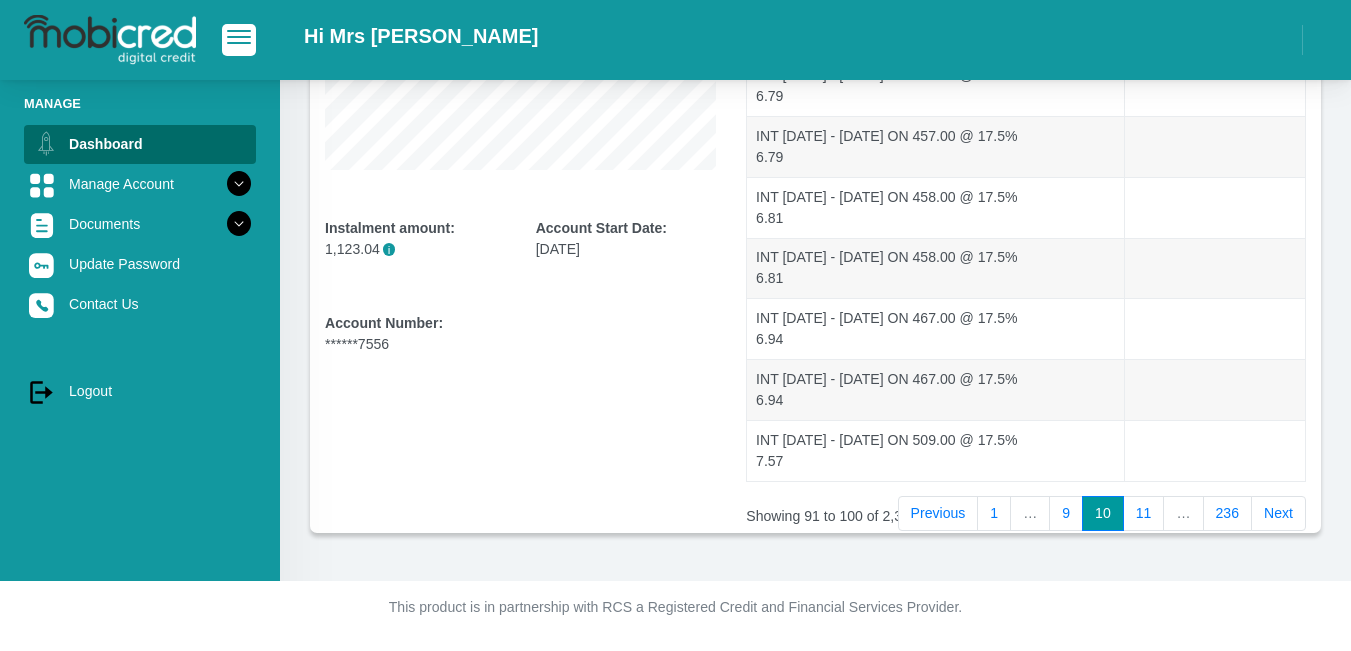 click on "Next" at bounding box center (1278, 514) 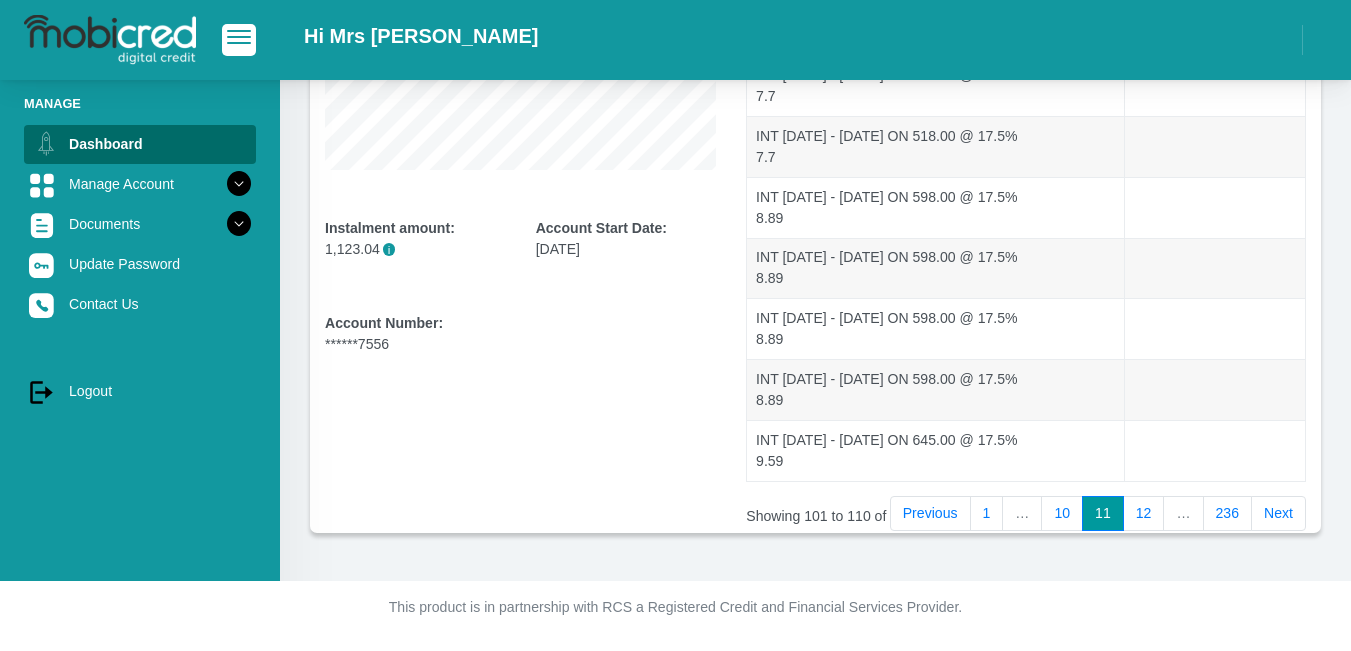 click on "Next" at bounding box center (1278, 514) 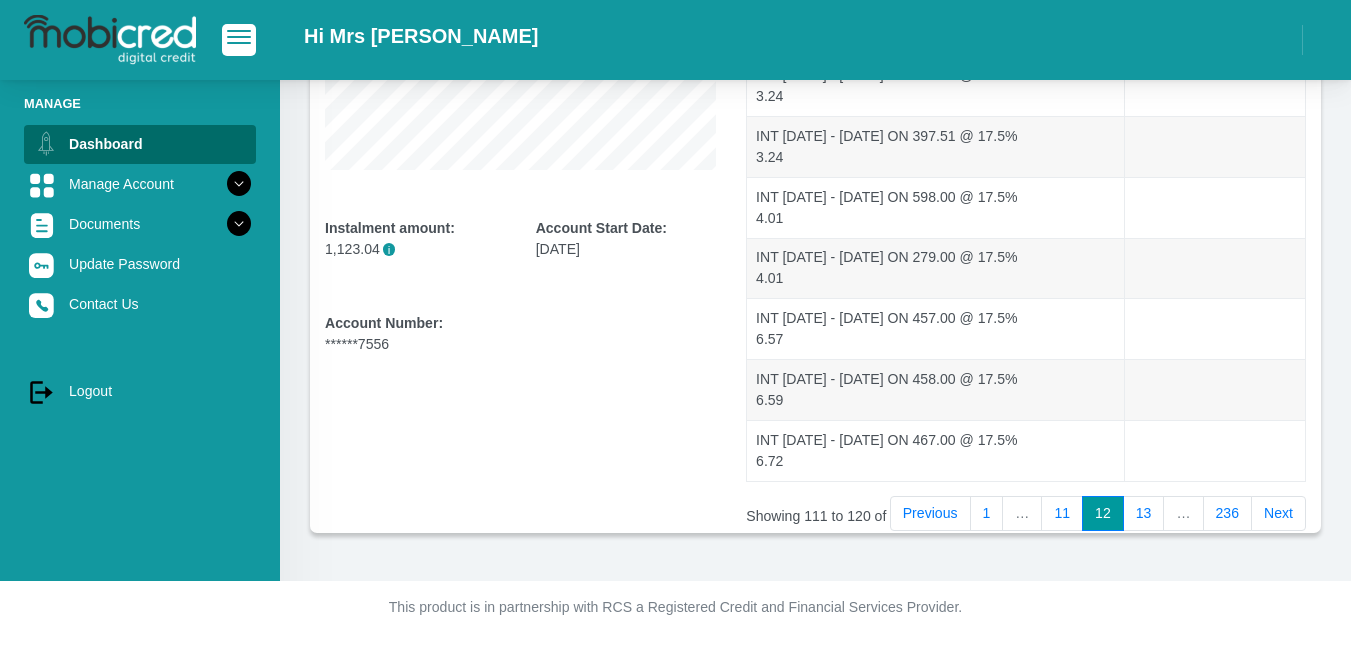 click on "Next" at bounding box center (1278, 514) 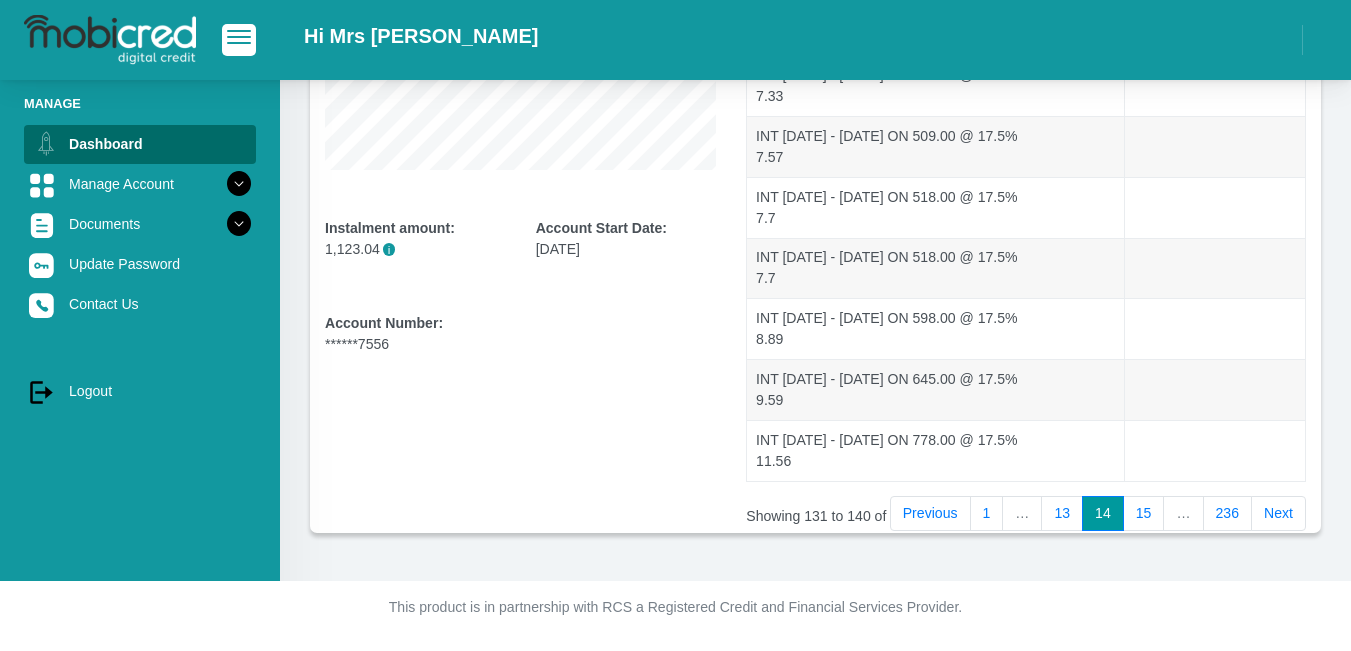 click on "Next" at bounding box center (1278, 514) 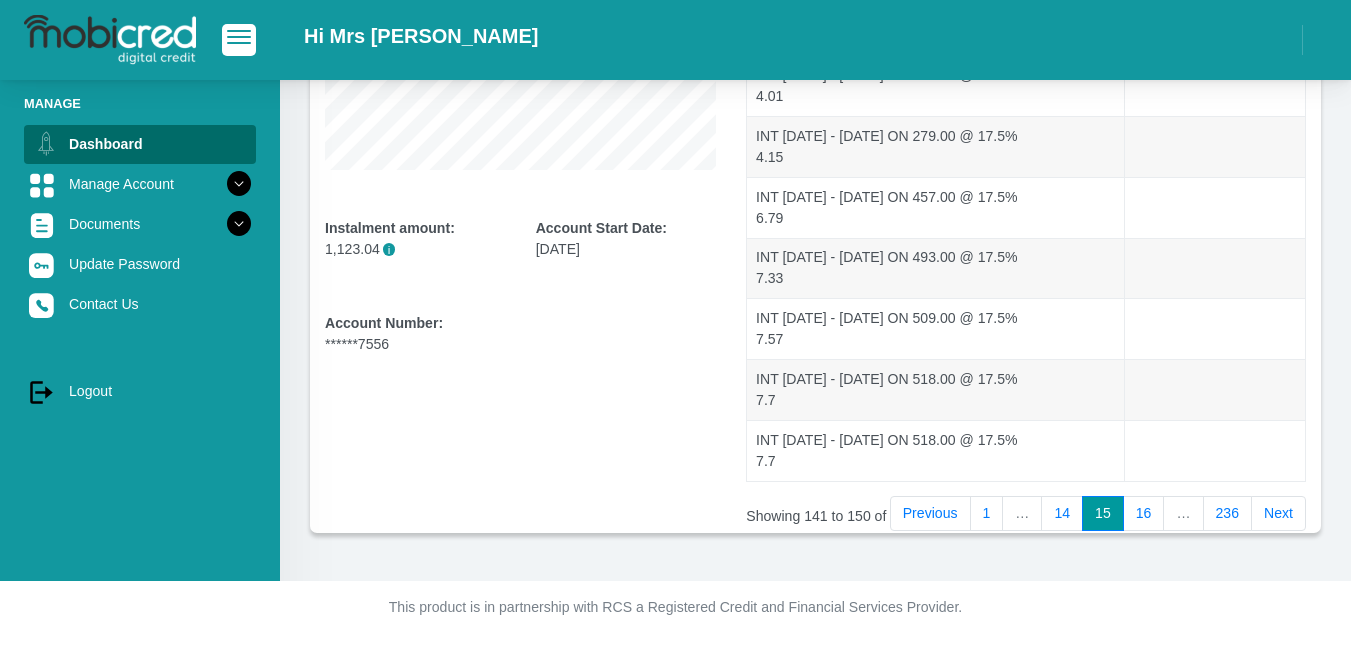 click on "Next" at bounding box center [1278, 514] 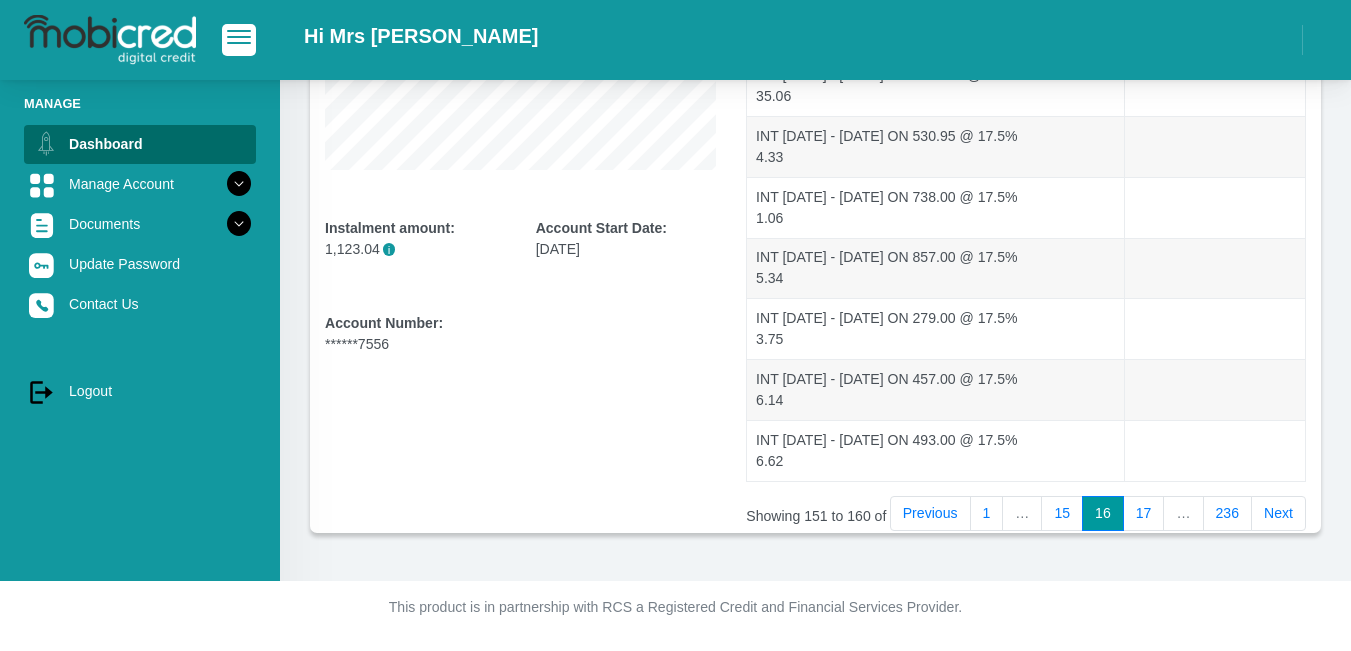 click on "Next" at bounding box center [1278, 514] 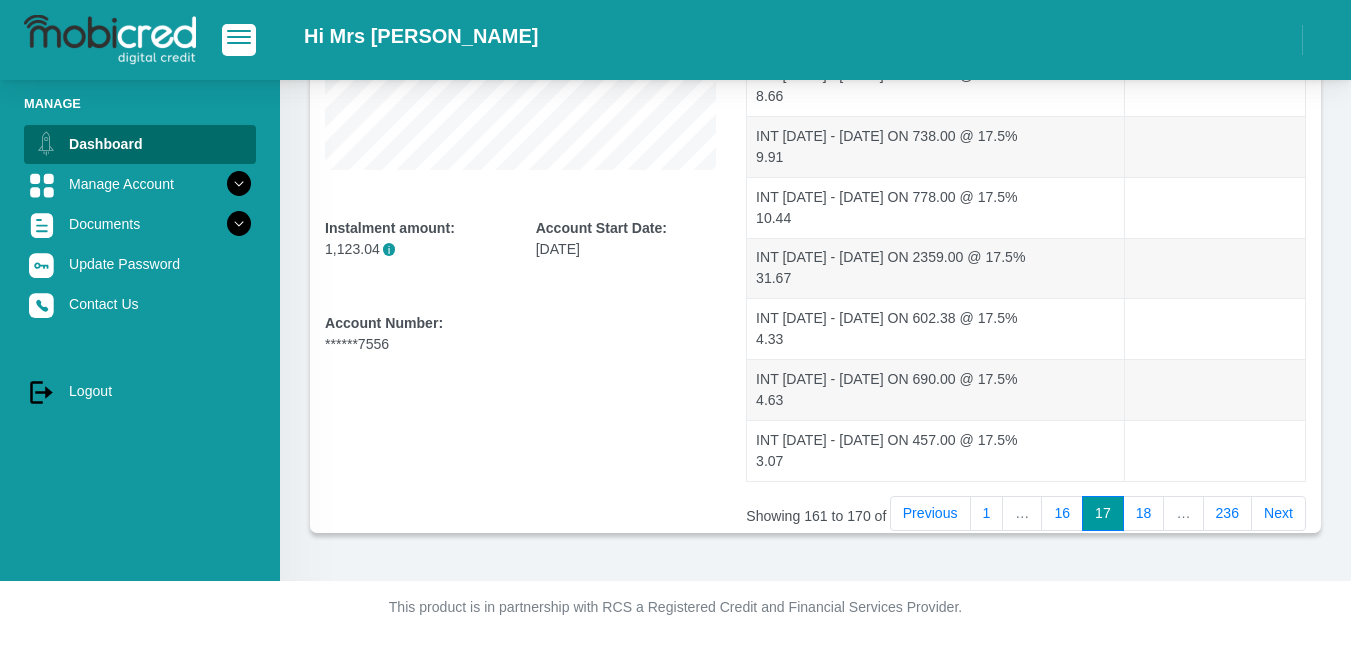 click on "Next" at bounding box center [1278, 514] 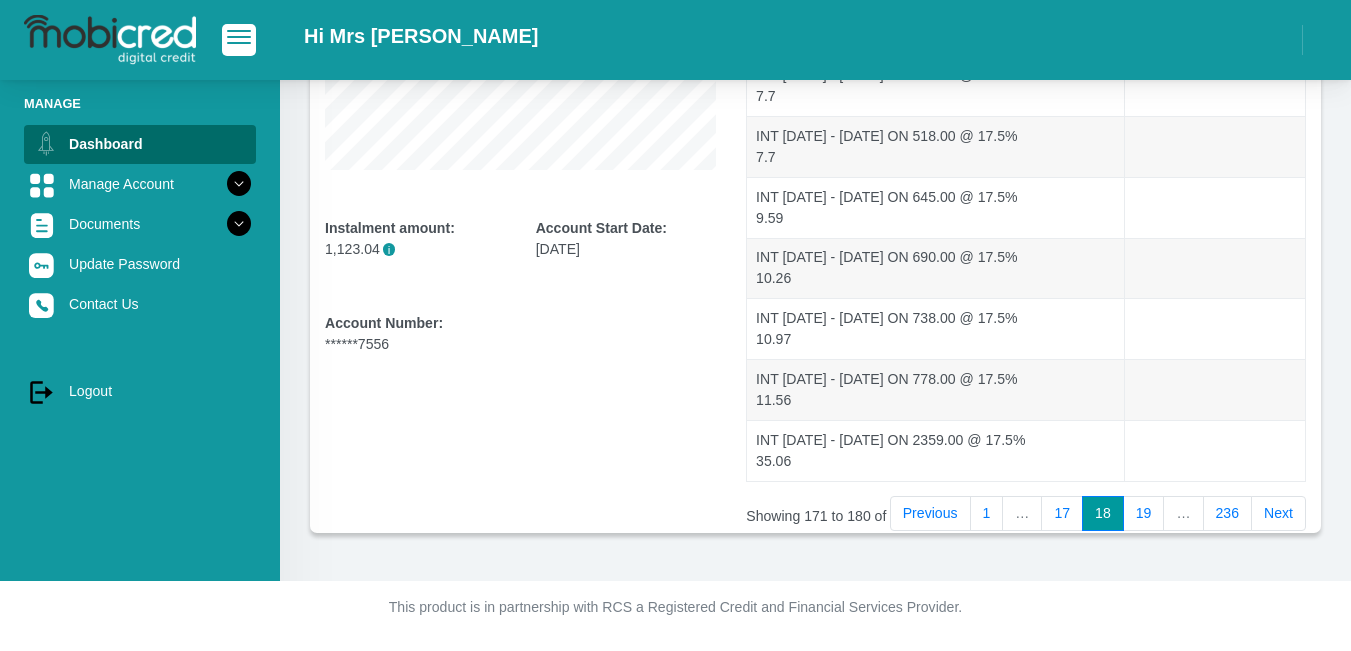 click on "Next" at bounding box center (1278, 514) 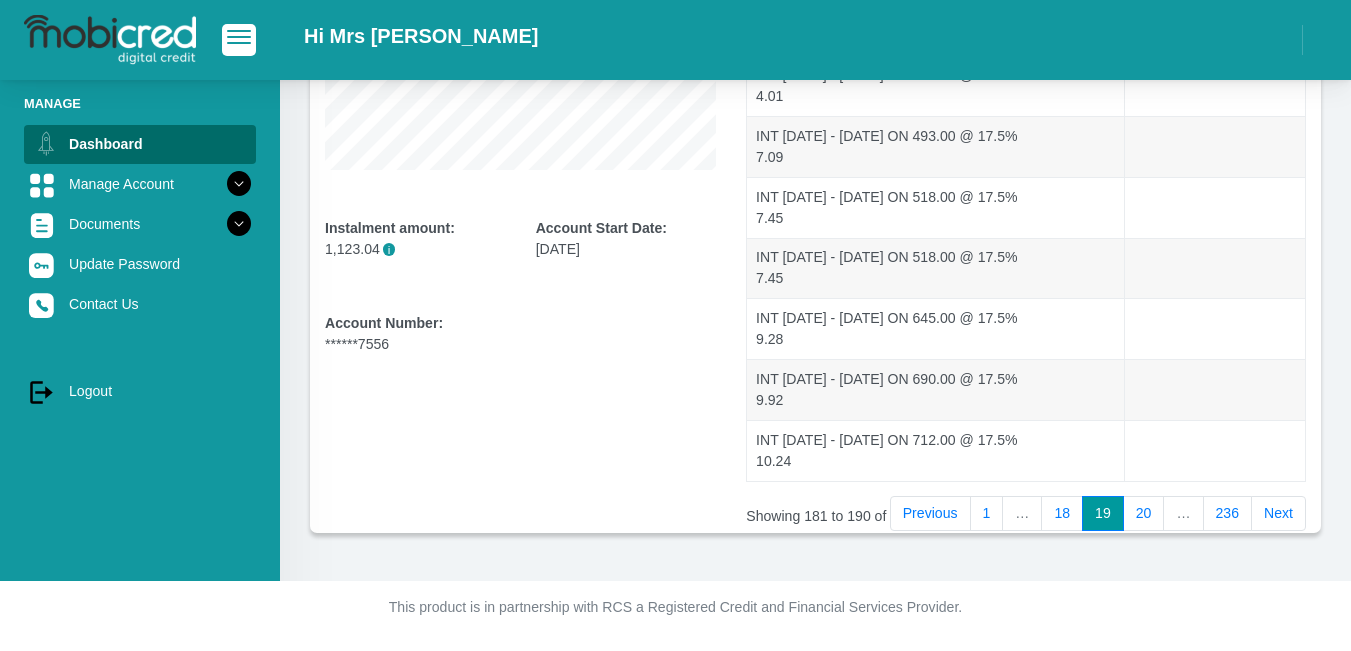 click on "Next" at bounding box center [1278, 514] 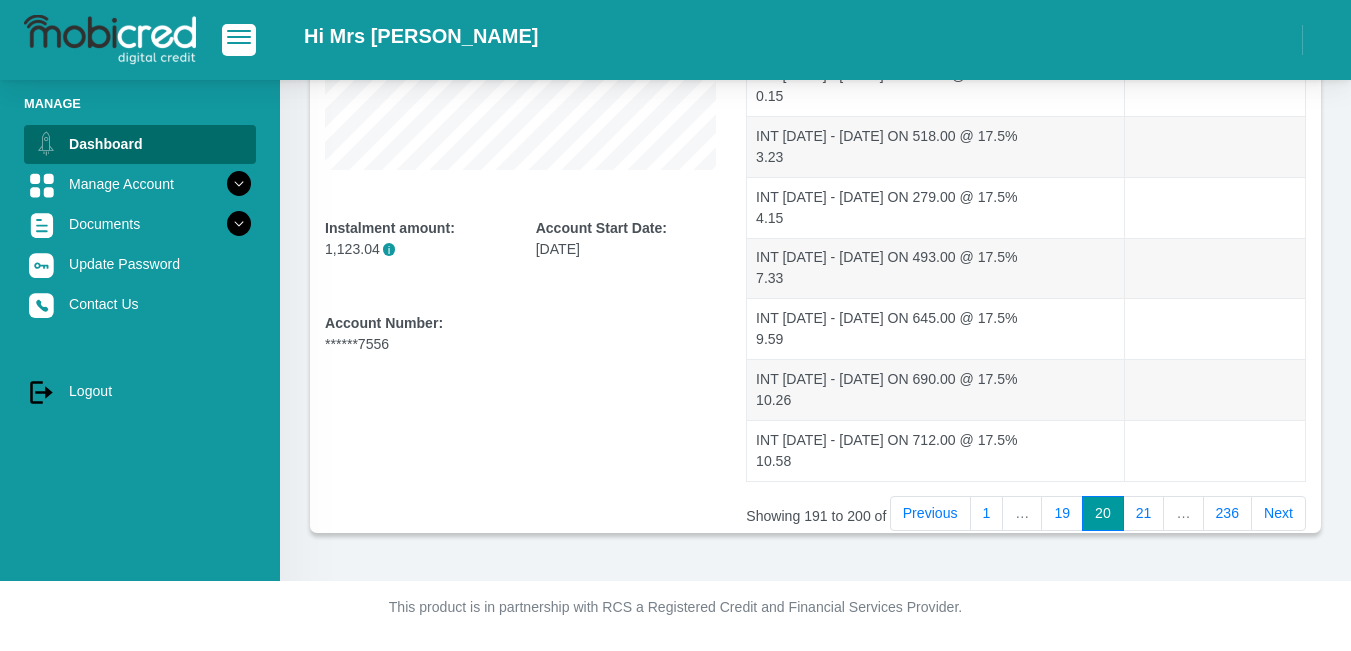 click on "Next" at bounding box center [1278, 514] 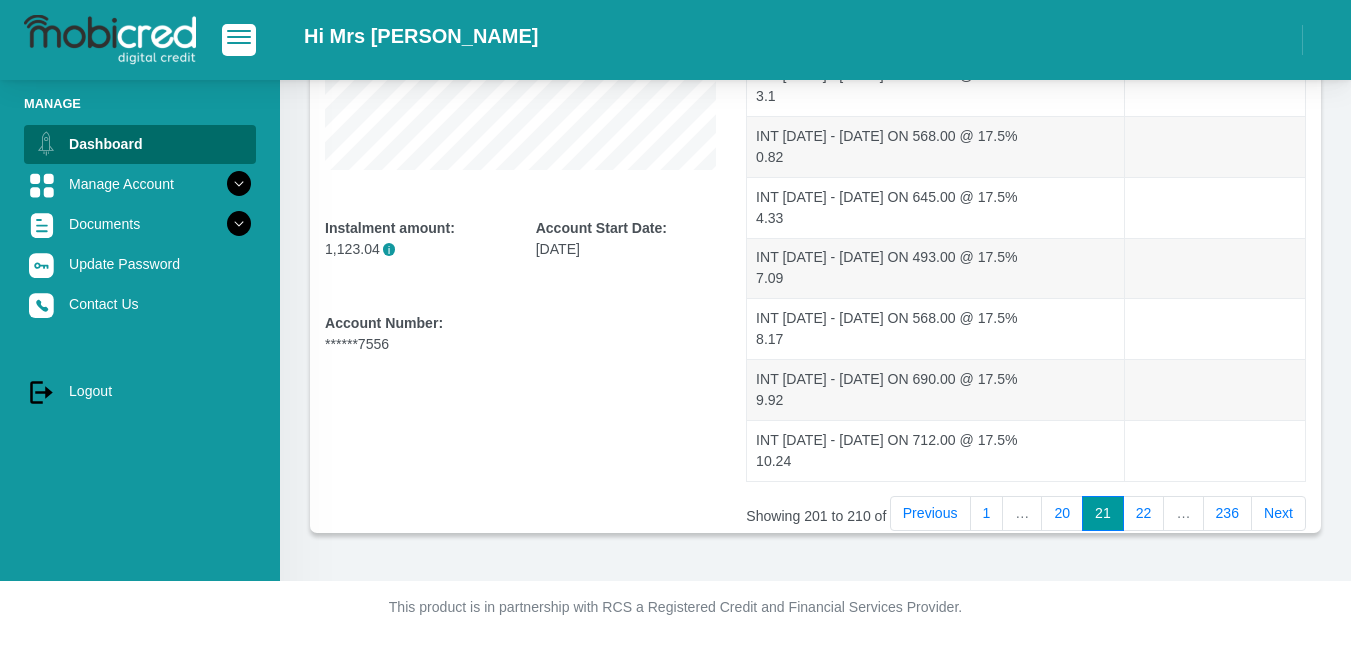 click on "Next" at bounding box center [1278, 514] 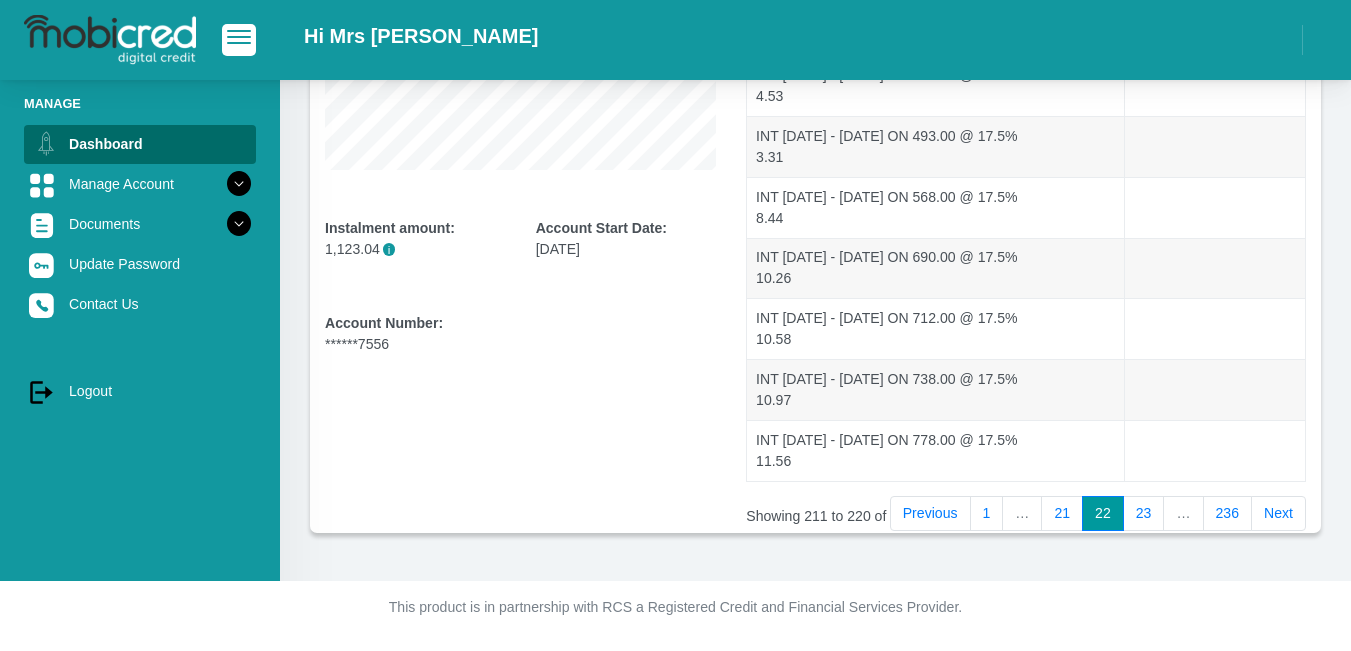 click on "Next" at bounding box center [1278, 514] 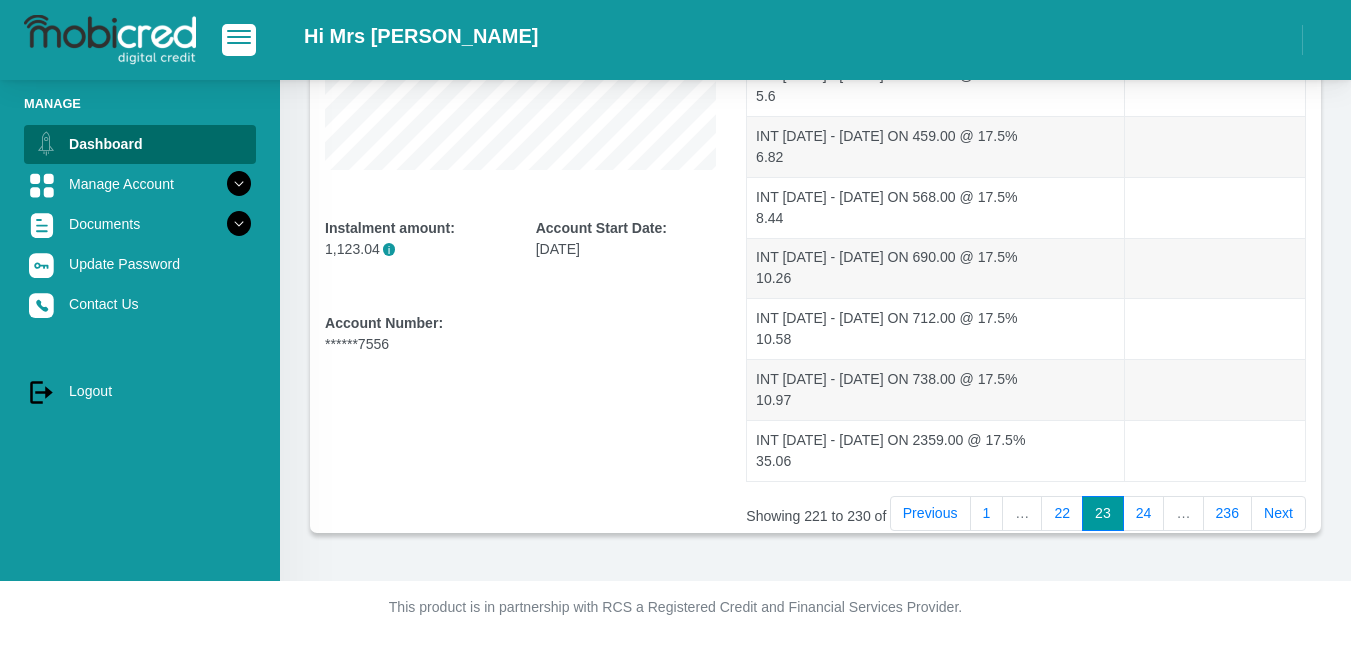 click on "Next" at bounding box center [1278, 514] 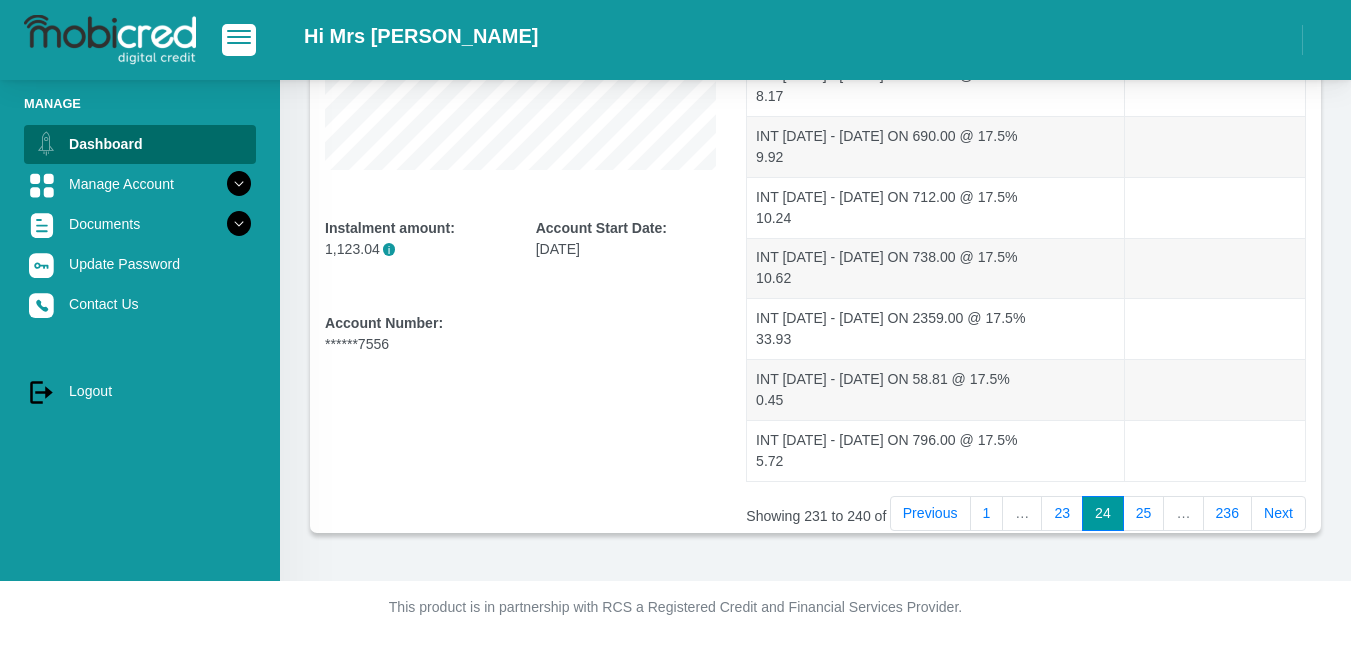 click on "Next" at bounding box center (1278, 514) 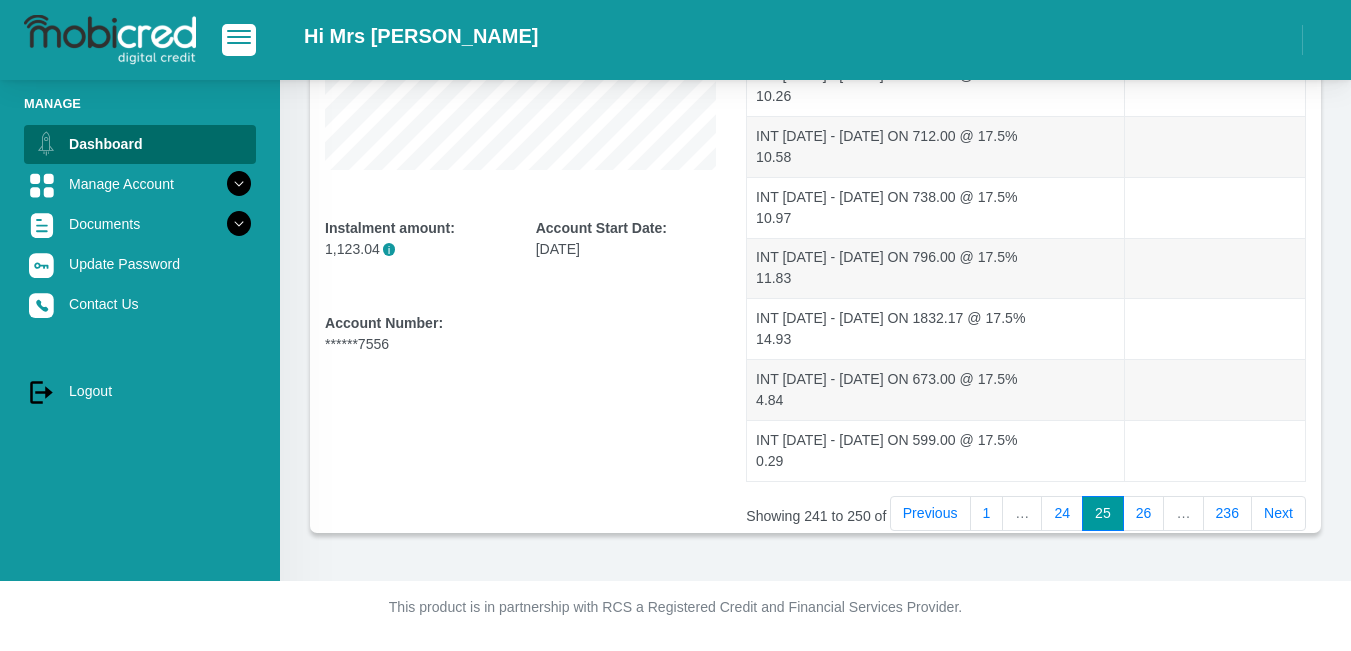 click on "Next" at bounding box center (1278, 514) 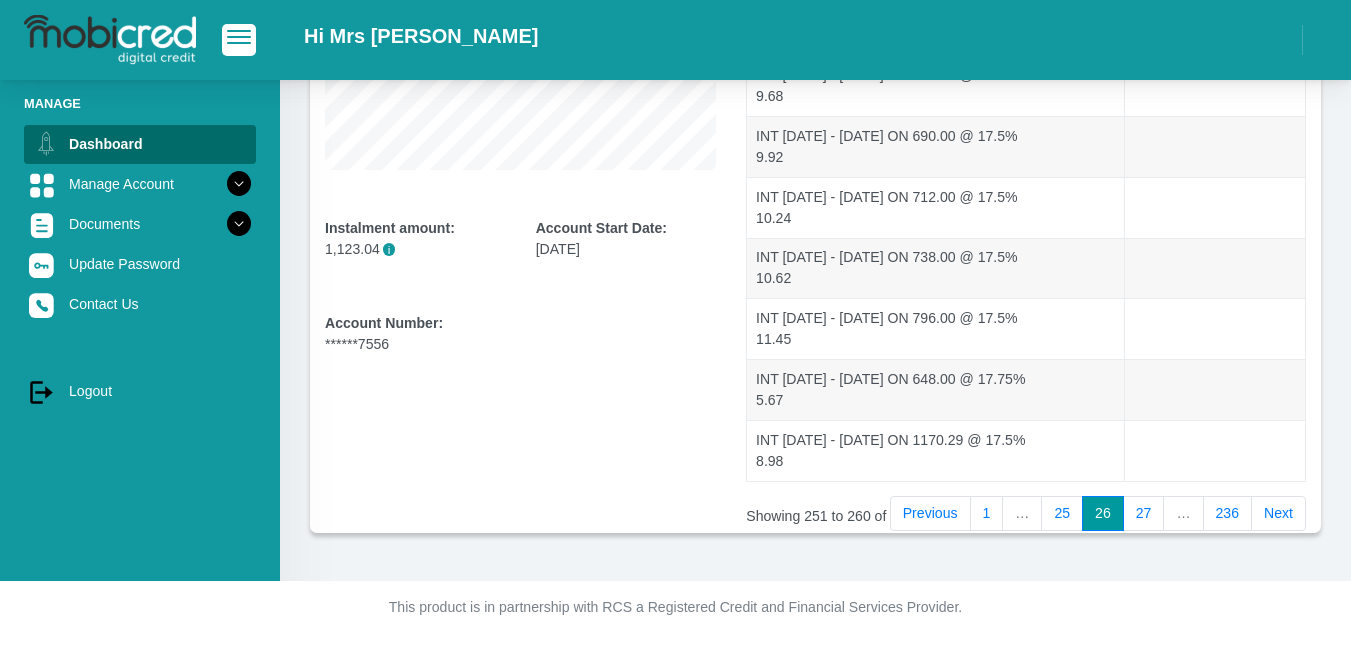 click on "Next" at bounding box center (1278, 514) 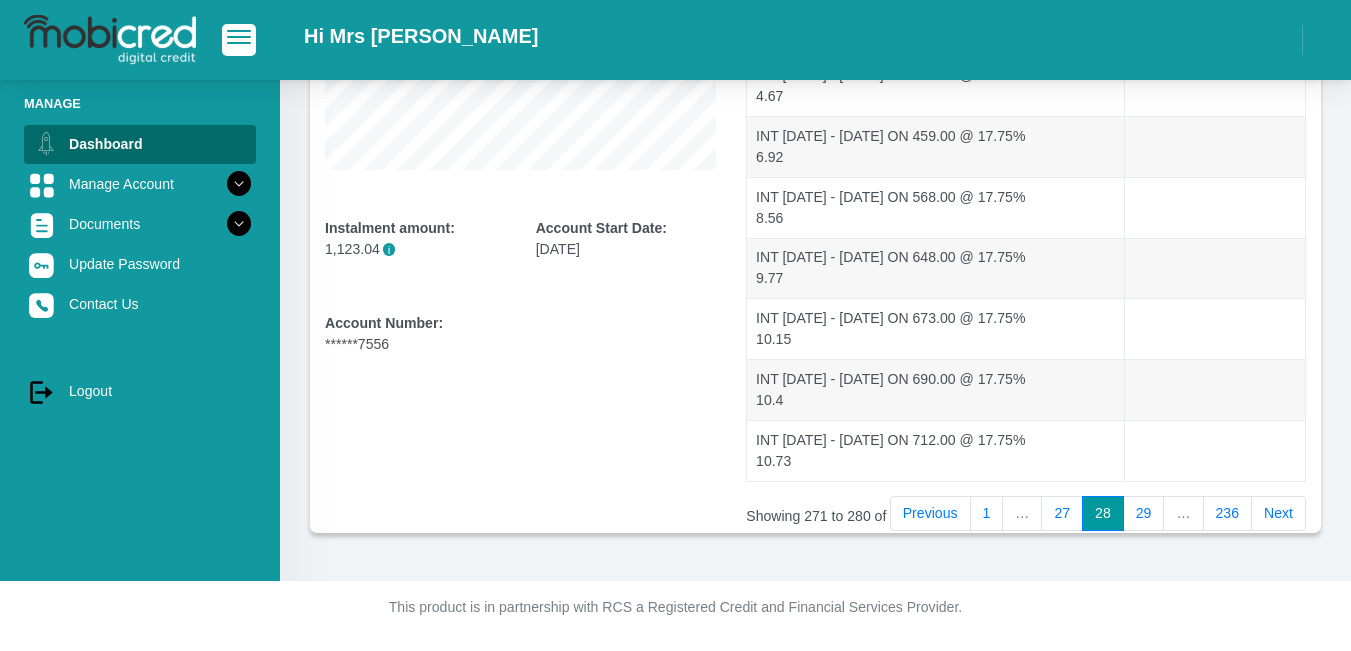 click on "Next" at bounding box center (1278, 514) 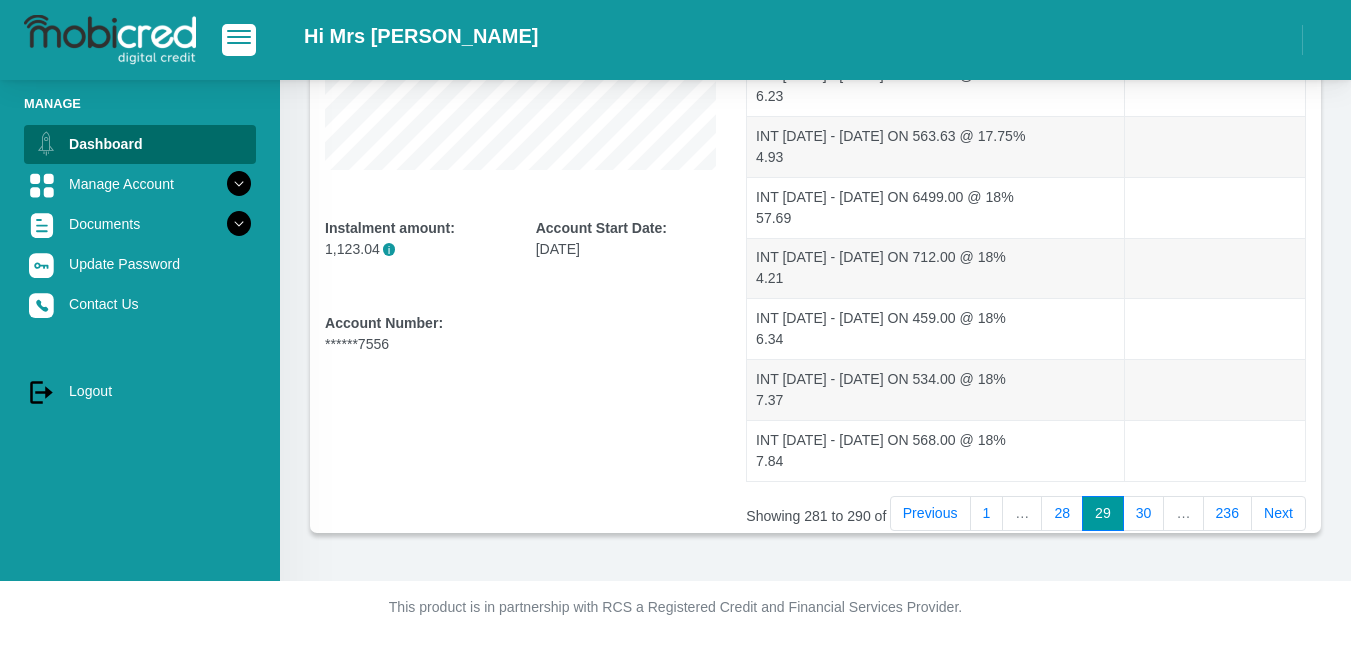 click on "Next" at bounding box center (1278, 514) 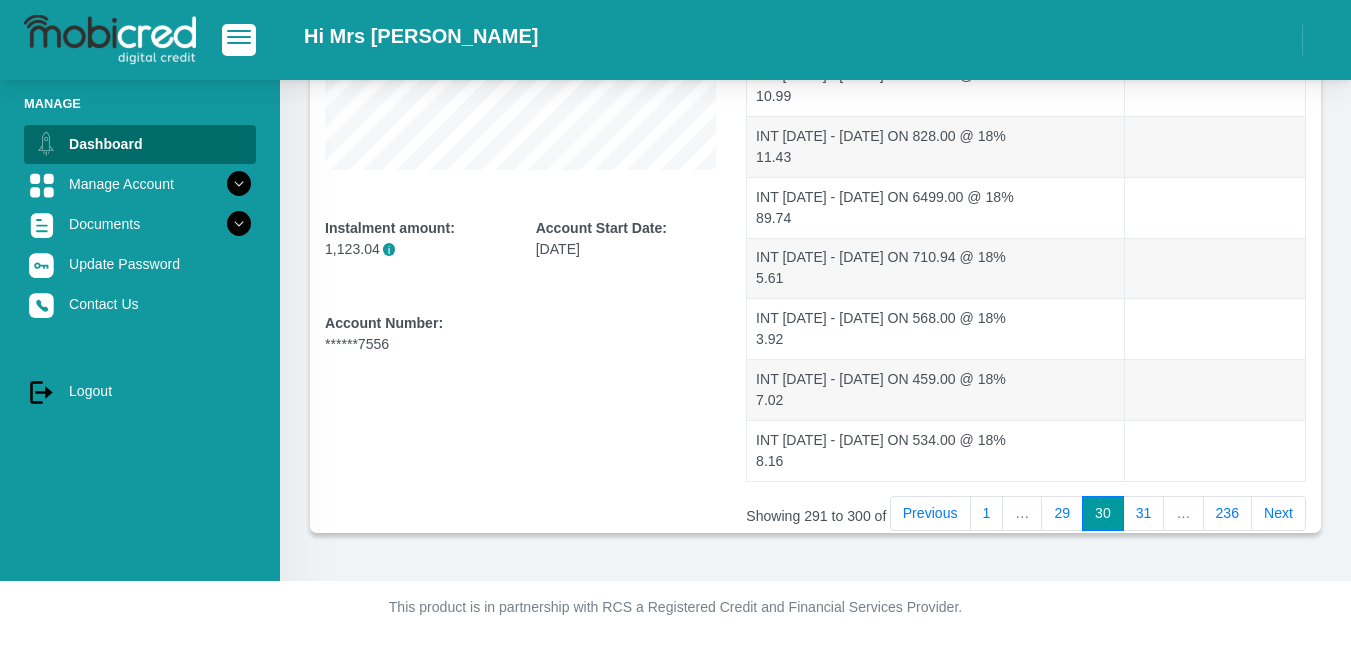 click on "Next" at bounding box center (1278, 514) 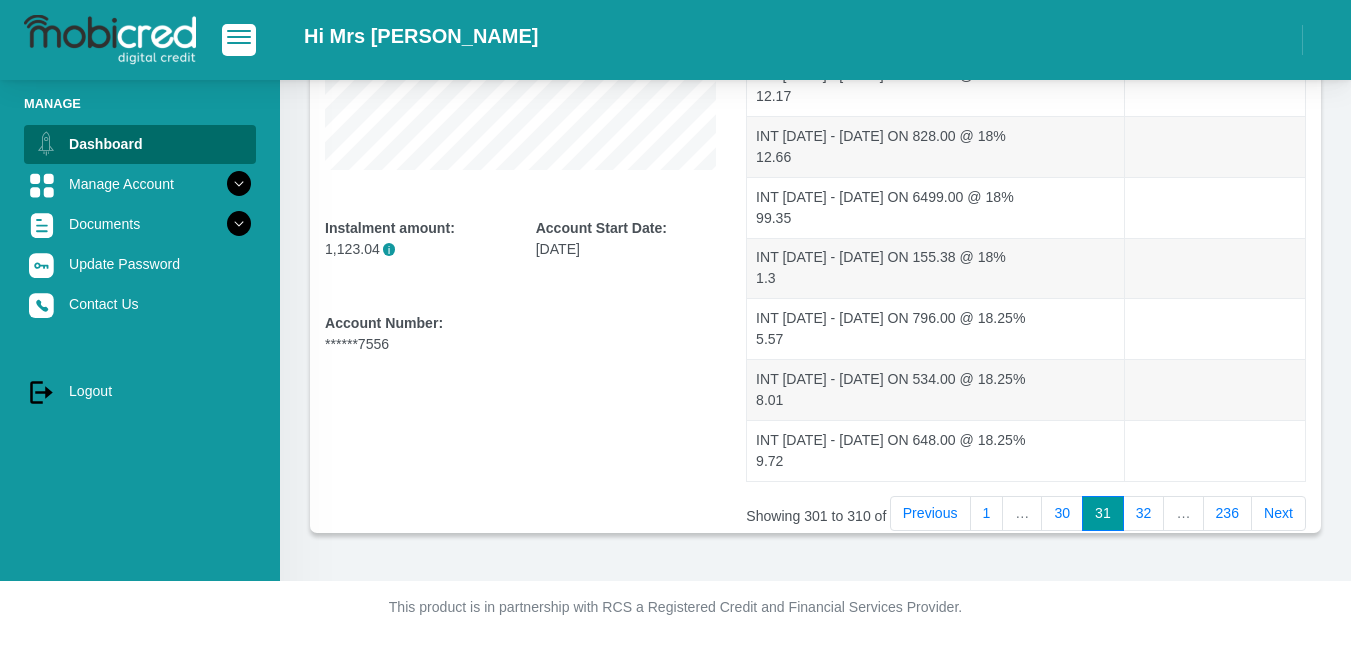 click on "Next" at bounding box center (1278, 514) 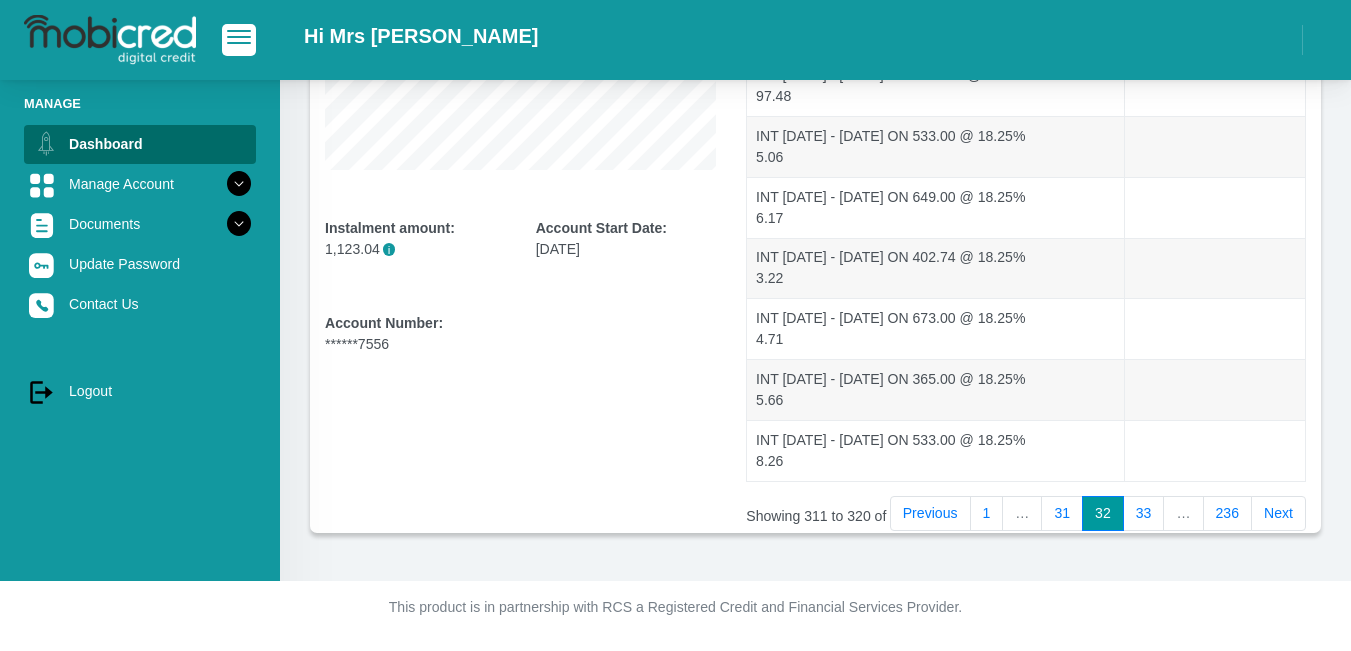 click on "Next" at bounding box center (1278, 514) 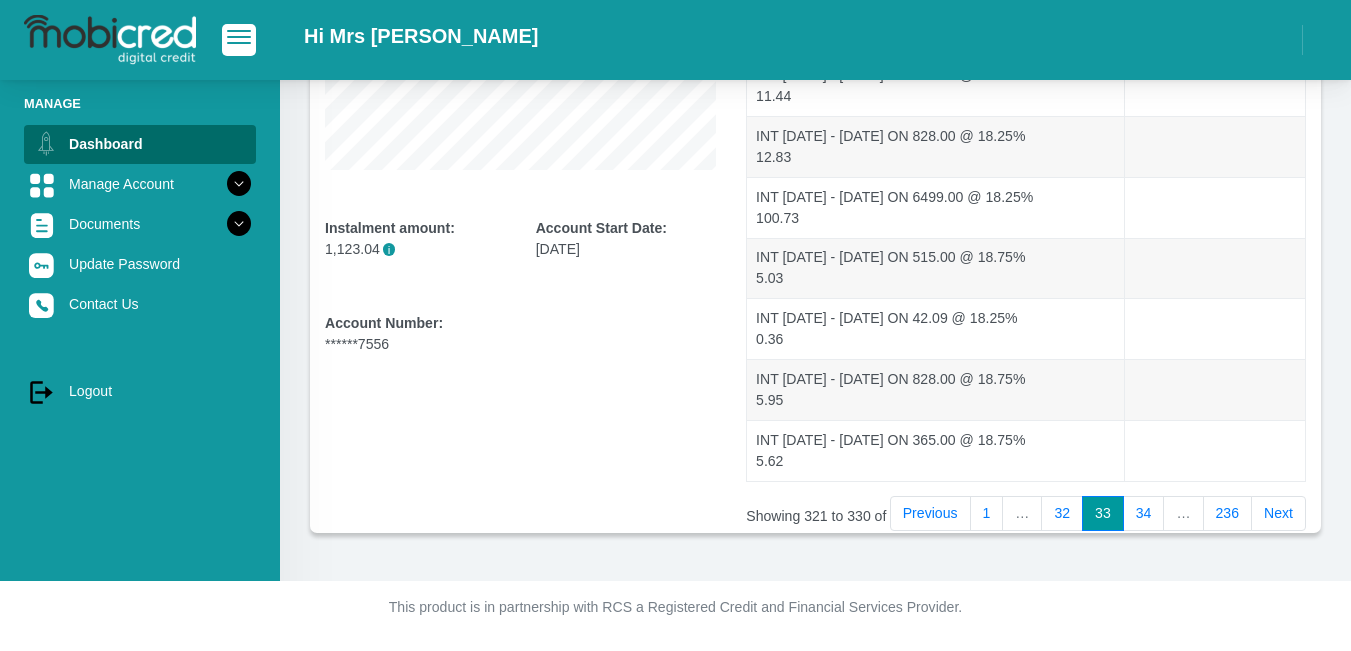 click on "Next" at bounding box center (1278, 514) 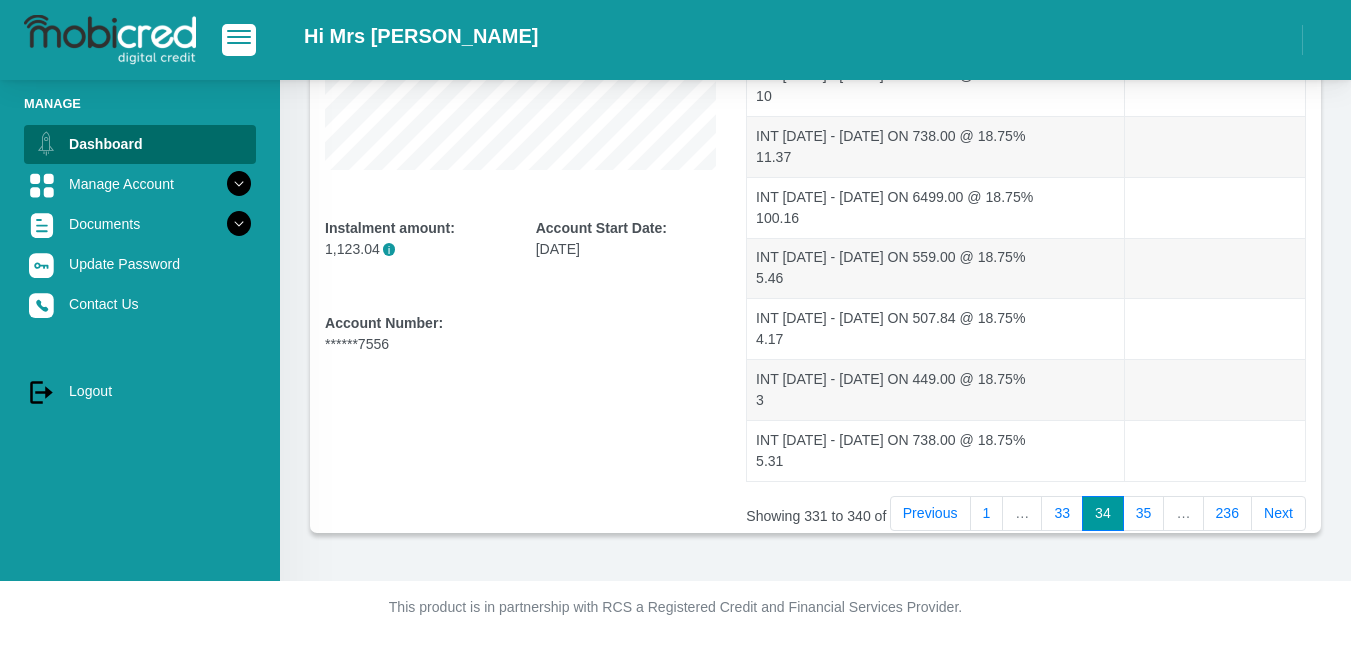 click on "Next" at bounding box center (1278, 514) 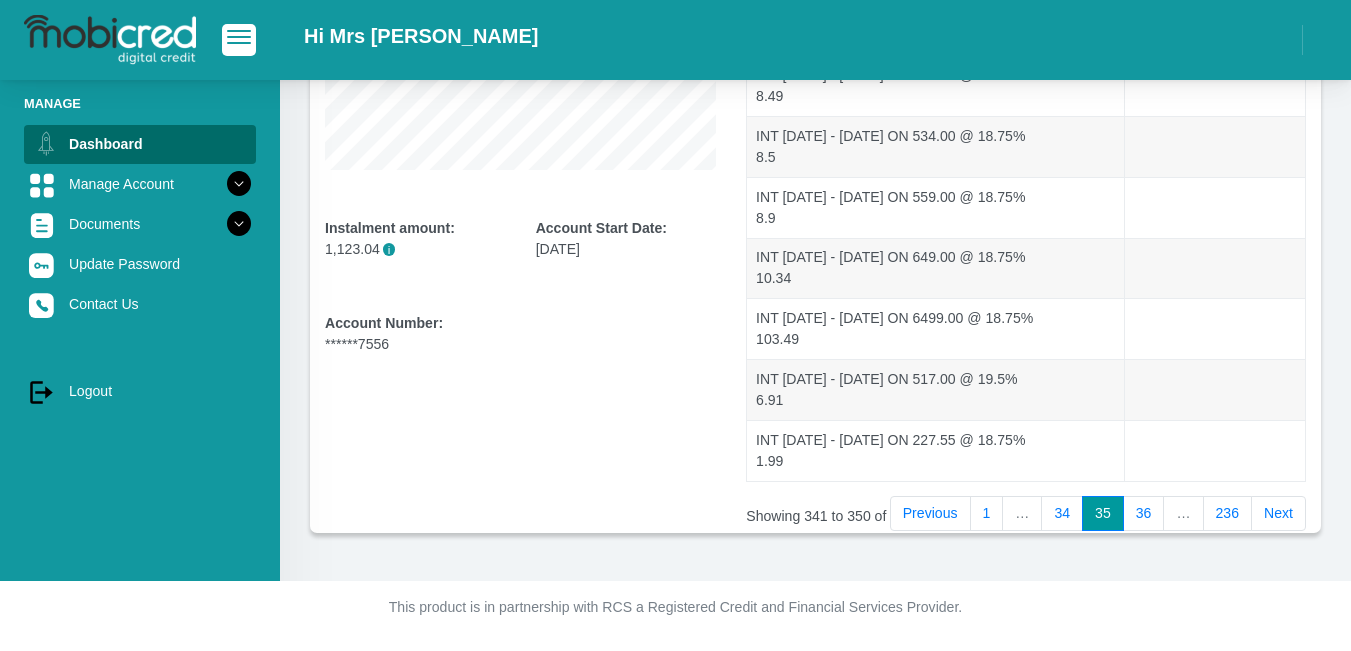 click on "Next" at bounding box center [1278, 514] 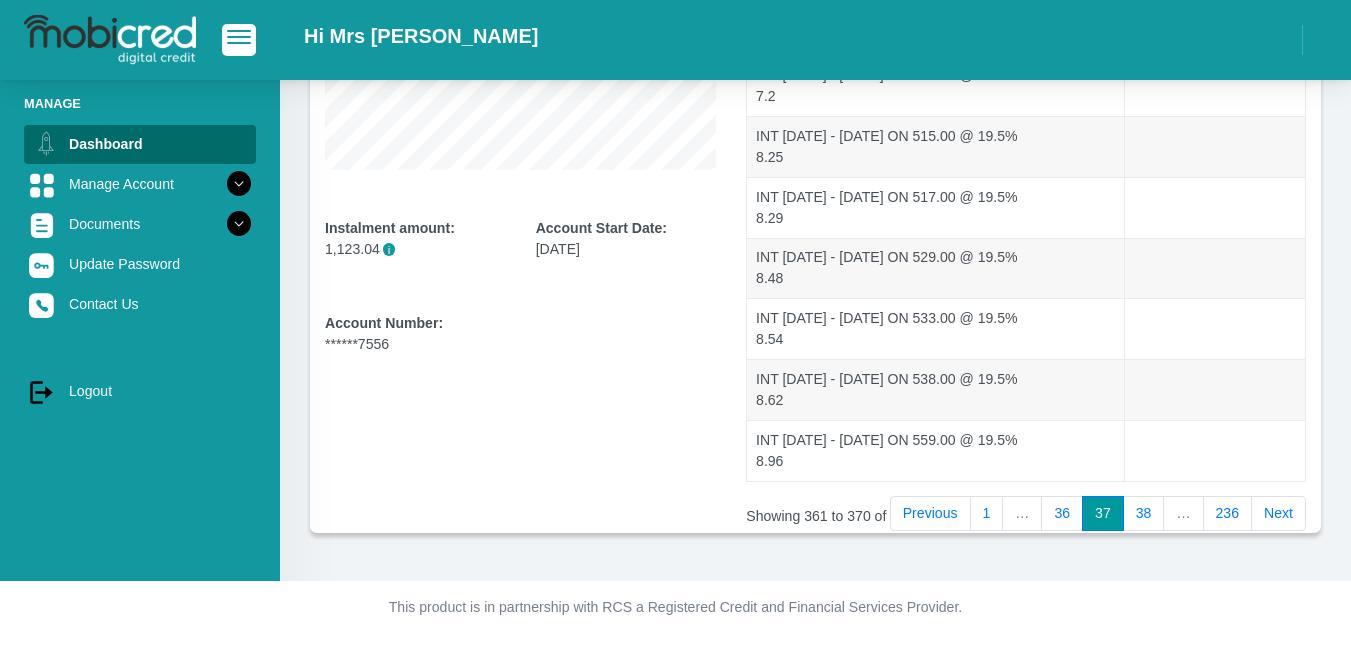 click on "Next" at bounding box center (1278, 514) 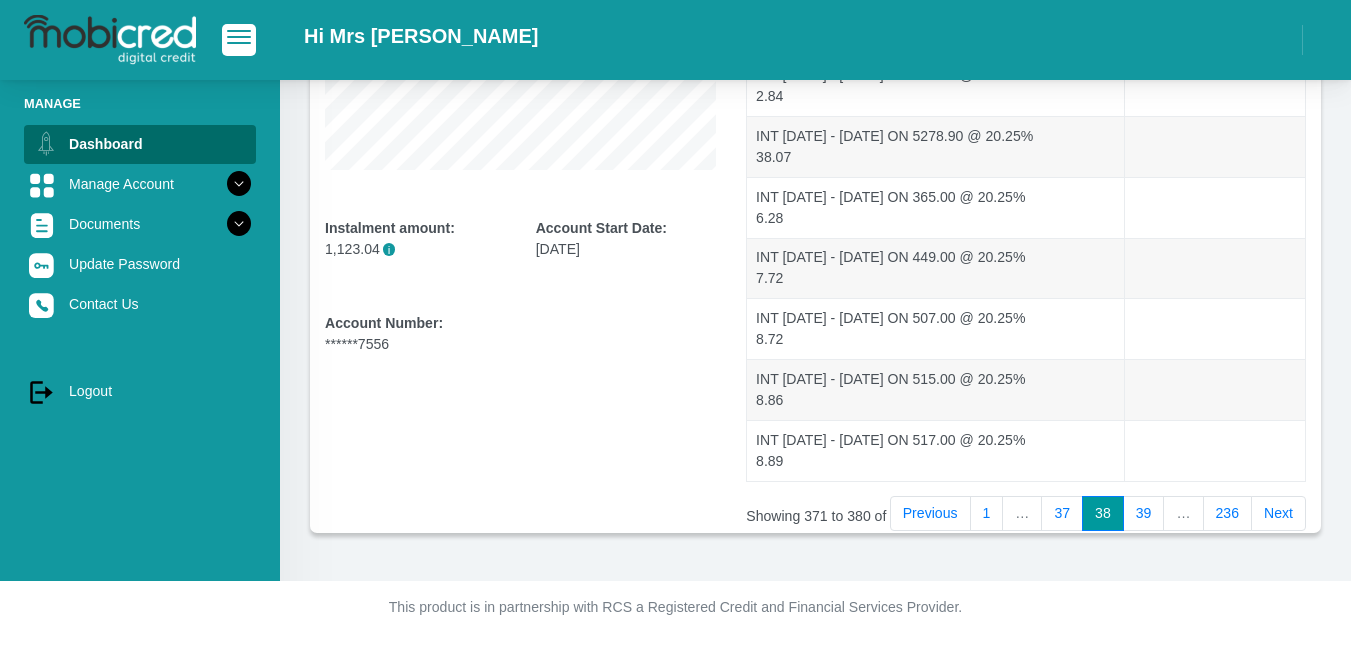 click on "Next" at bounding box center [1278, 514] 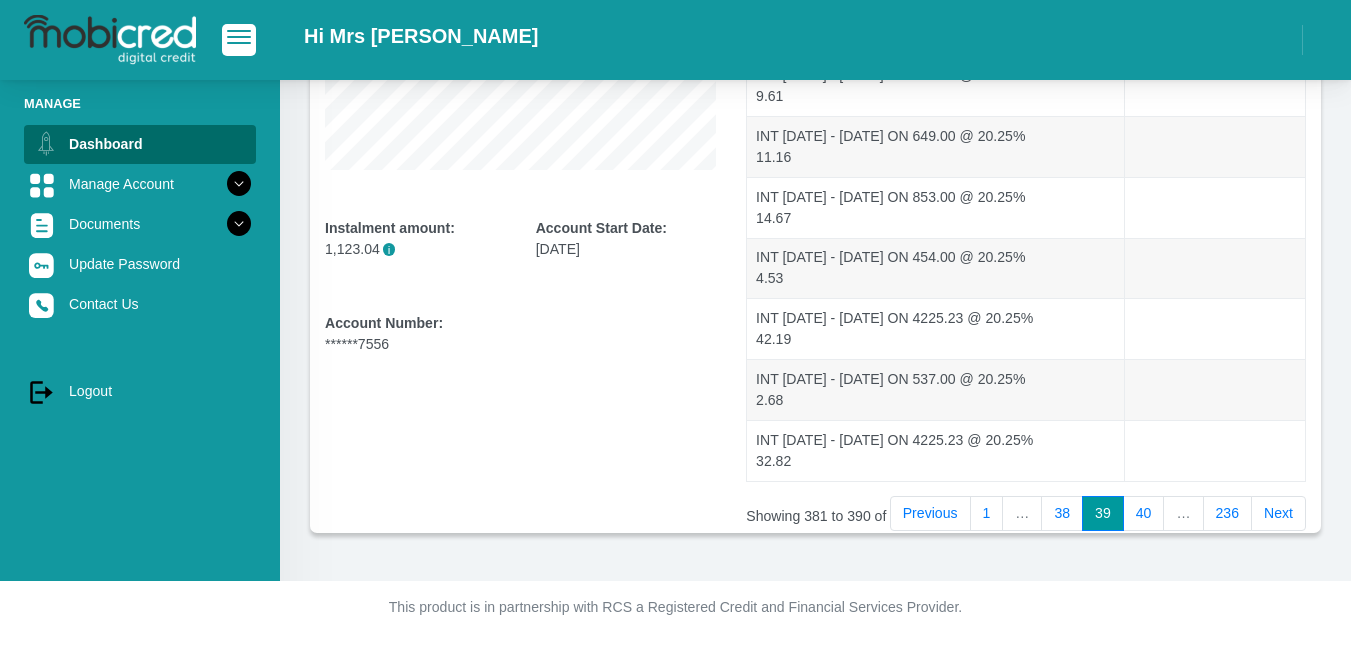 click on "Next" at bounding box center [1278, 514] 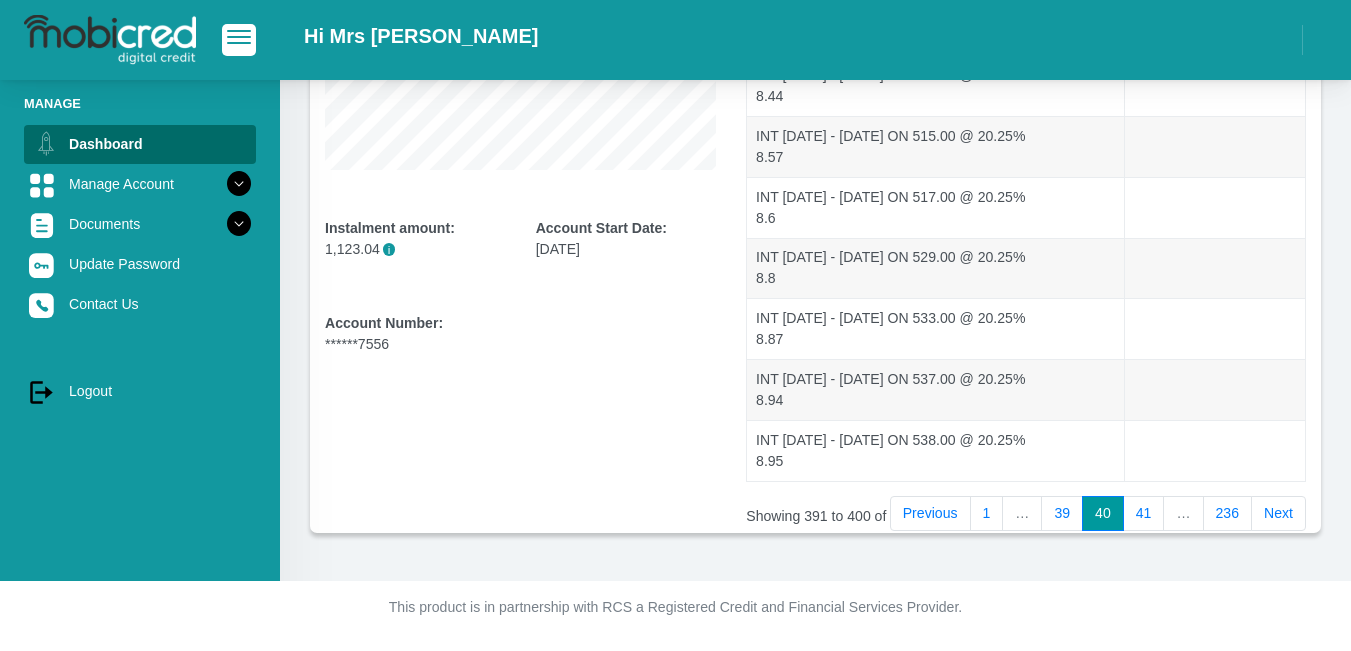 click on "Next" at bounding box center (1278, 514) 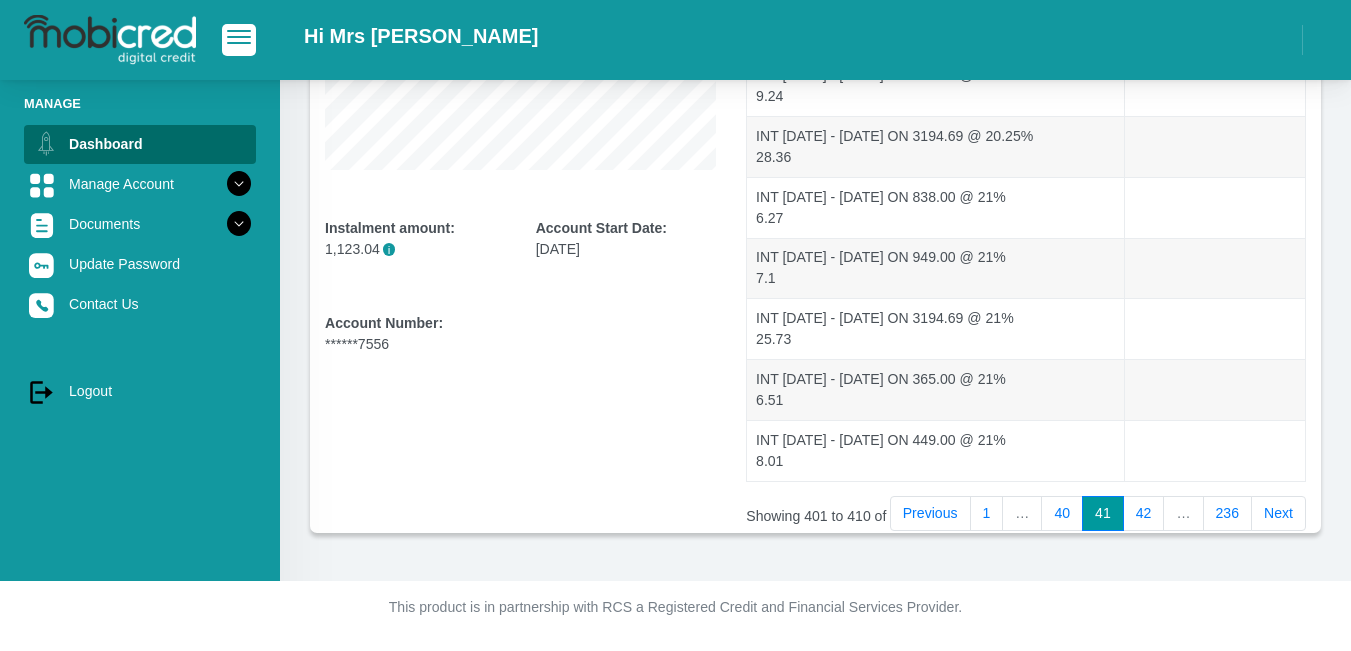 click on "Next" at bounding box center (1278, 514) 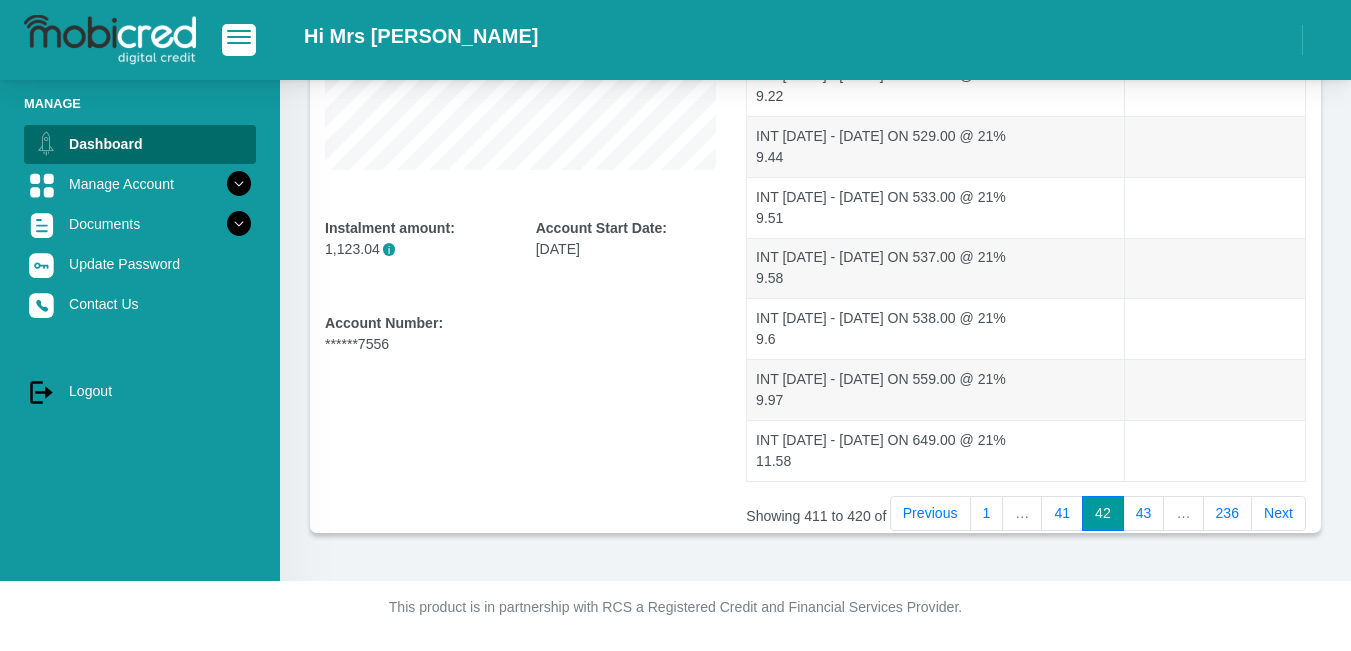 click on "Next" at bounding box center [1278, 514] 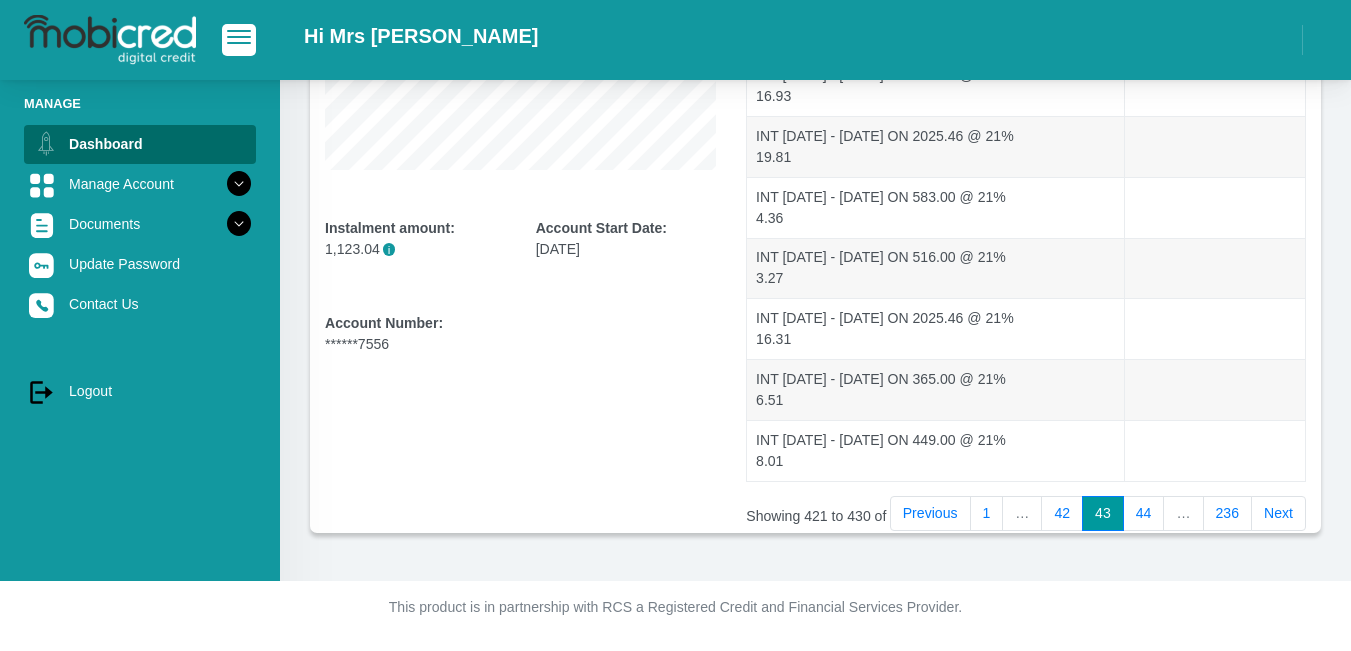click on "Next" at bounding box center [1278, 514] 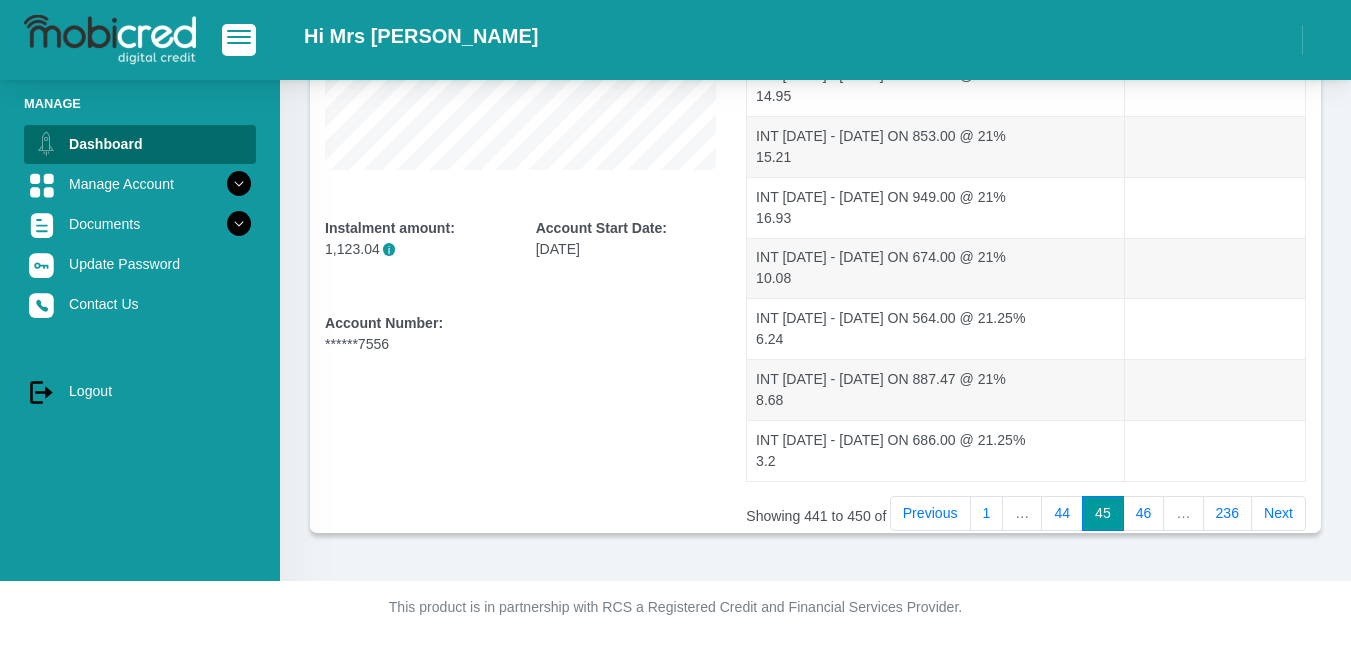 click on "Next" at bounding box center [1278, 514] 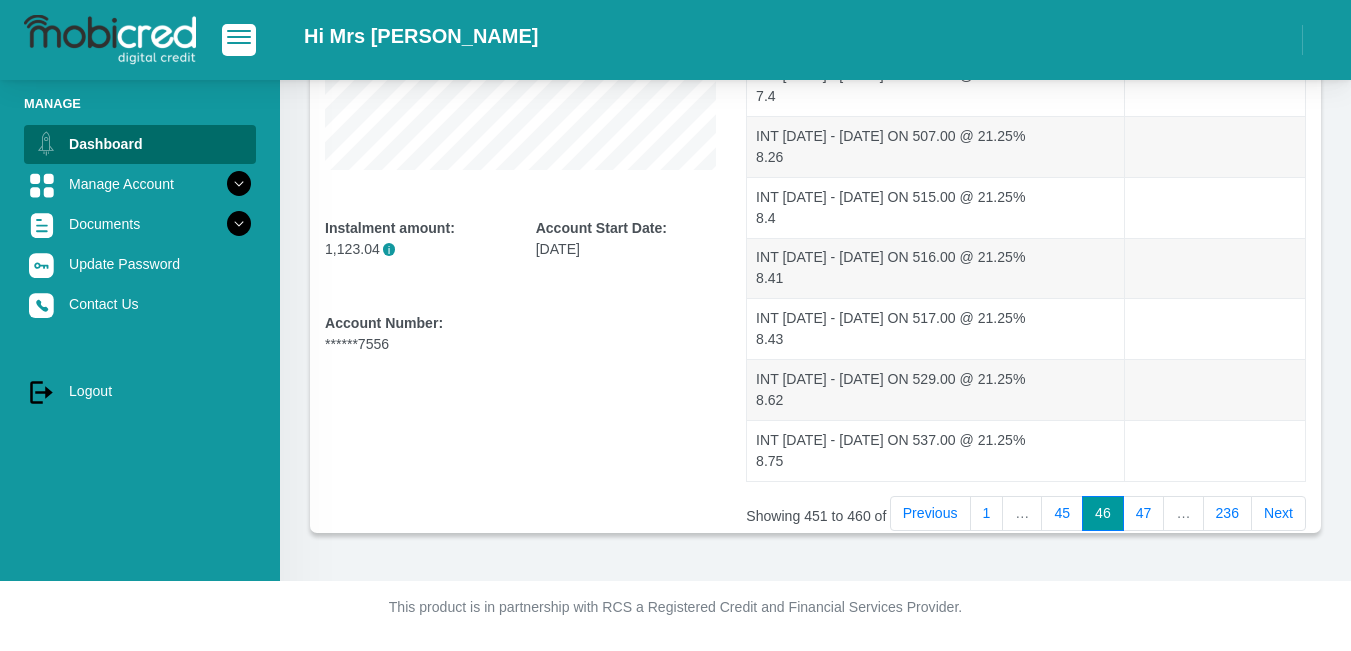 click on "Next" at bounding box center [1278, 514] 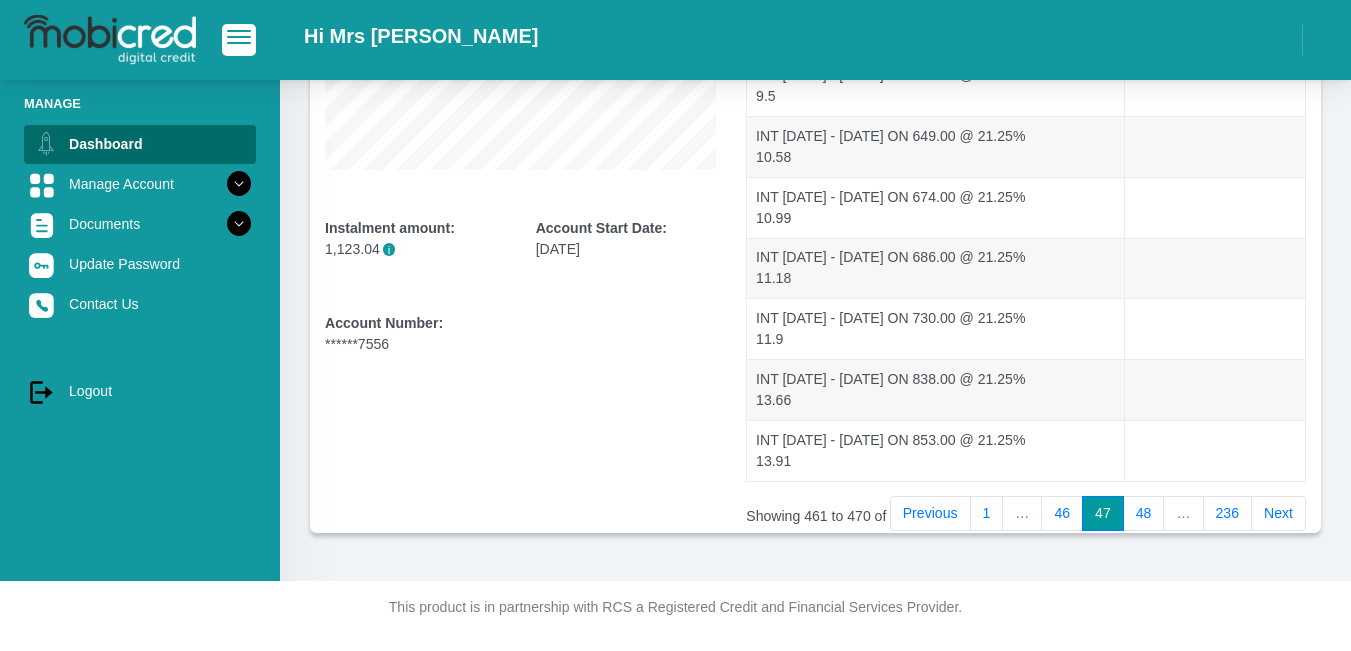 click on "Next" at bounding box center (1278, 514) 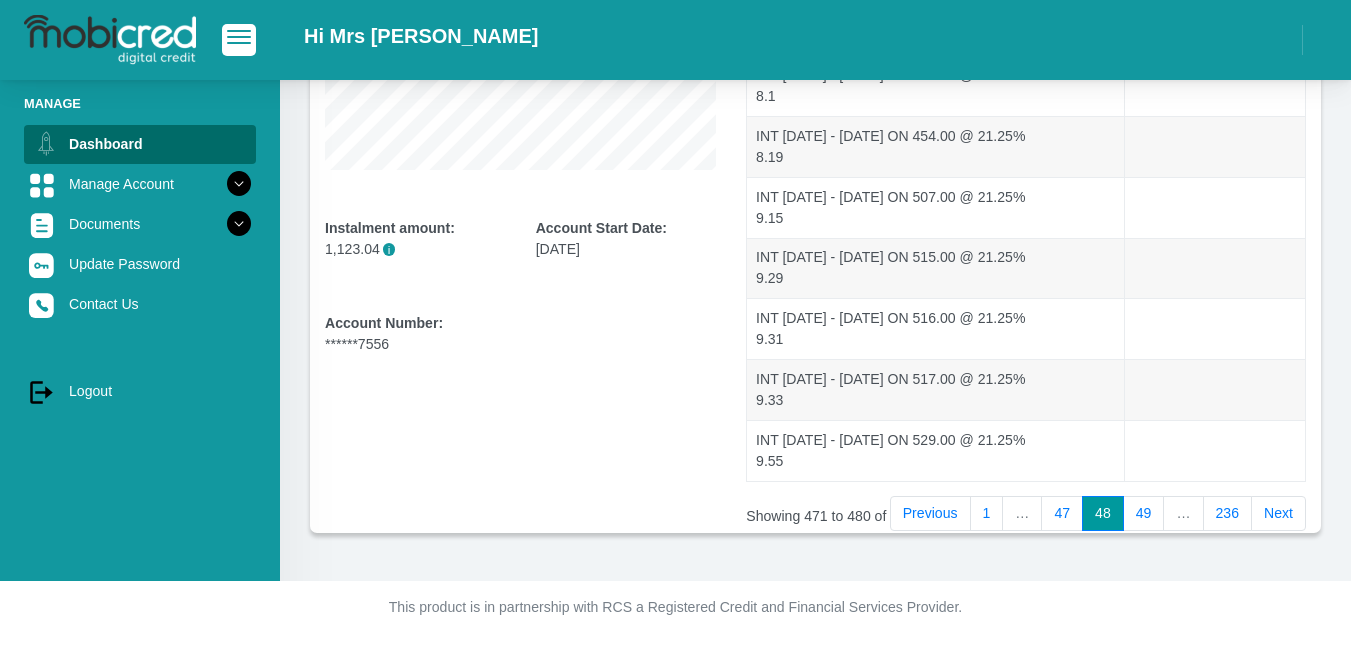 click on "Next" at bounding box center (1278, 514) 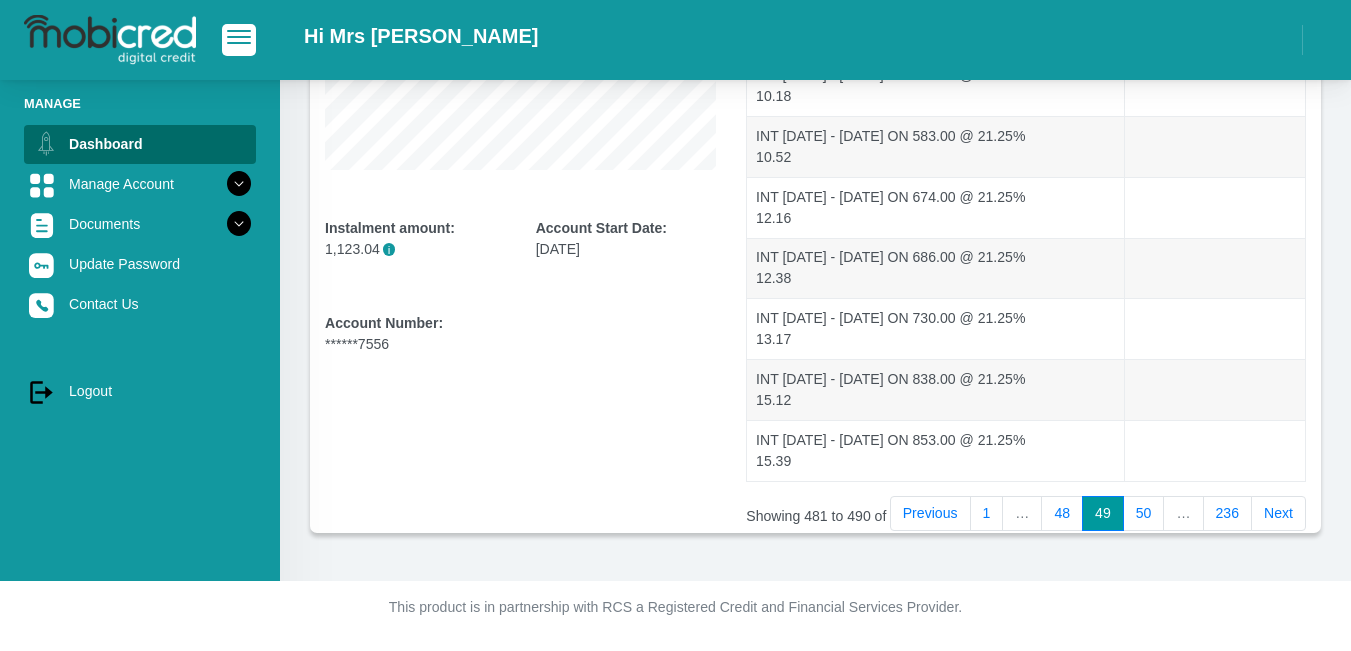 click on "Next" at bounding box center [1278, 514] 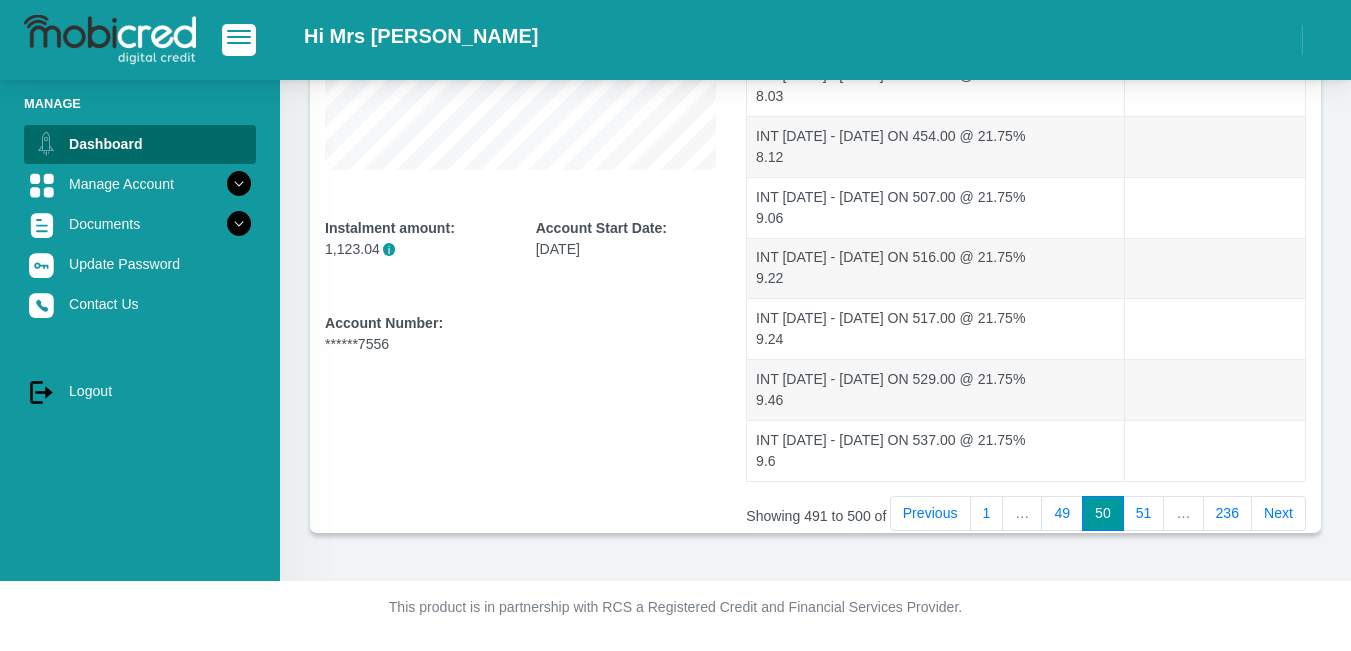 click on "Next" at bounding box center (1278, 514) 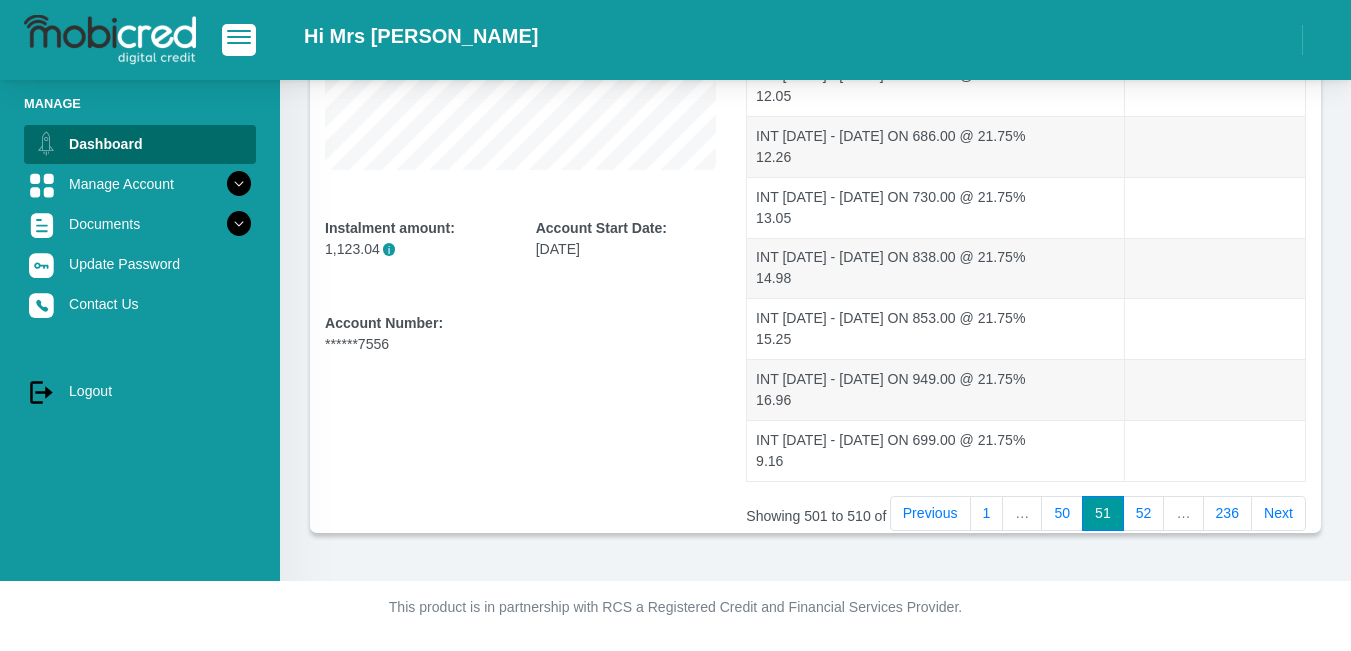 click on "Next" at bounding box center [1278, 514] 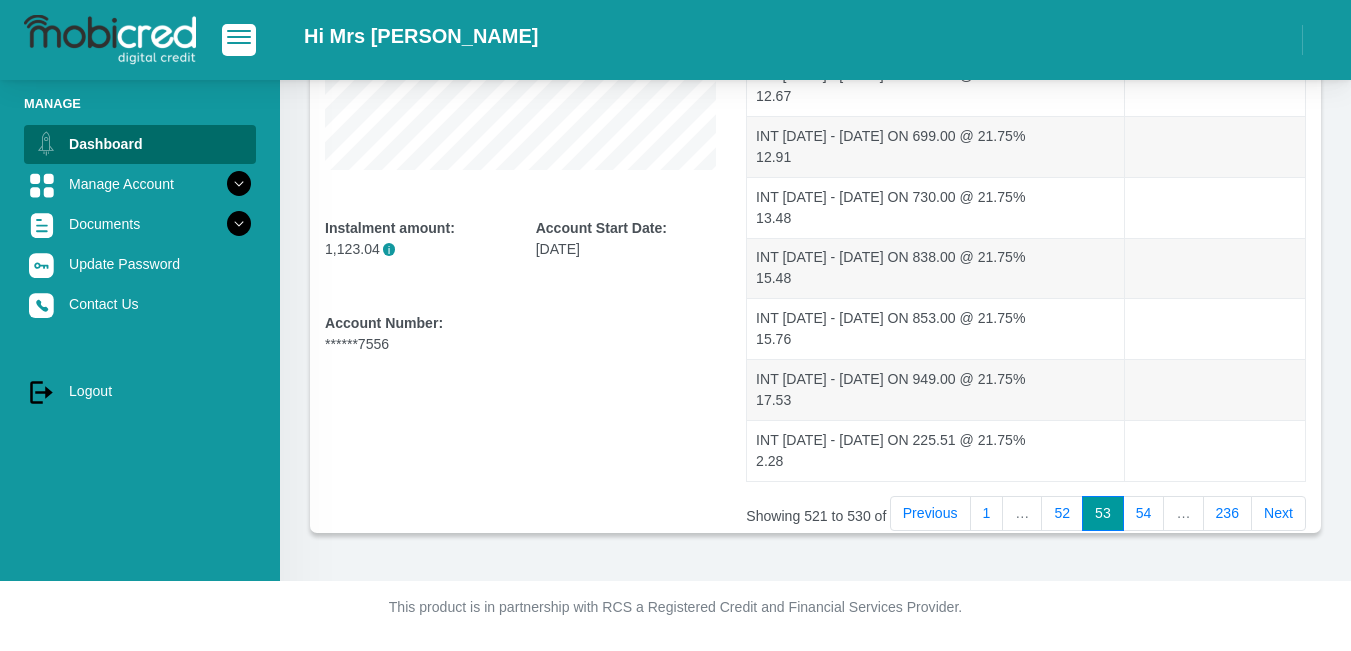 click on "Next" at bounding box center (1278, 514) 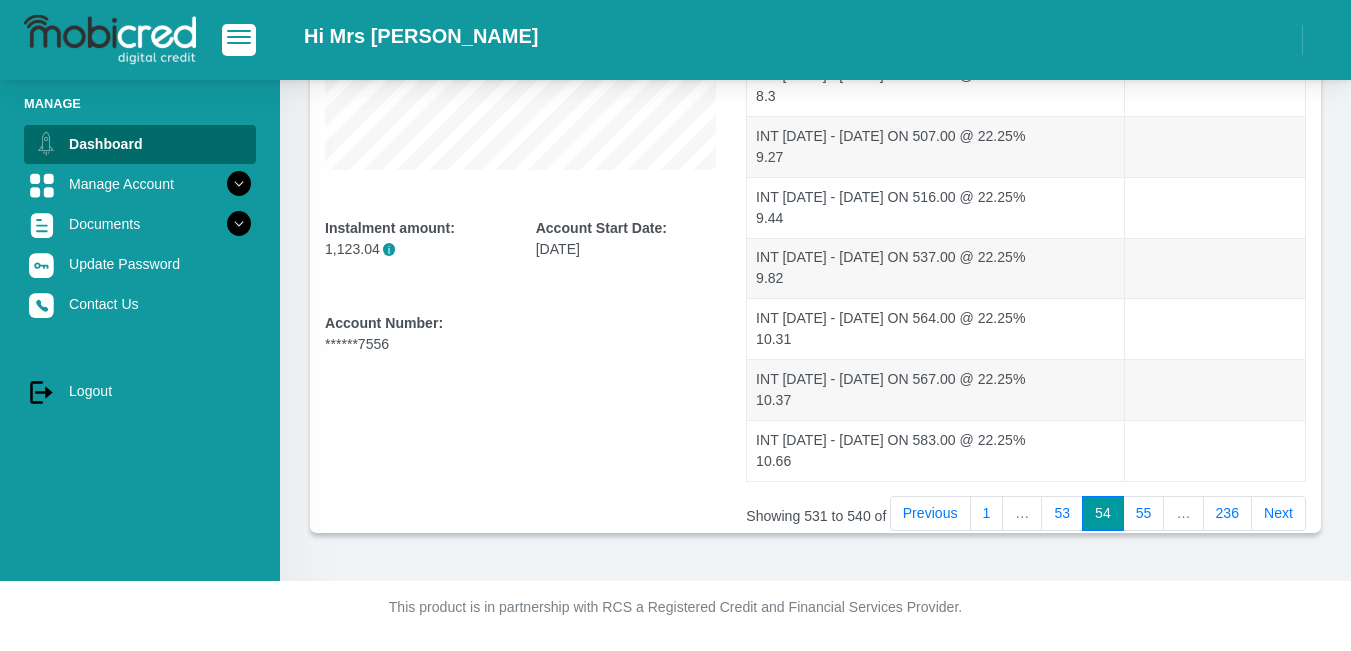 click on "Next" at bounding box center (1278, 514) 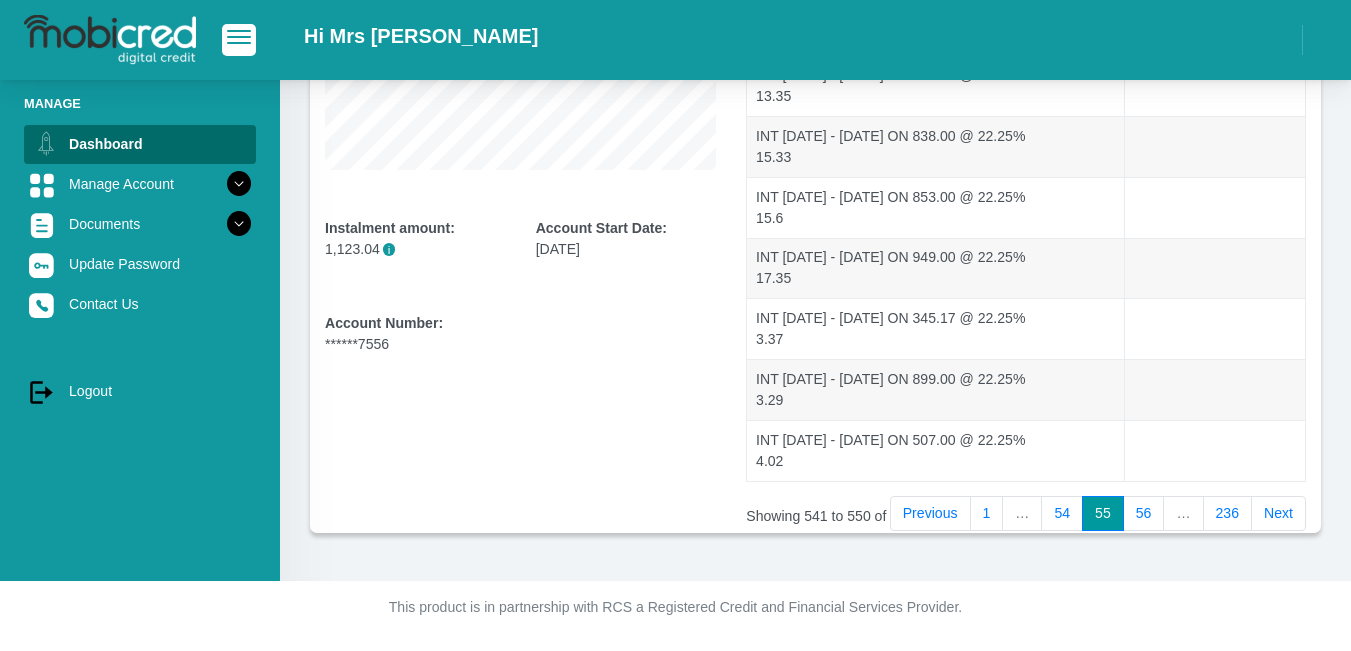 click on "Next" at bounding box center [1278, 514] 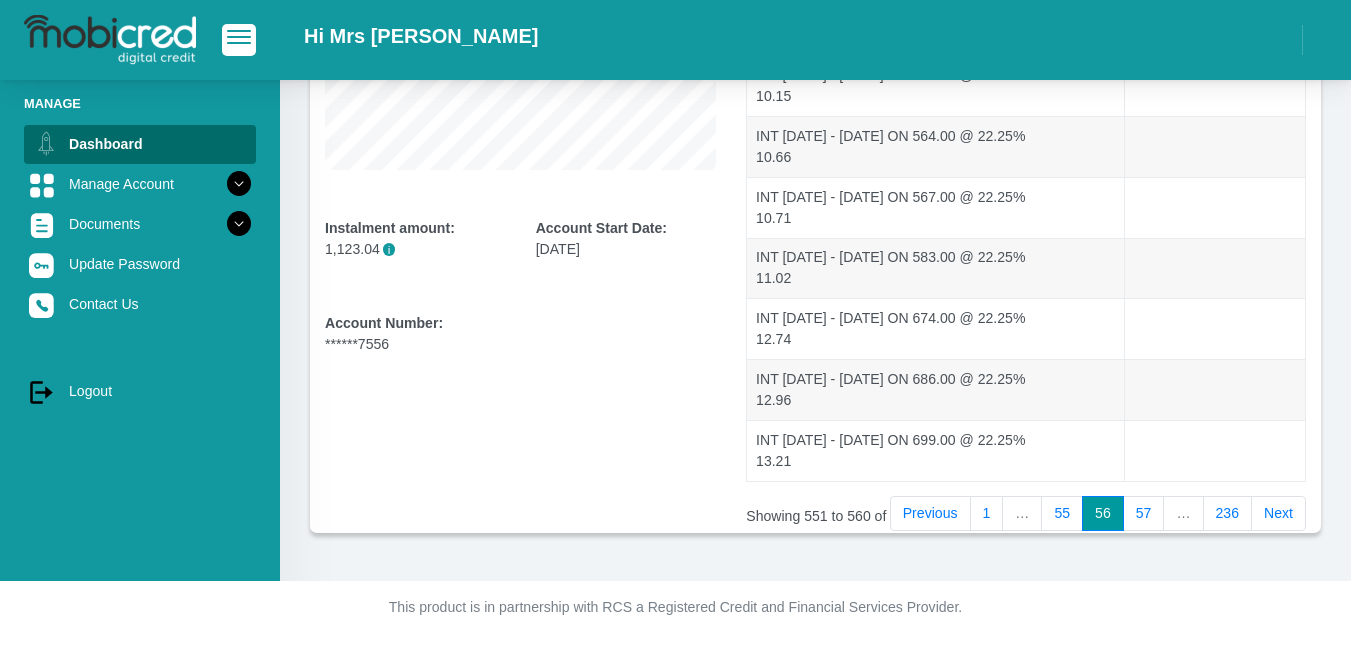 click on "Next" at bounding box center [1278, 514] 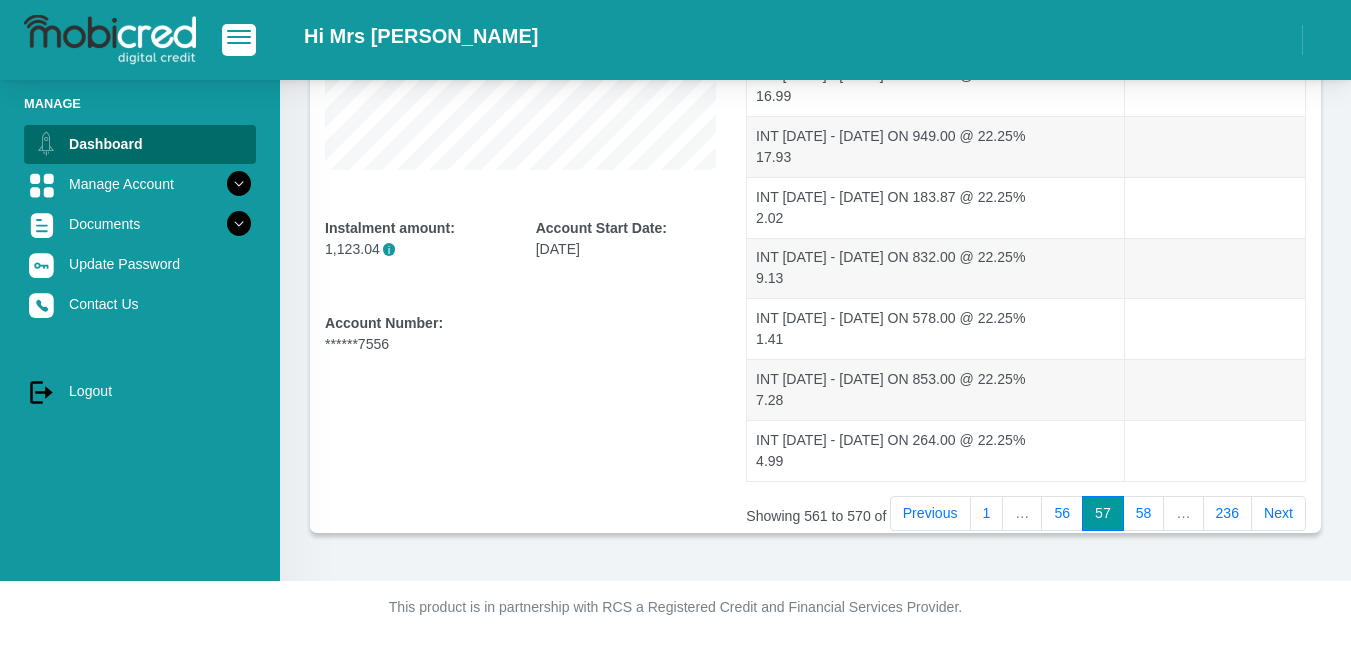 click on "Next" at bounding box center (1278, 514) 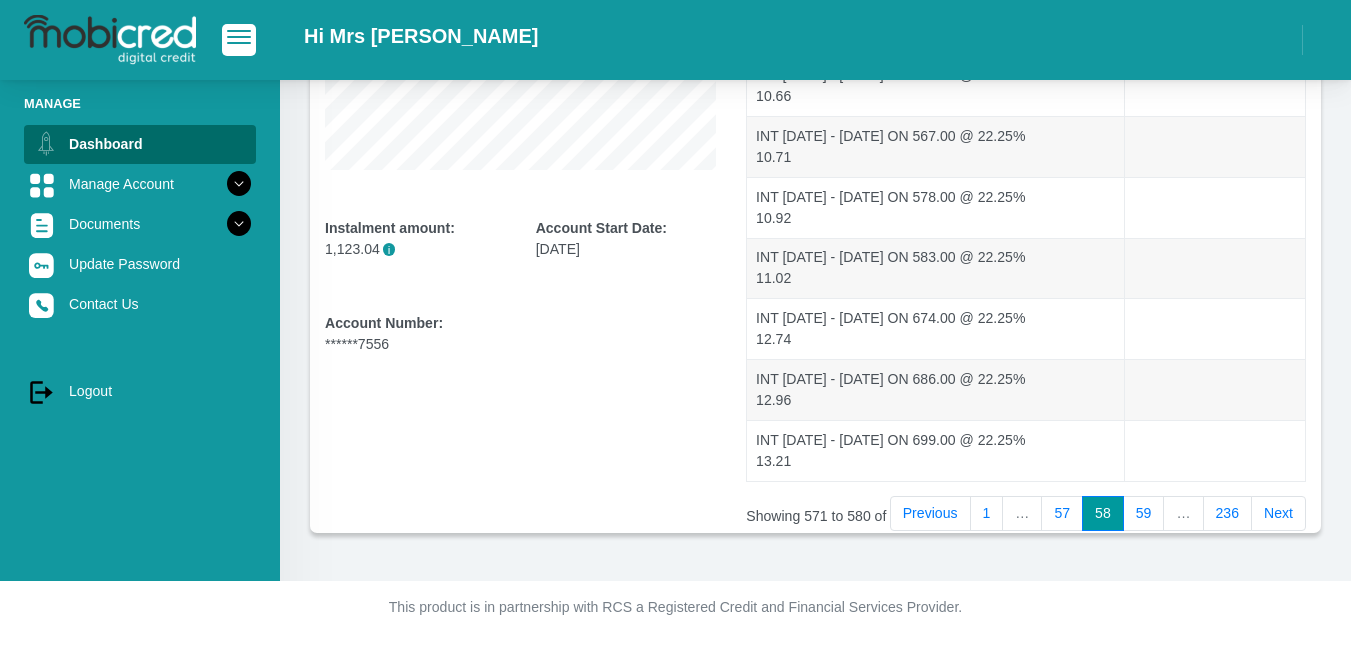 click on "Next" at bounding box center (1278, 514) 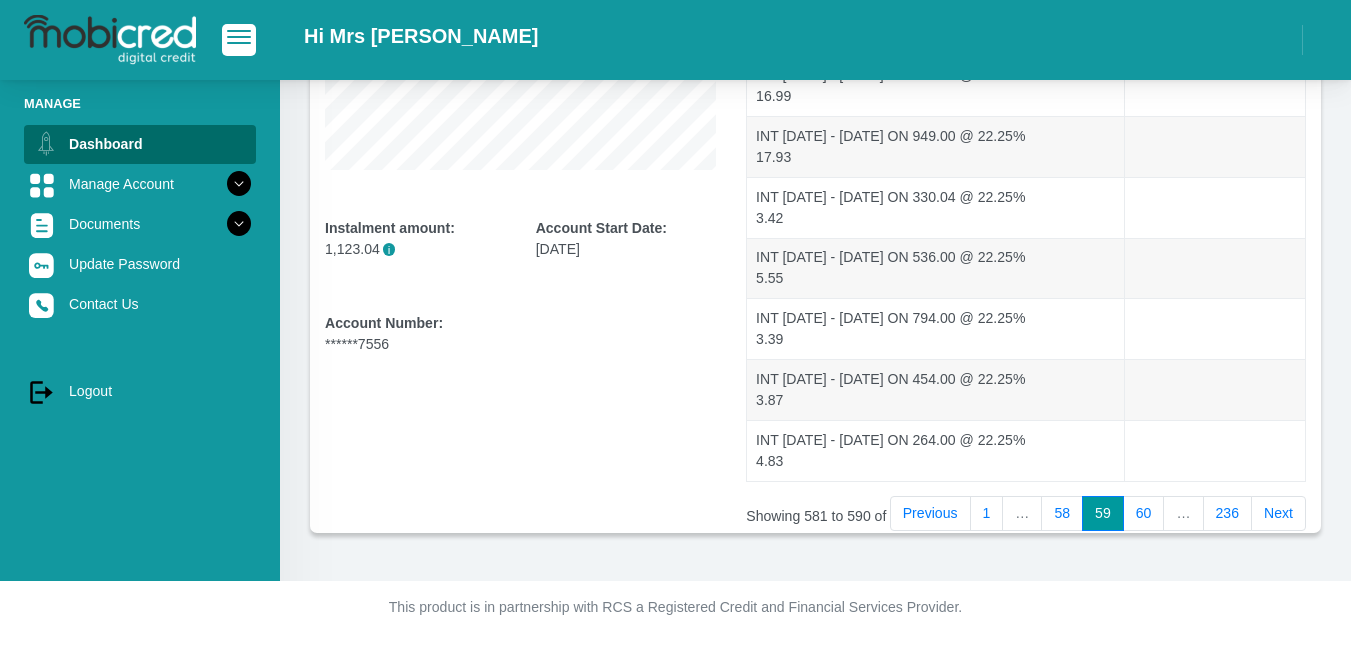 click on "Next" at bounding box center (1278, 514) 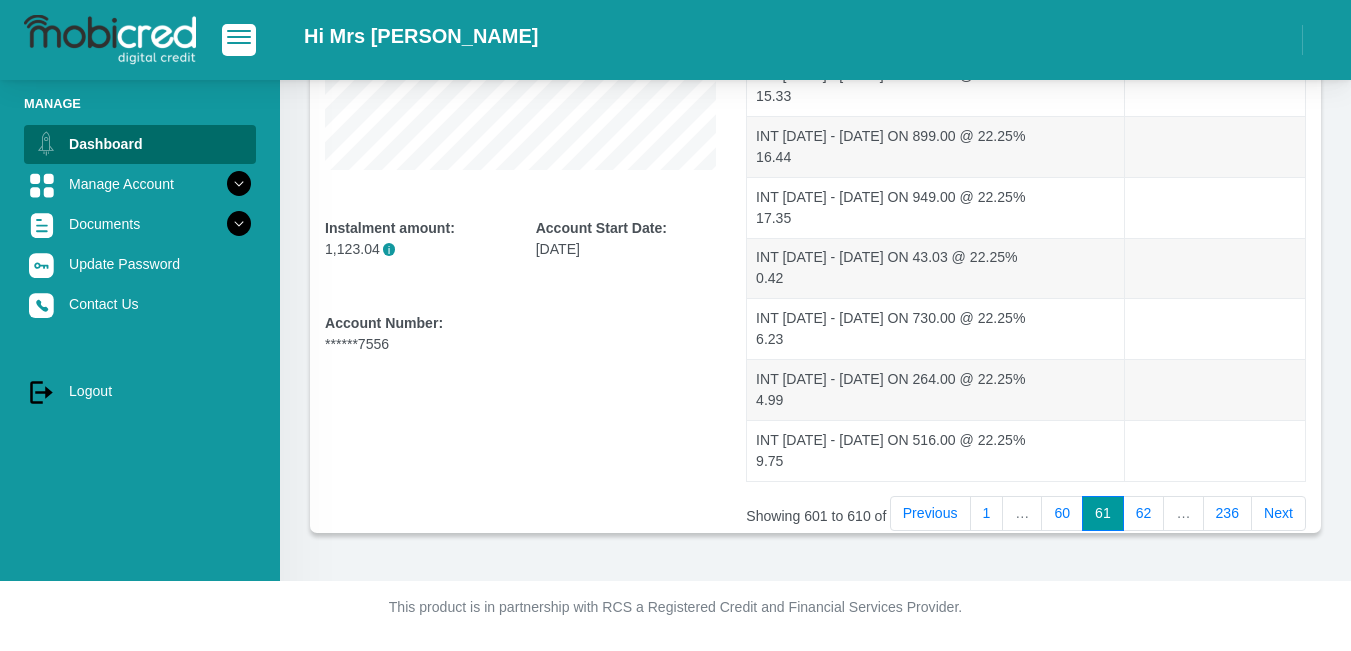 click on "Next" at bounding box center [1278, 514] 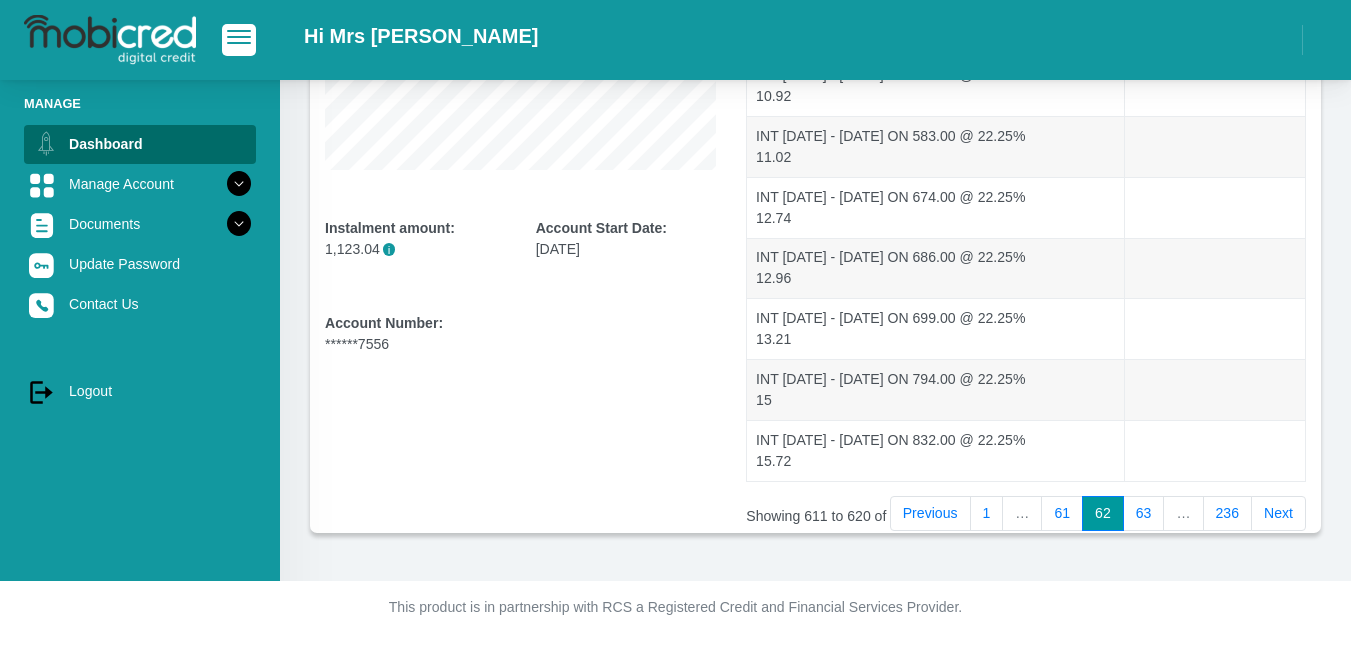 click on "Next" at bounding box center (1278, 514) 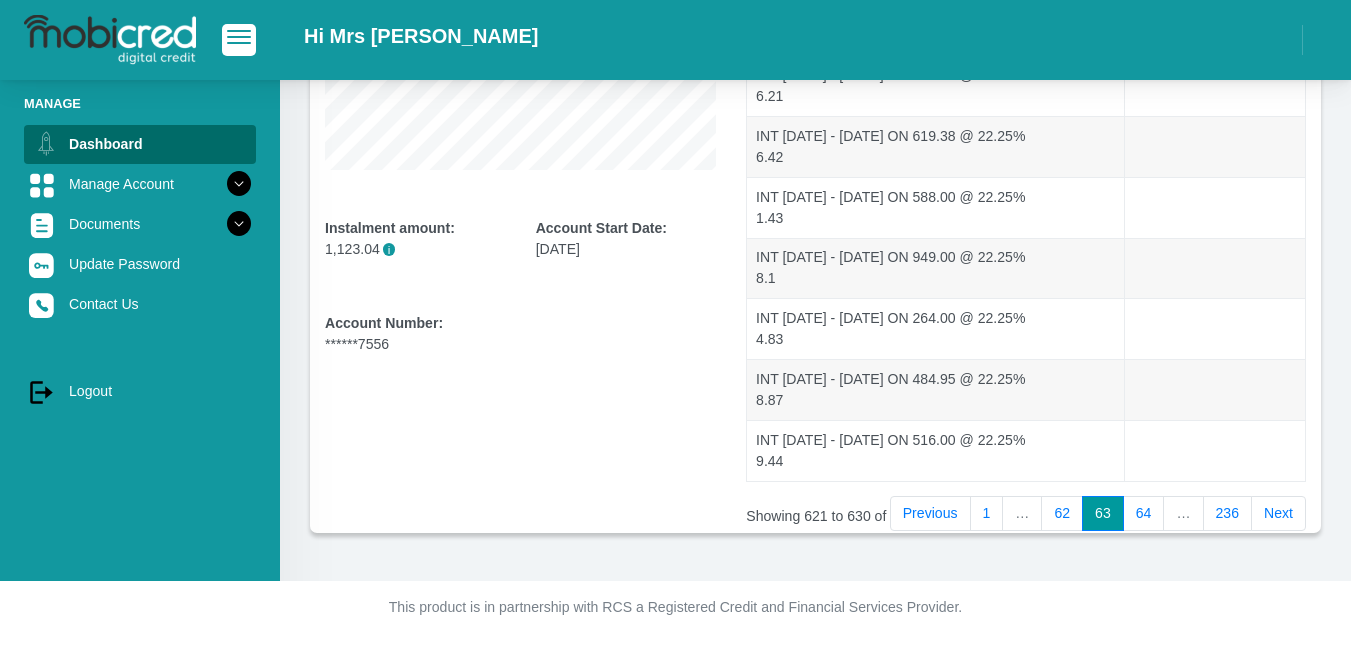 click on "Next" at bounding box center [1278, 514] 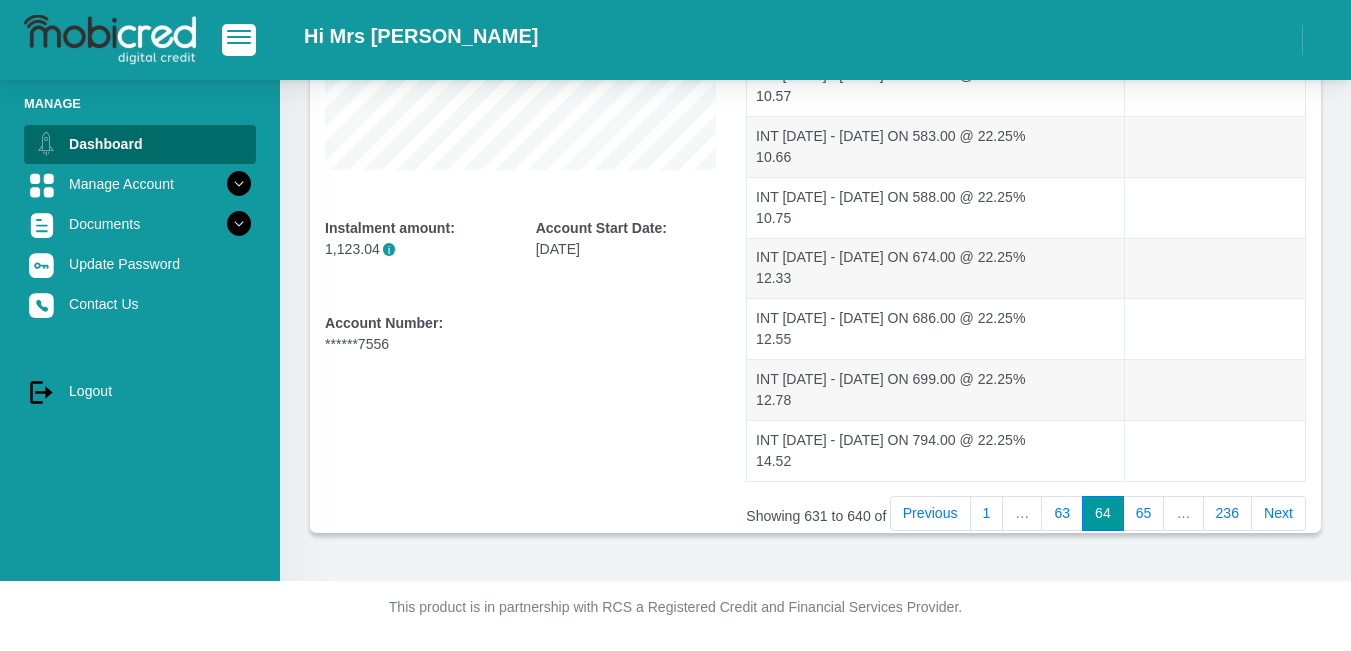 click on "Next" at bounding box center [1278, 514] 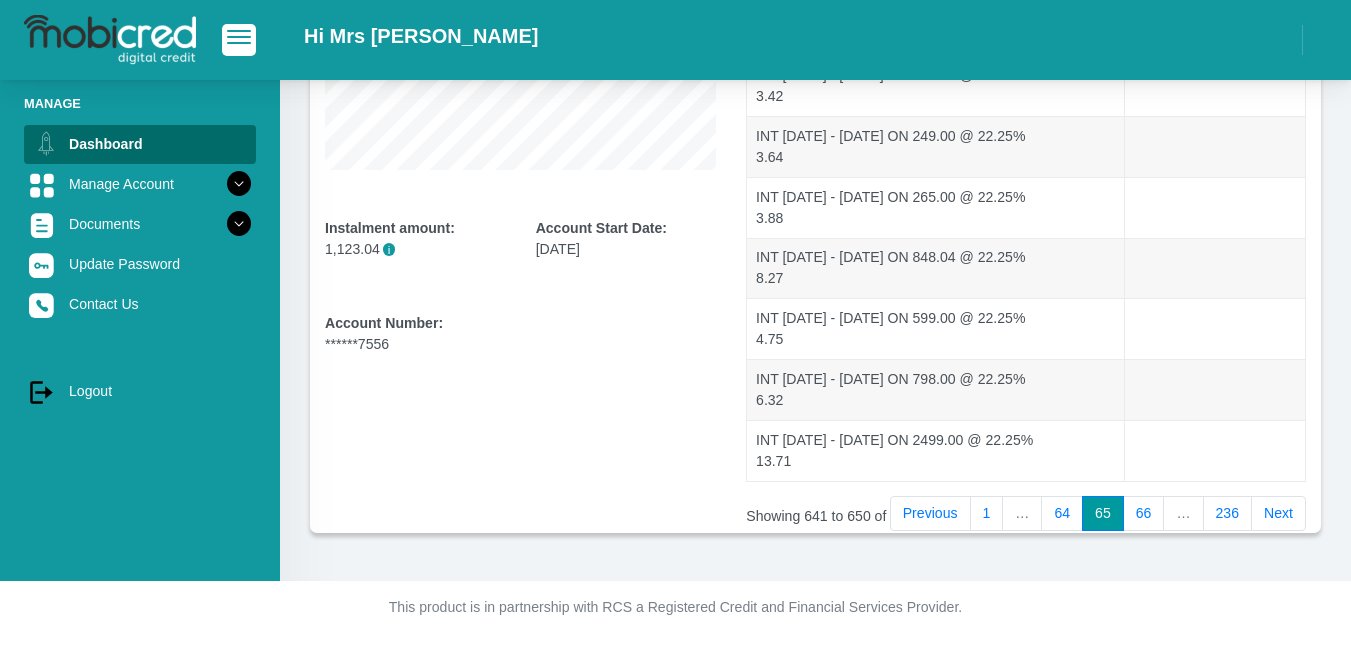click on "Next" at bounding box center [1278, 514] 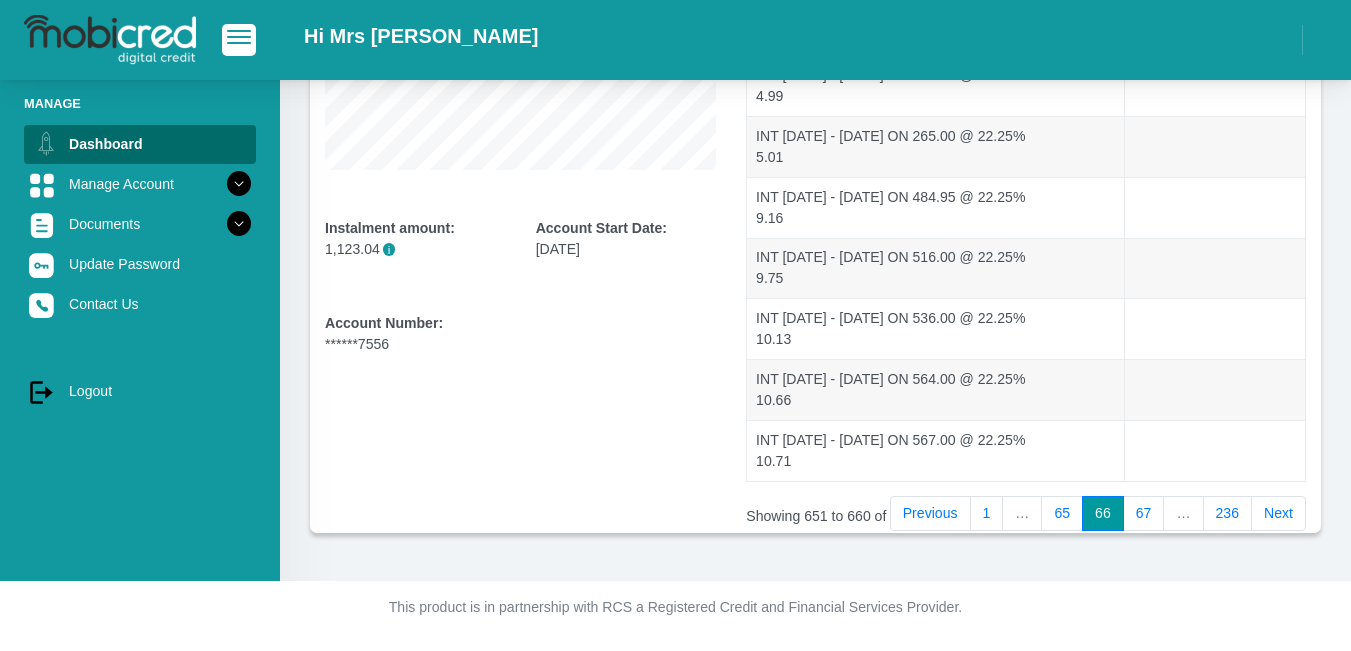 click on "Next" at bounding box center (1278, 514) 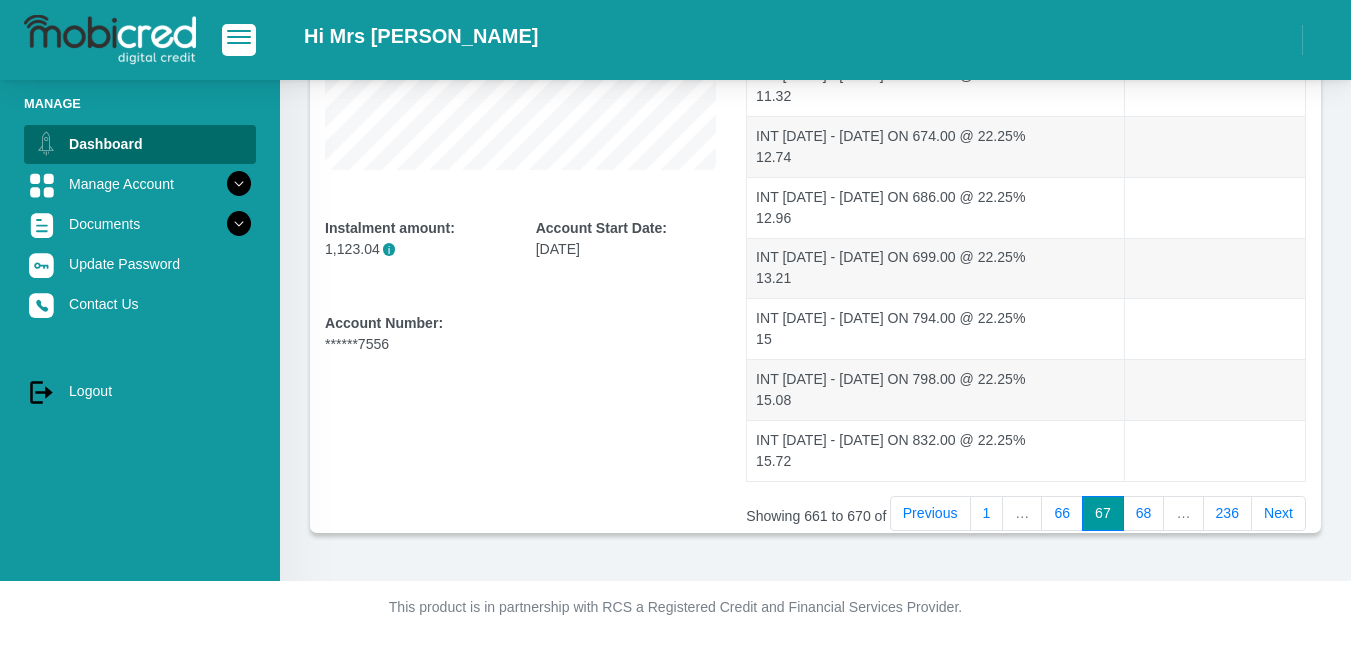 click on "Next" at bounding box center [1278, 514] 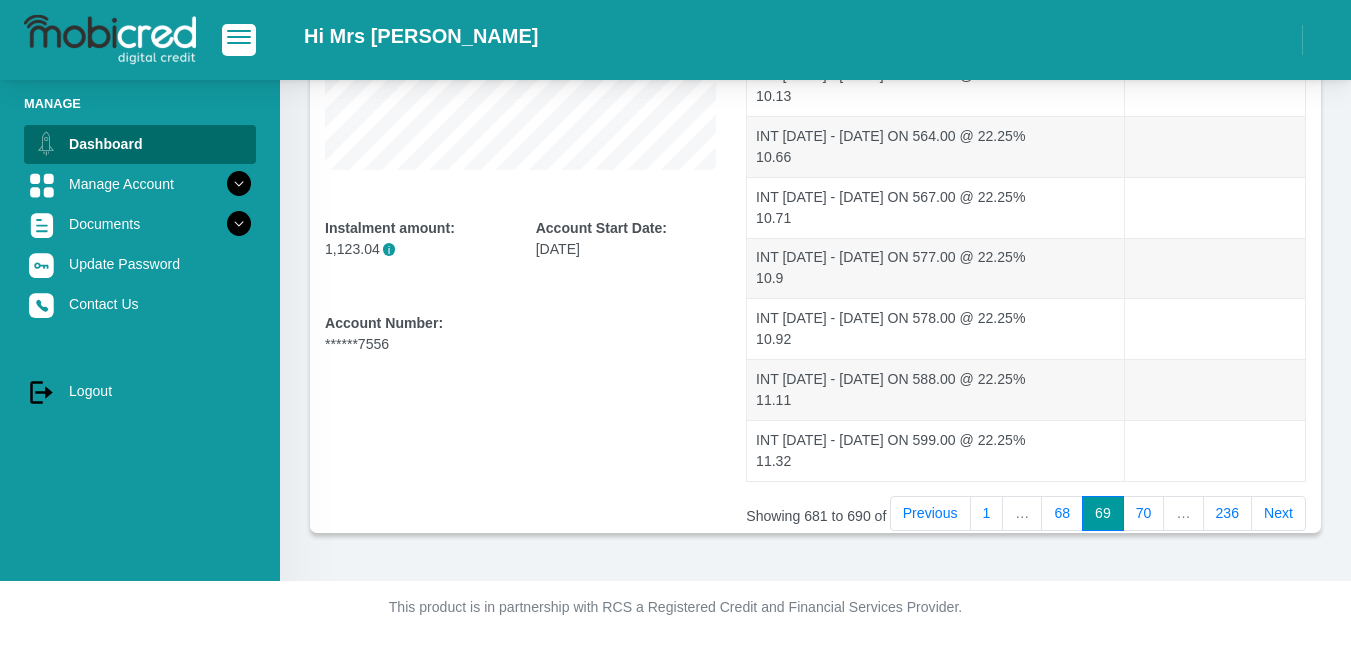 click on "Next" at bounding box center (1278, 514) 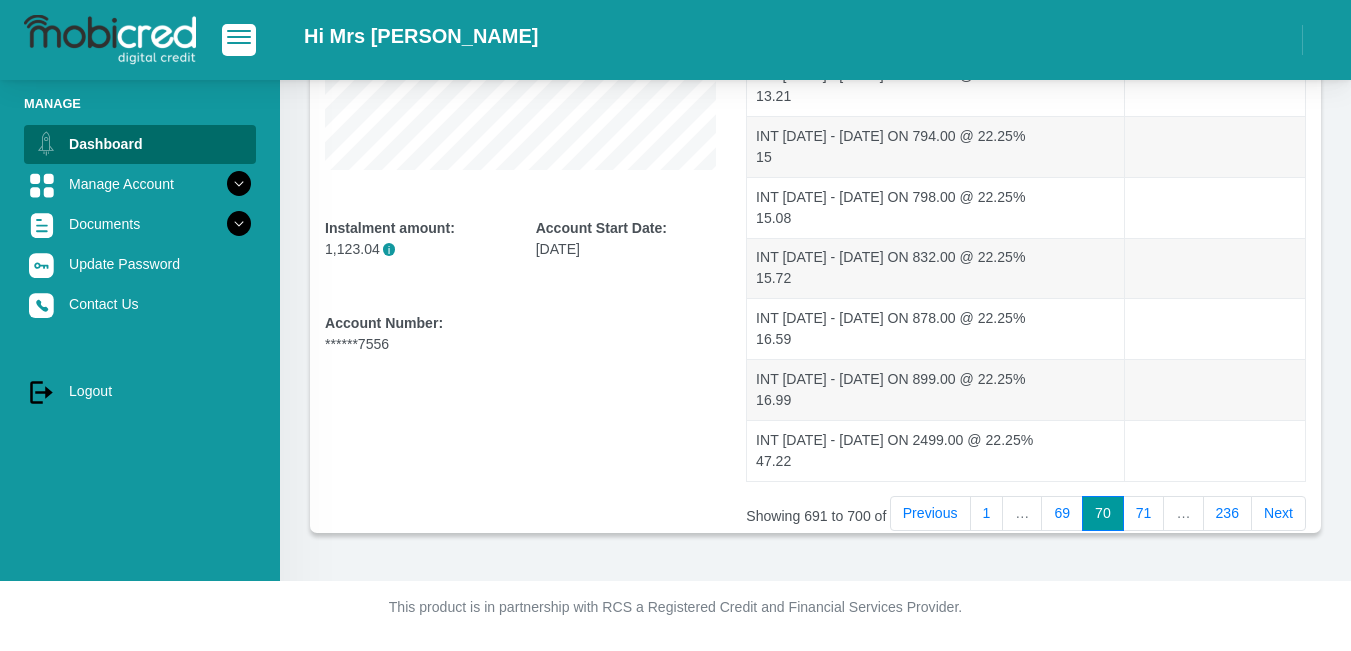 click on "Next" at bounding box center [1278, 514] 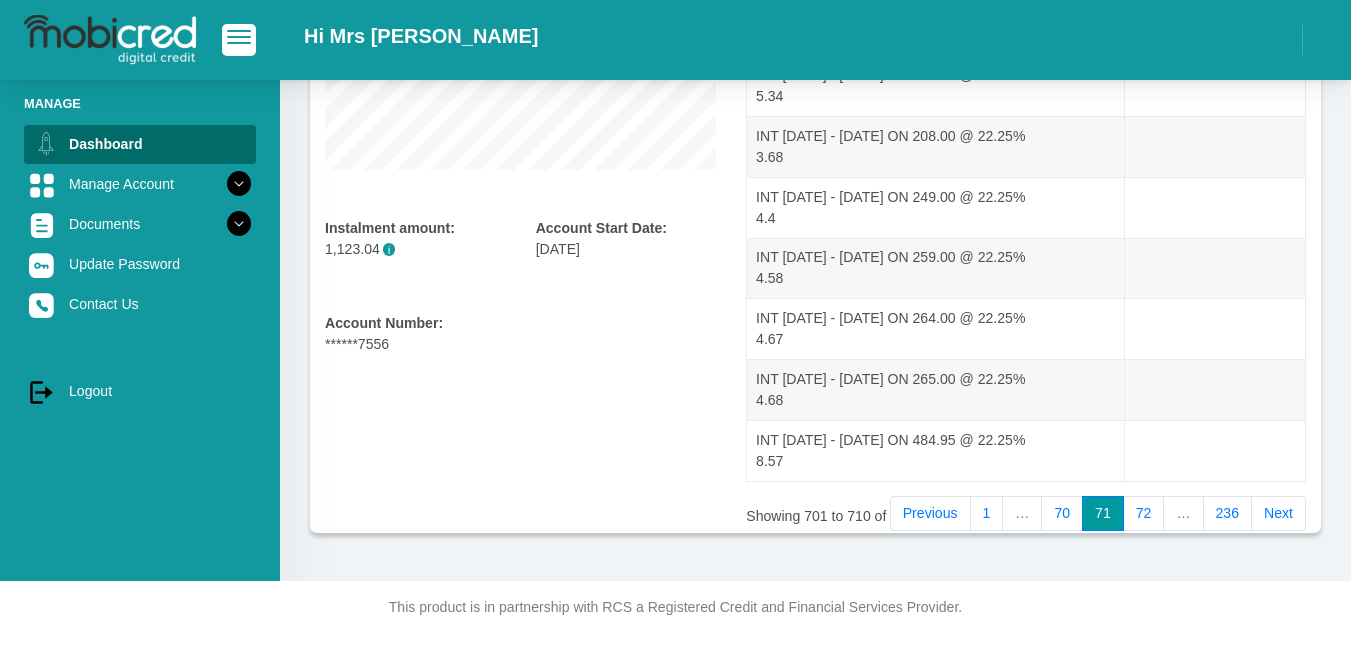 click on "Next" at bounding box center [1278, 514] 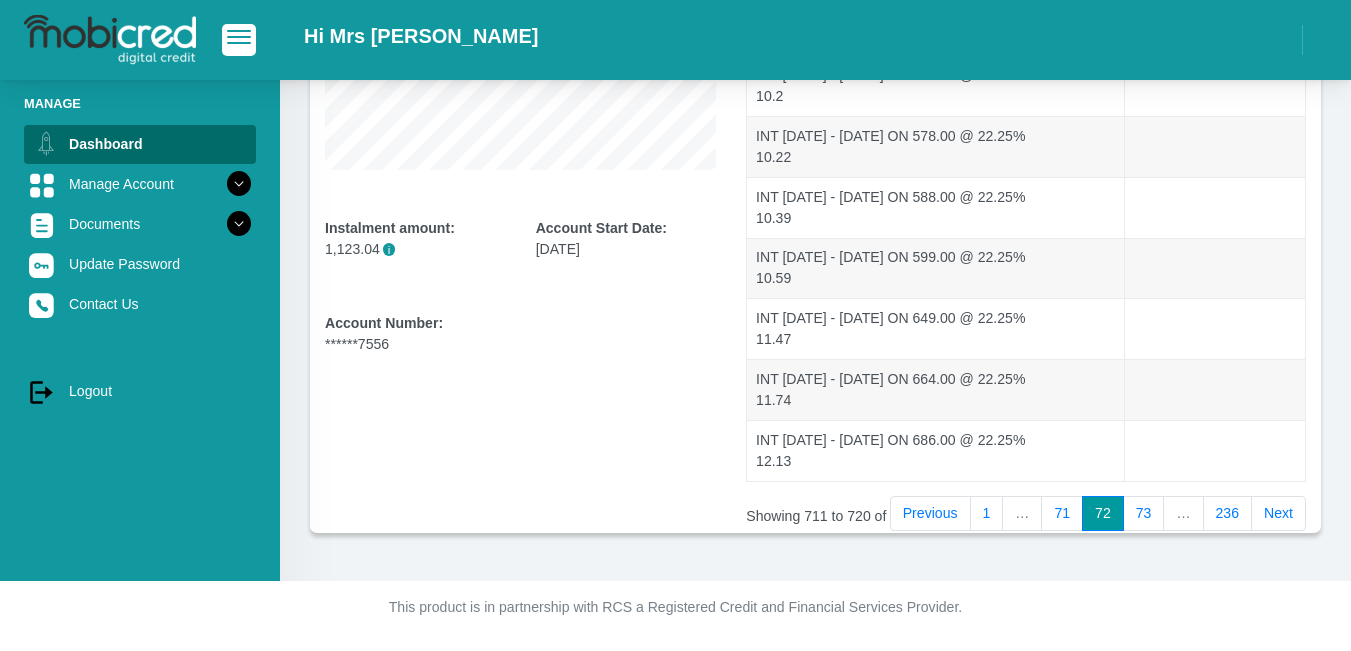click on "Next" at bounding box center [1278, 514] 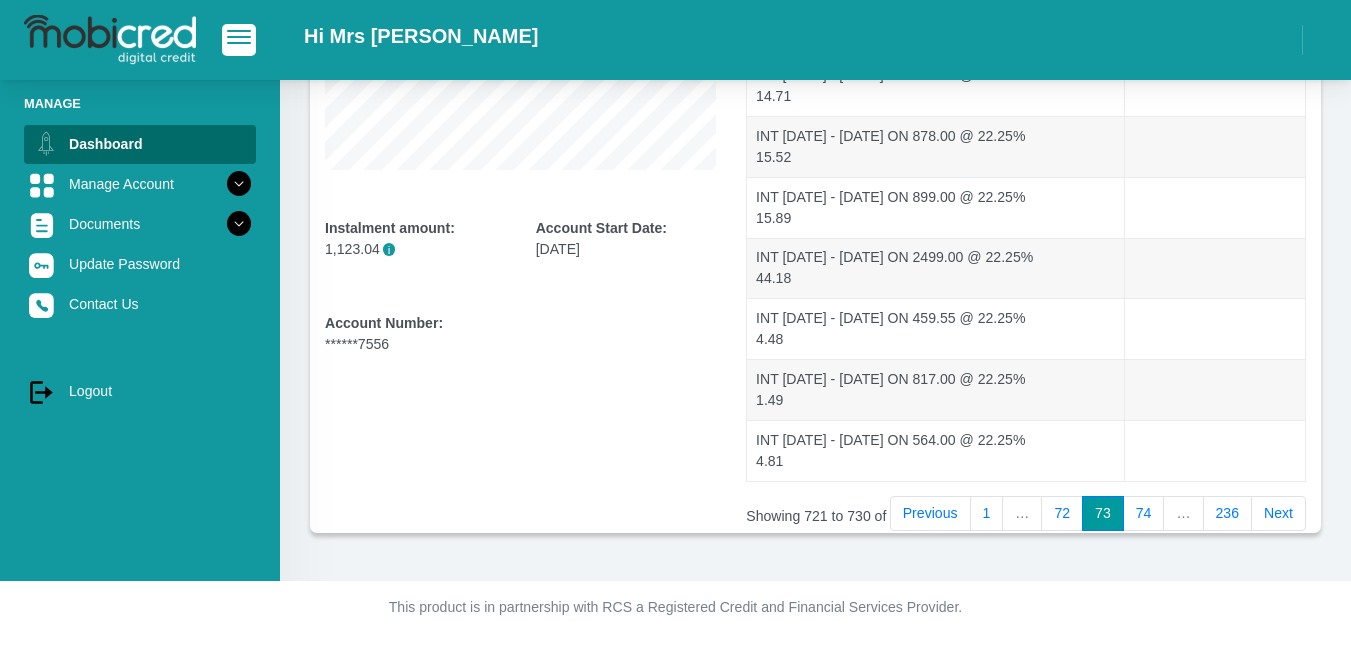 click on "Next" at bounding box center (1278, 514) 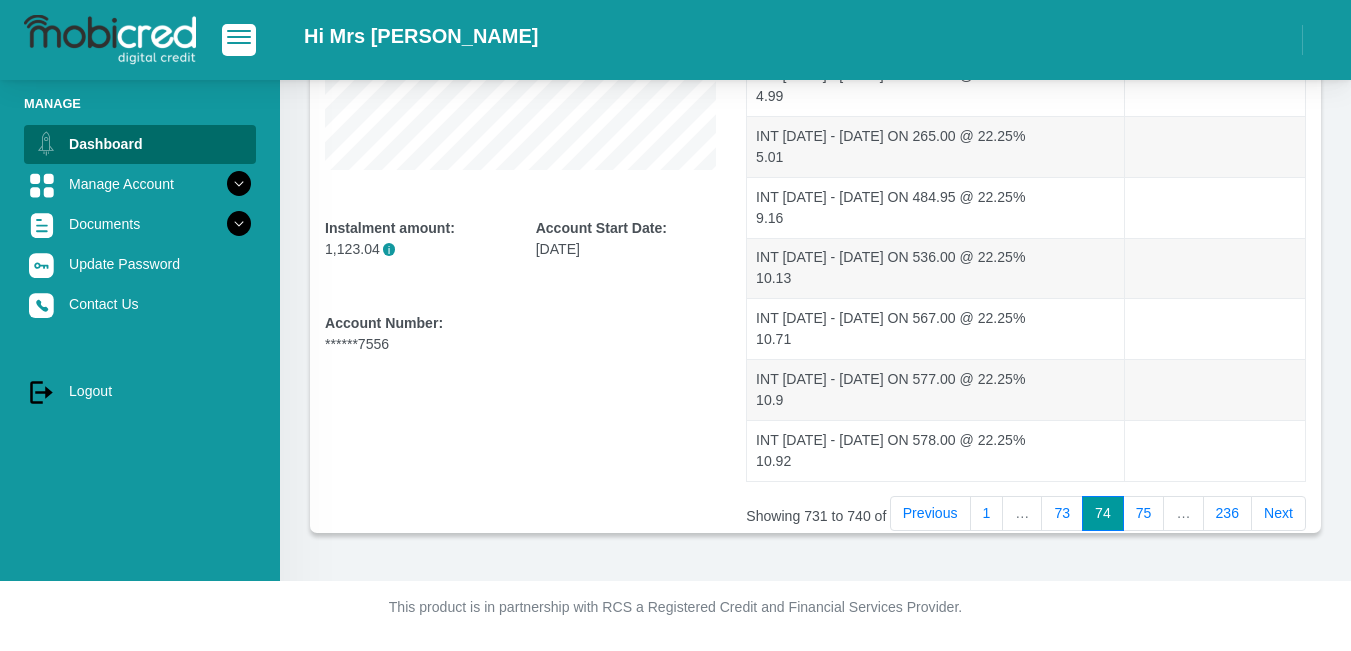 click on "Next" at bounding box center (1278, 514) 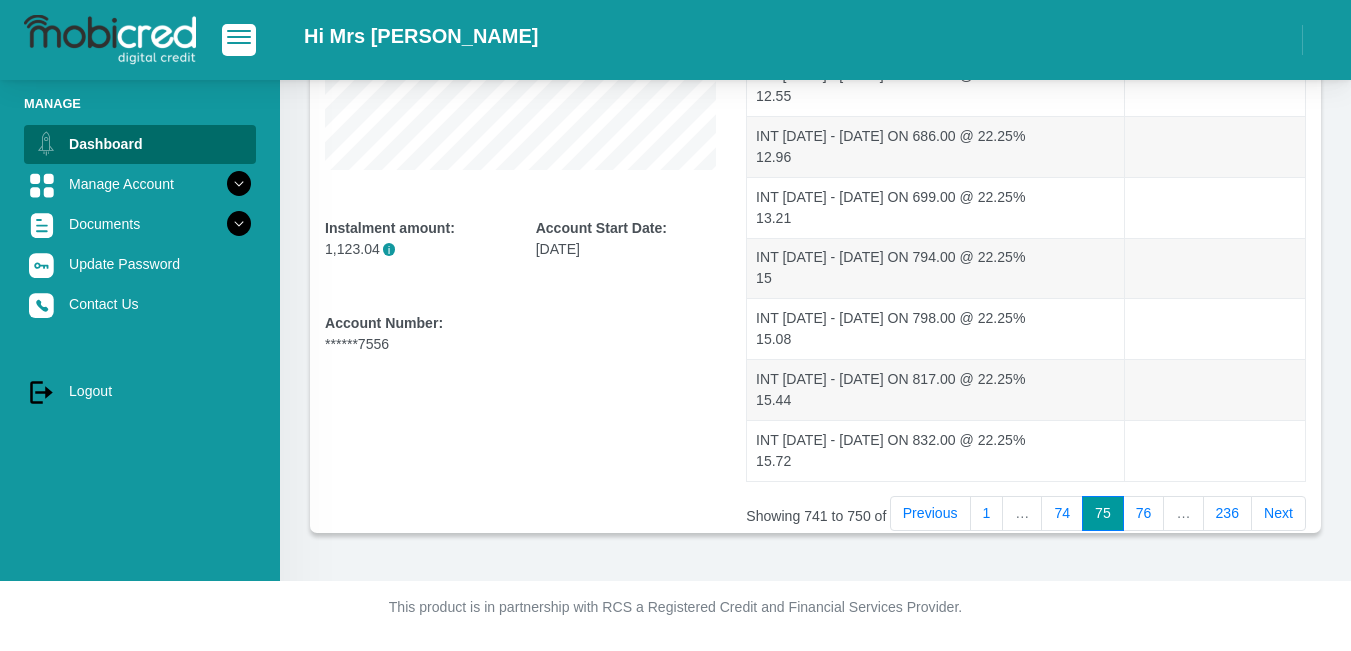 click on "Next" at bounding box center (1278, 514) 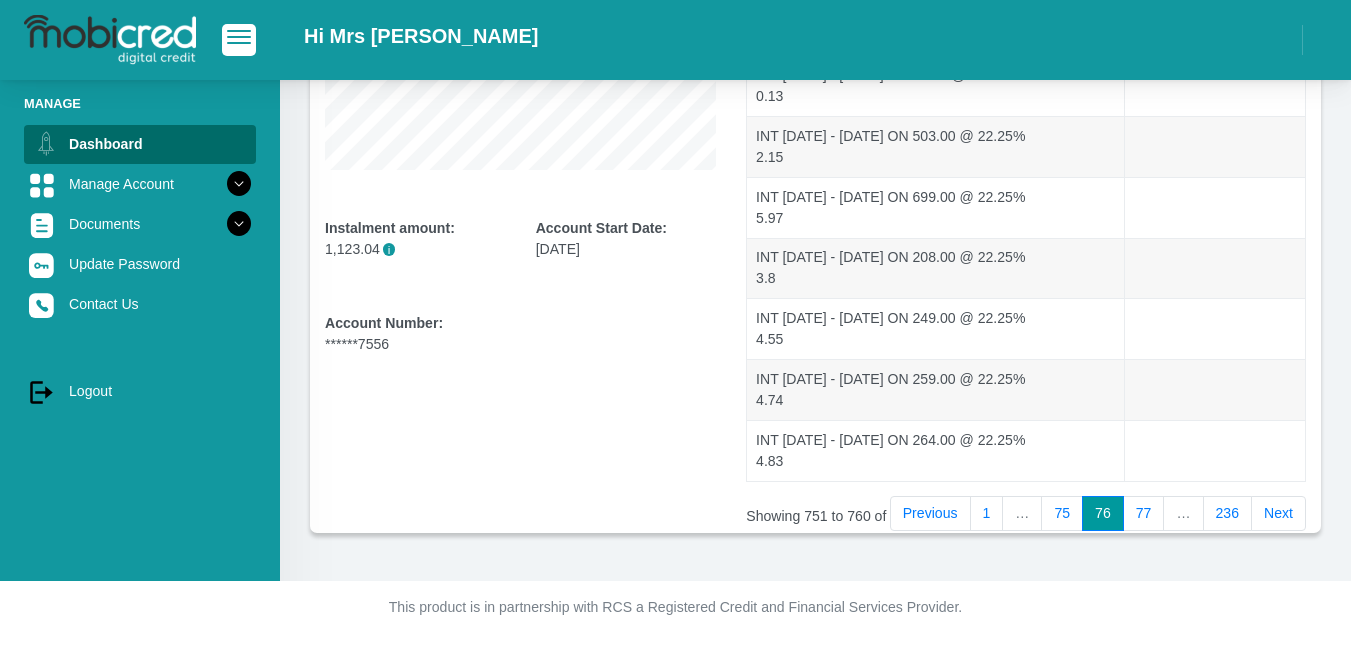 click on "Next" at bounding box center (1278, 514) 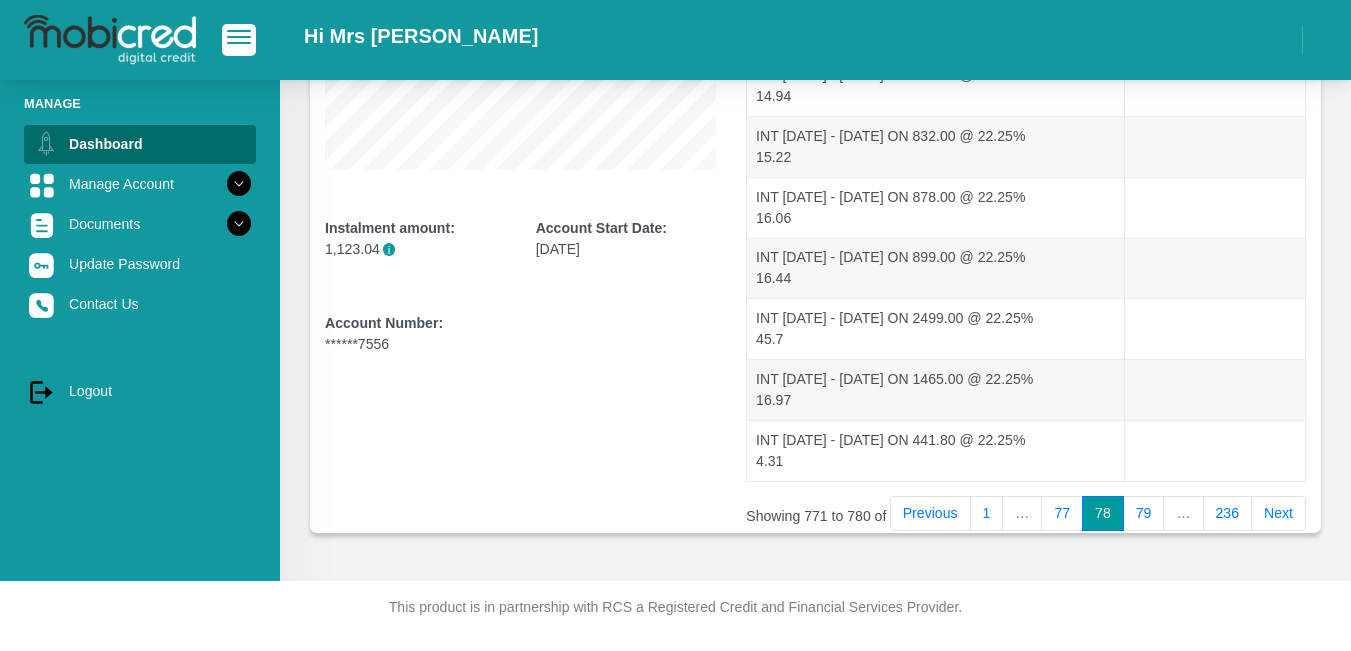 click on "Next" at bounding box center [1278, 514] 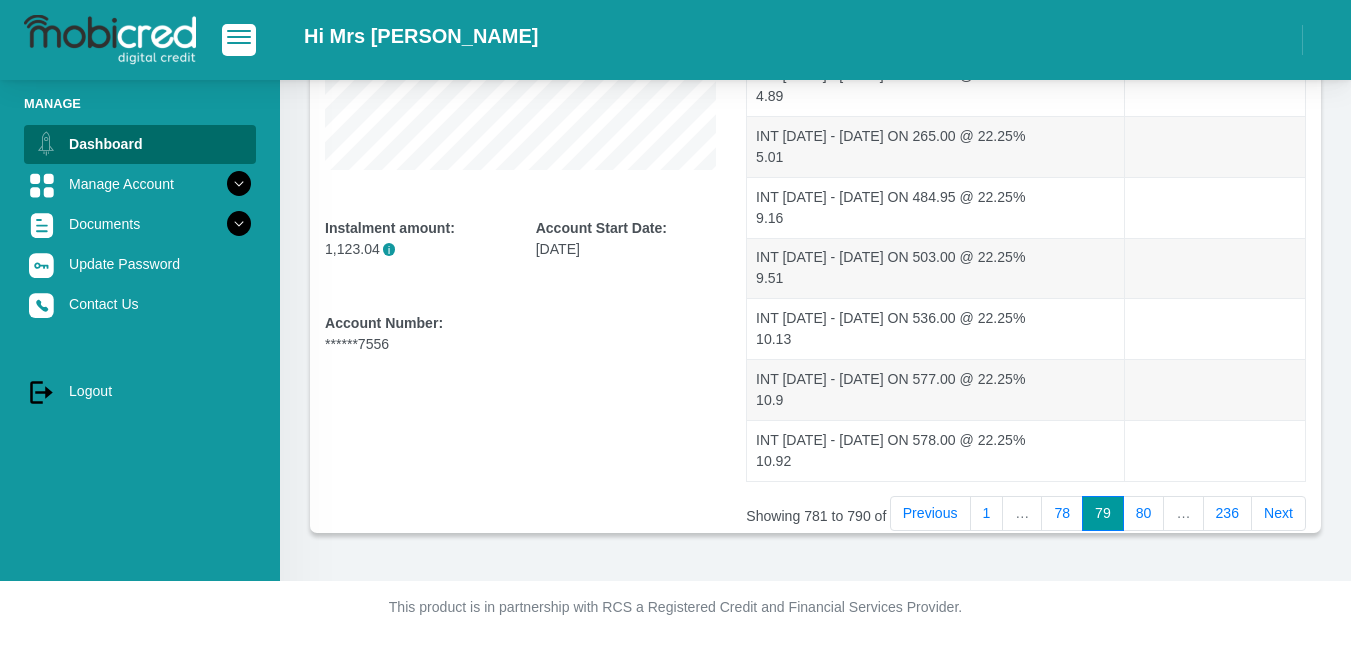click on "Next" at bounding box center [1278, 514] 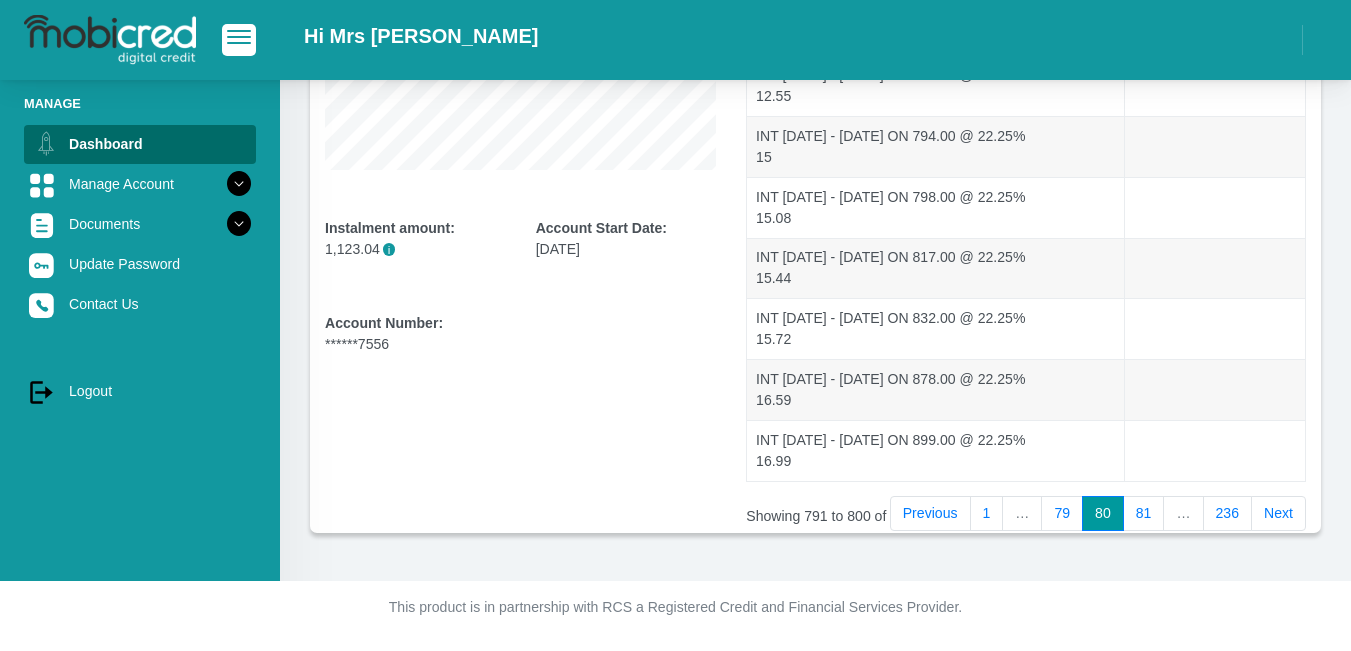 click on "Next" at bounding box center (1278, 514) 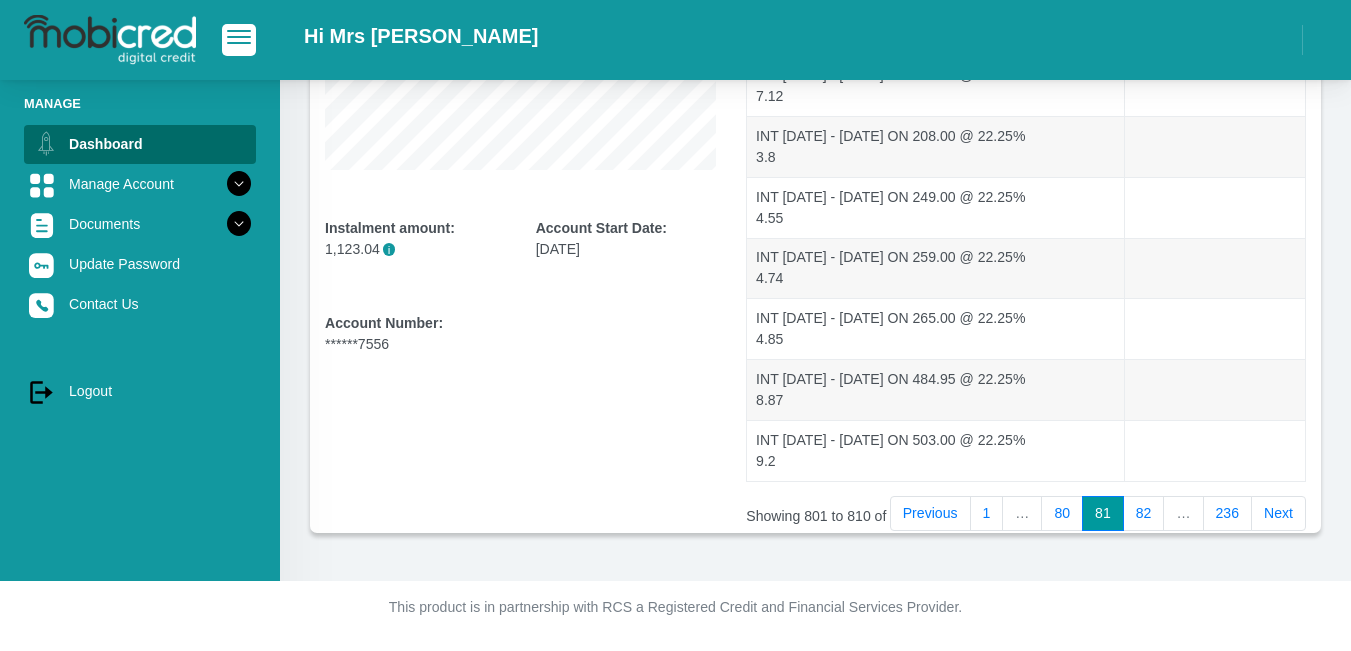 click on "Next" at bounding box center (1278, 514) 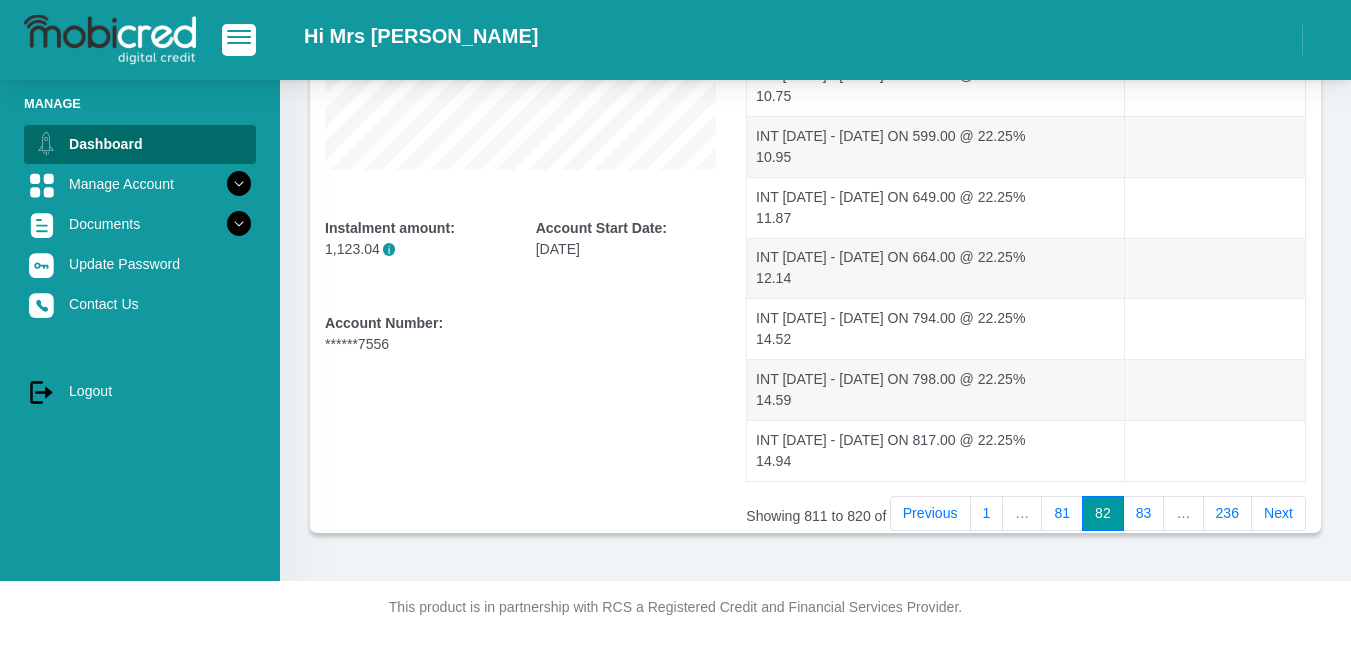 click on "Next" at bounding box center (1278, 514) 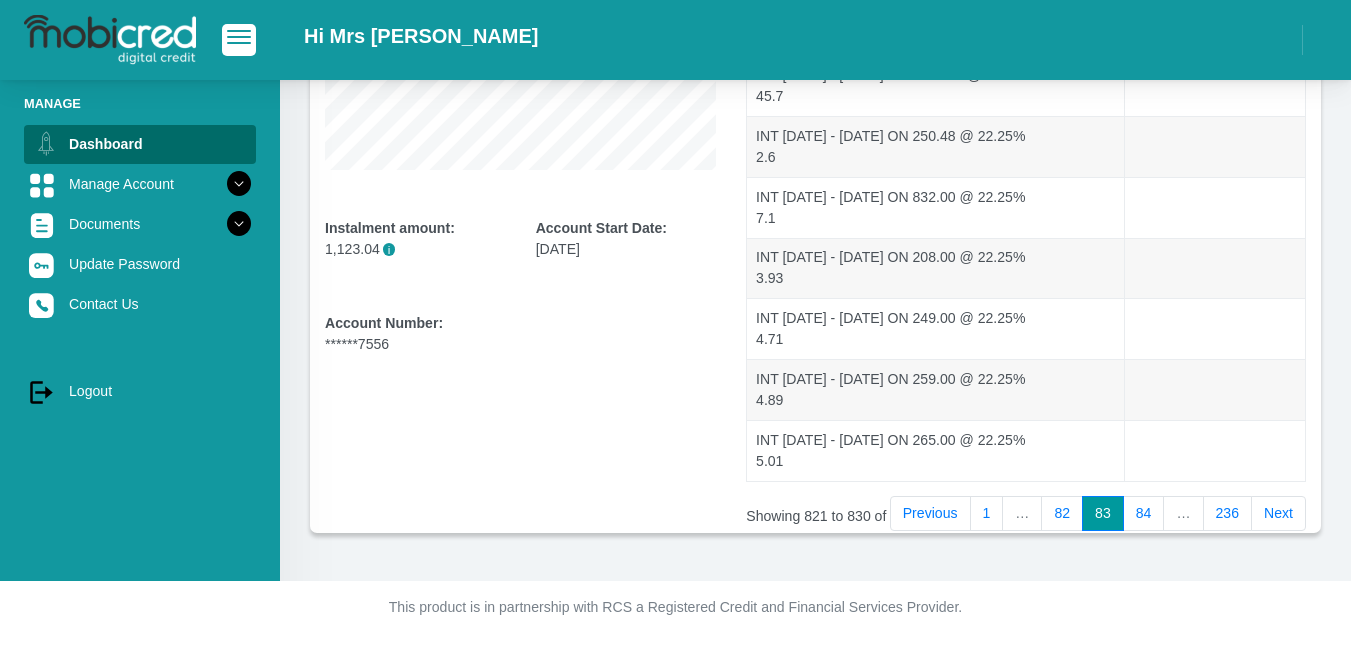 click on "Next" at bounding box center (1278, 514) 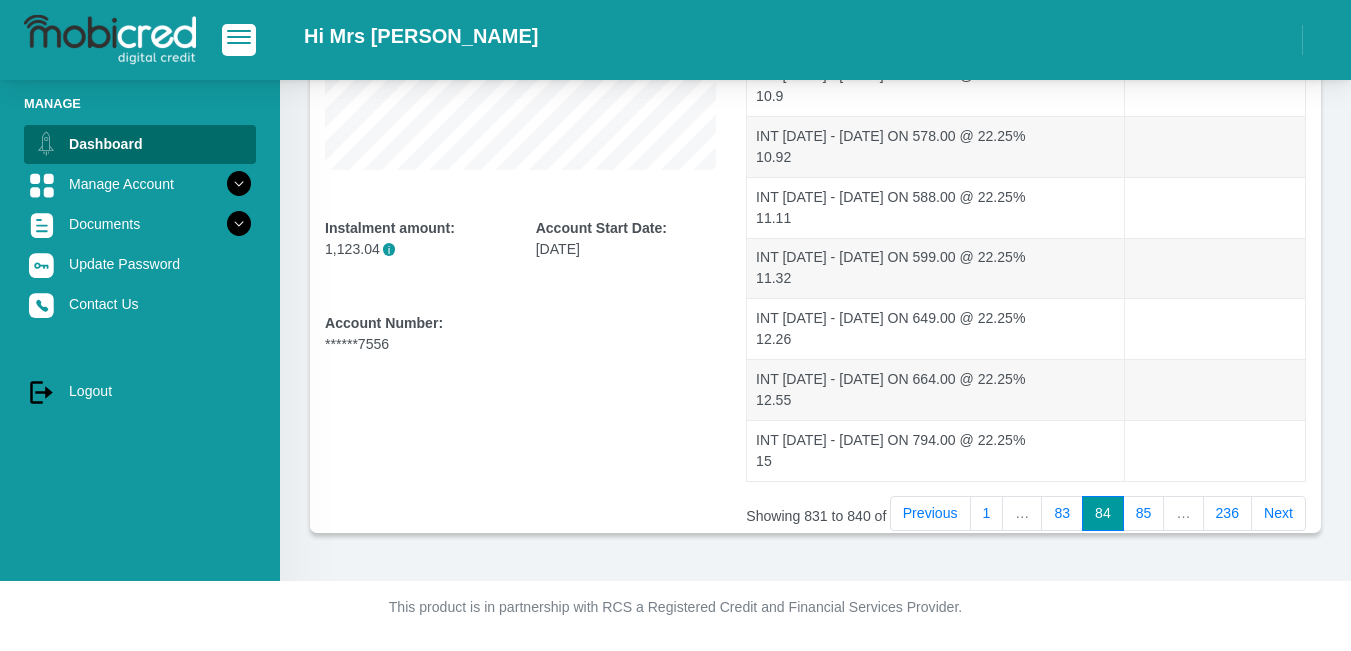 click on "Next" at bounding box center [1278, 514] 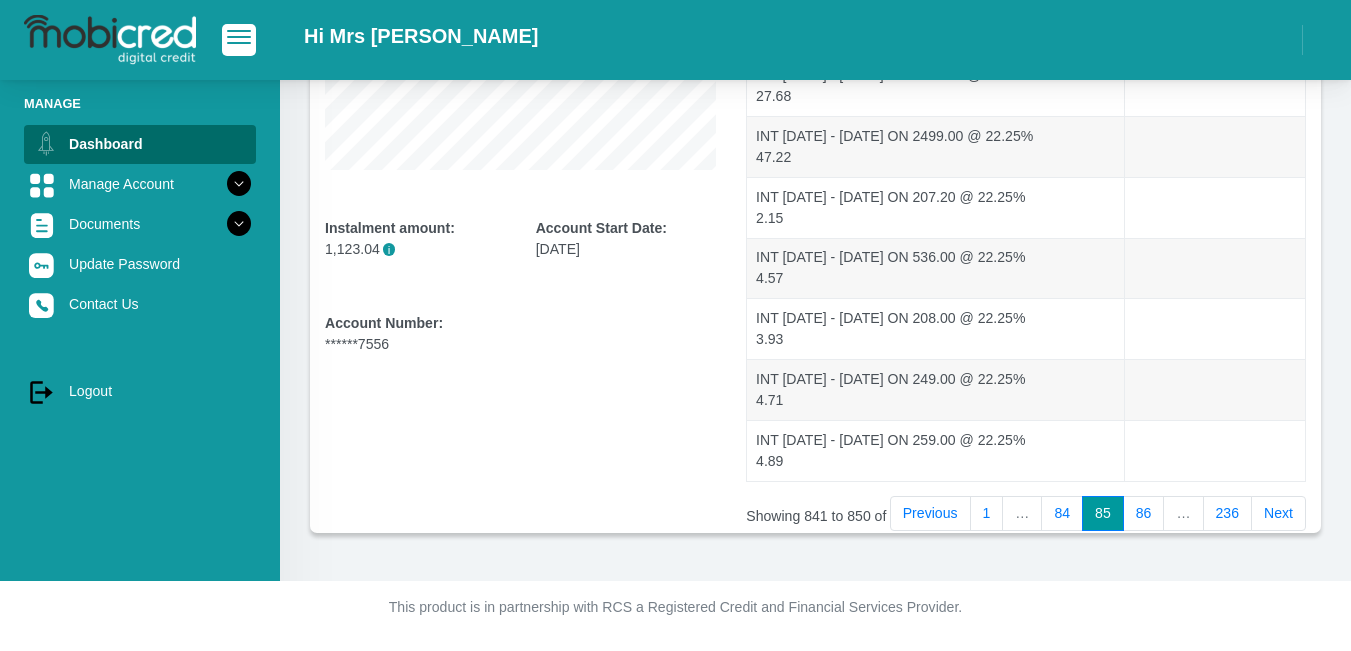 click on "Next" at bounding box center [1278, 514] 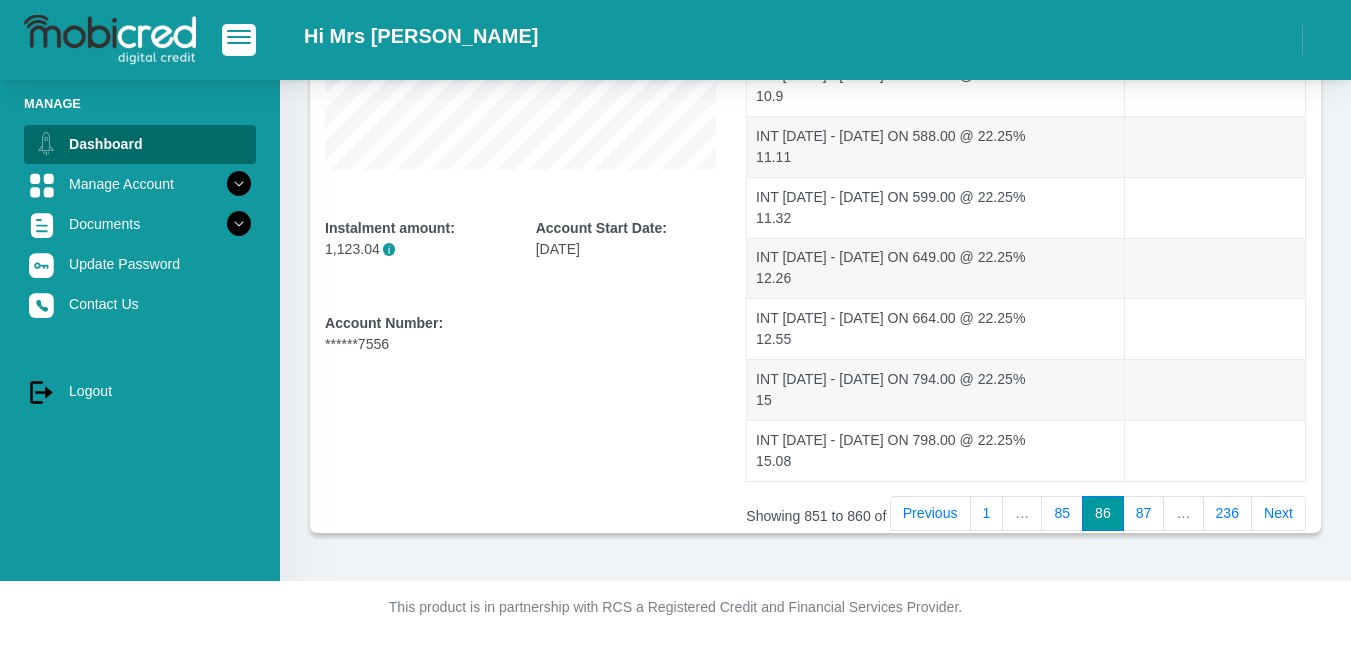 click on "Next" at bounding box center (1278, 514) 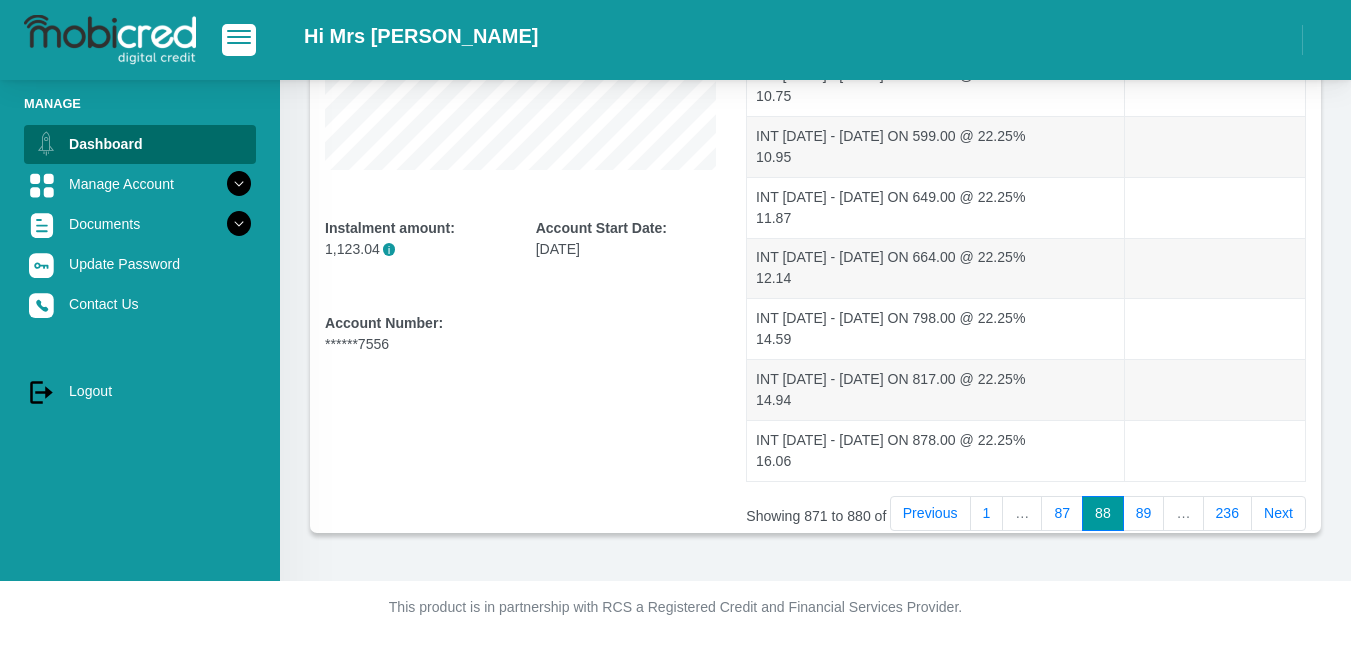 click on "Next" at bounding box center [1278, 514] 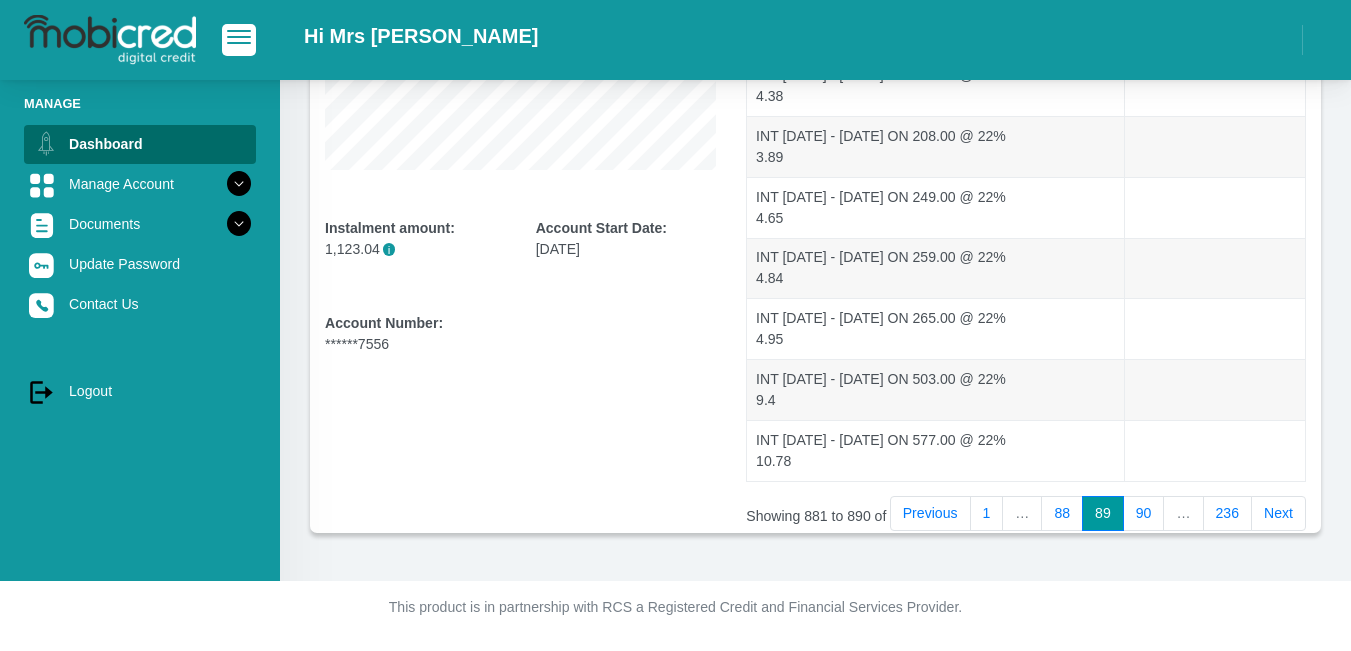 click on "Next" at bounding box center (1278, 514) 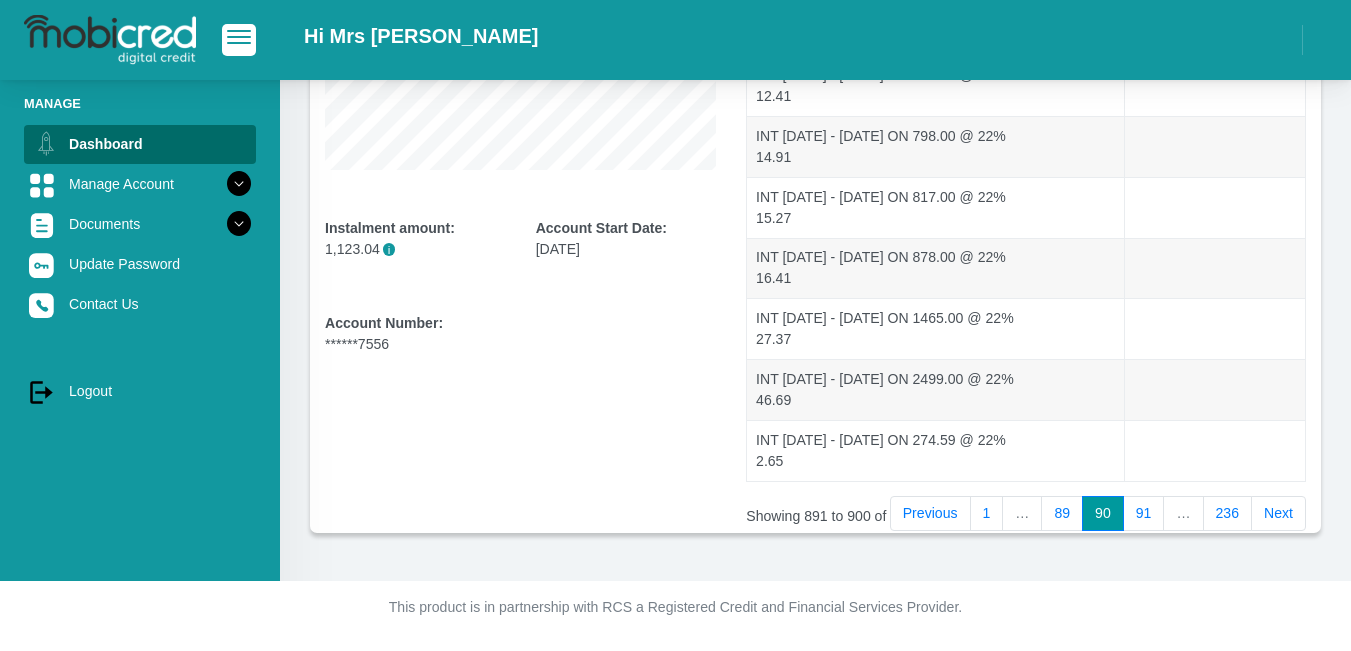 click on "Next" at bounding box center [1278, 514] 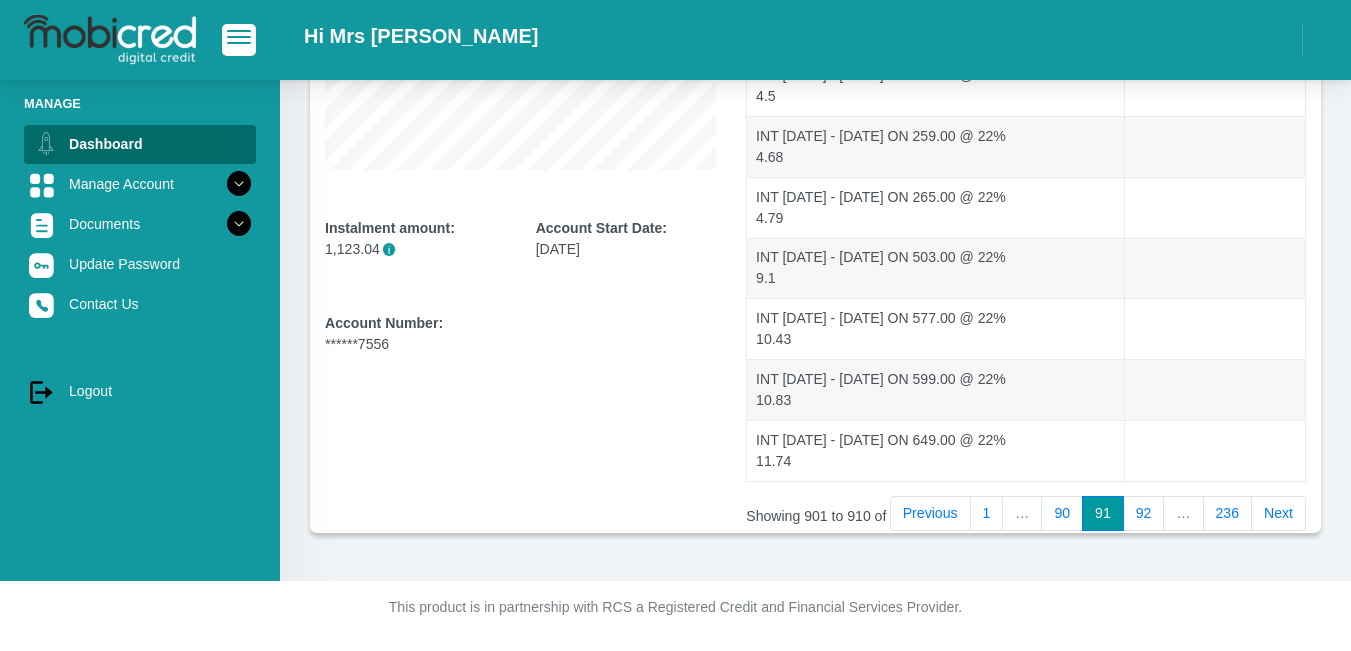 click on "Next" at bounding box center (1278, 514) 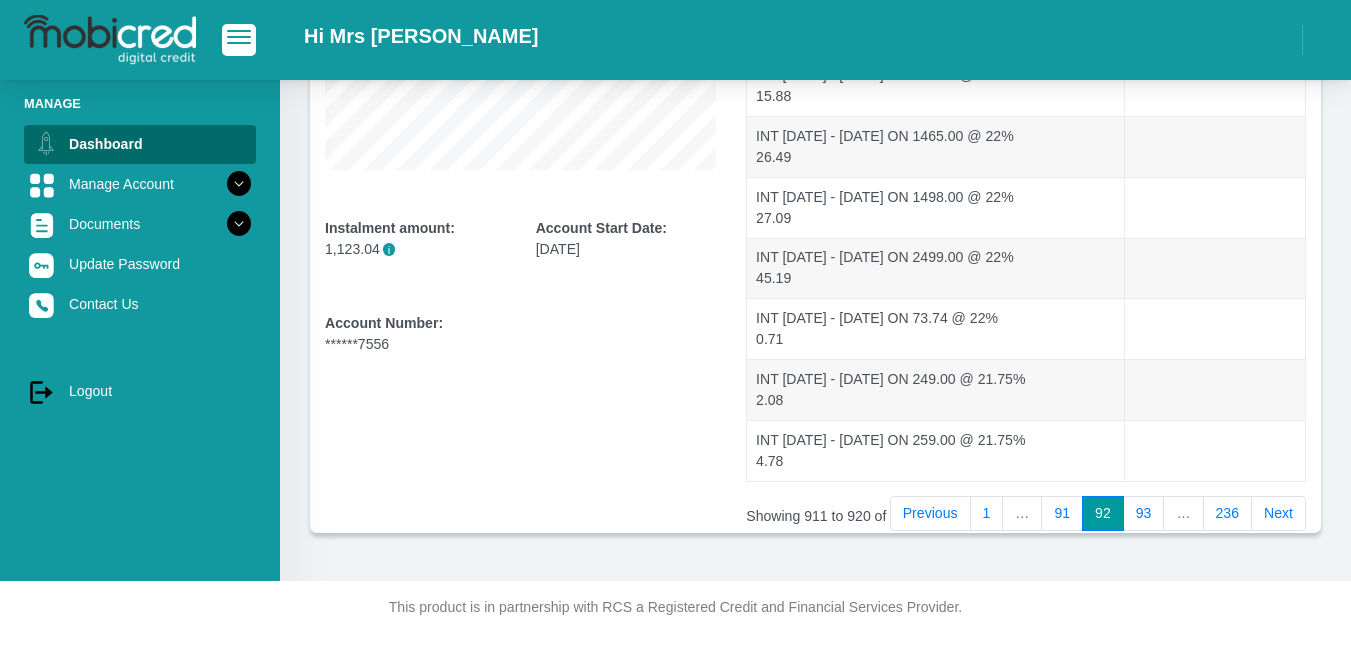 click on "Next" at bounding box center [1278, 514] 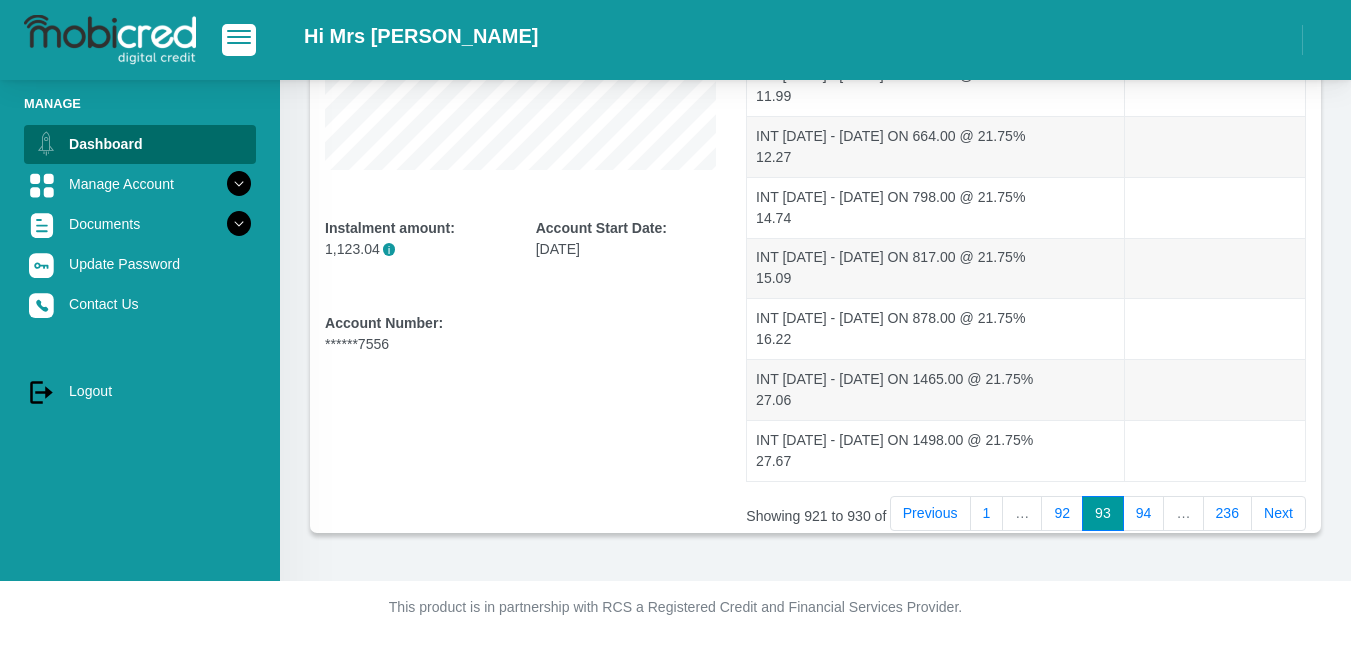 click on "Next" at bounding box center [1278, 514] 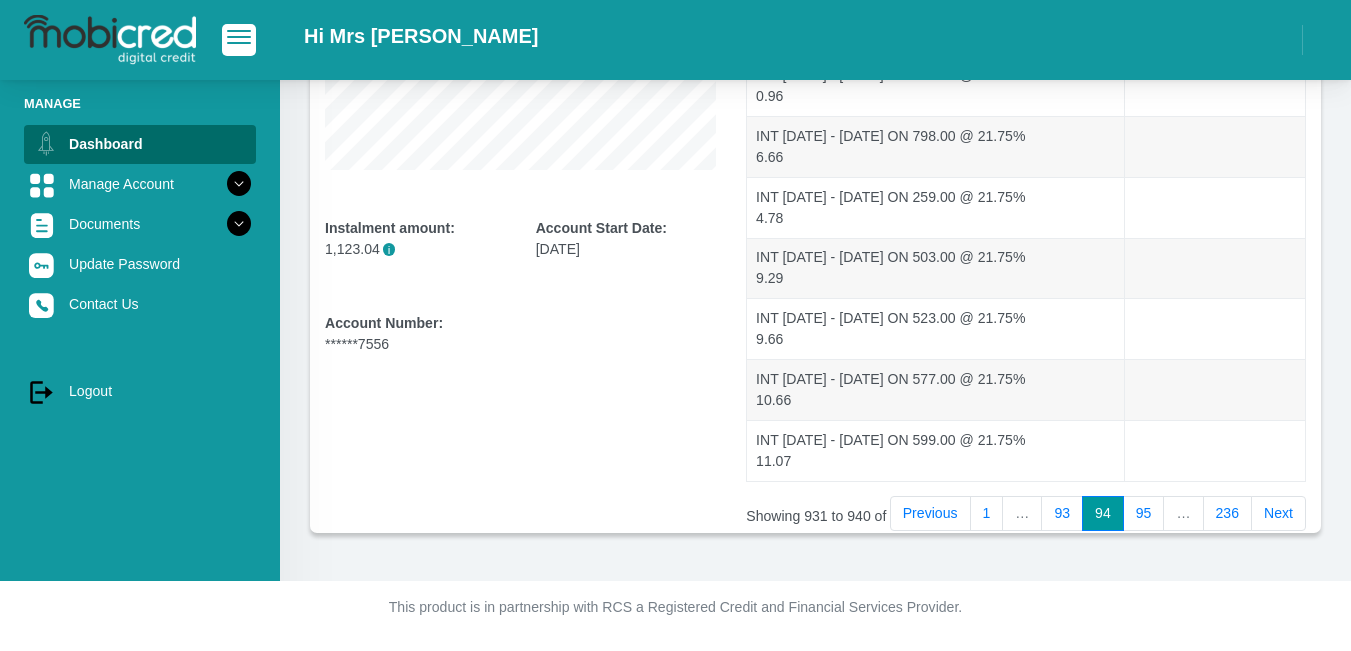 click on "Next" at bounding box center (1278, 514) 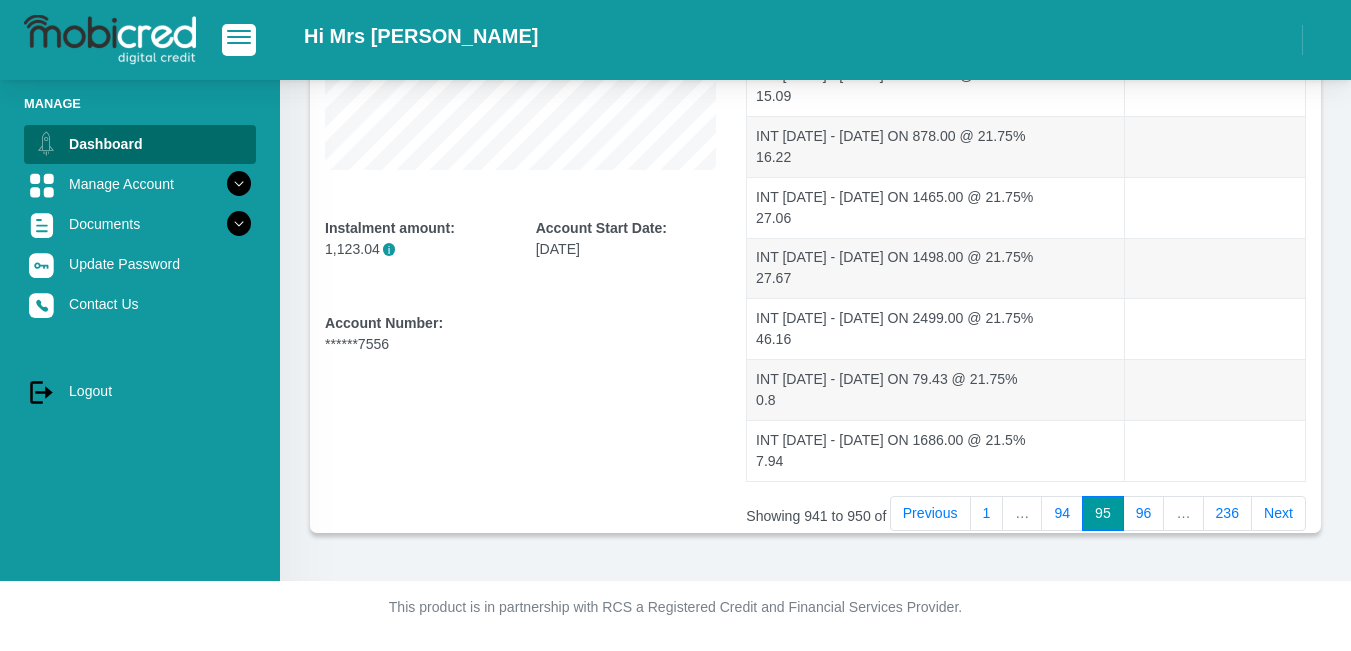 click on "Next" at bounding box center (1278, 514) 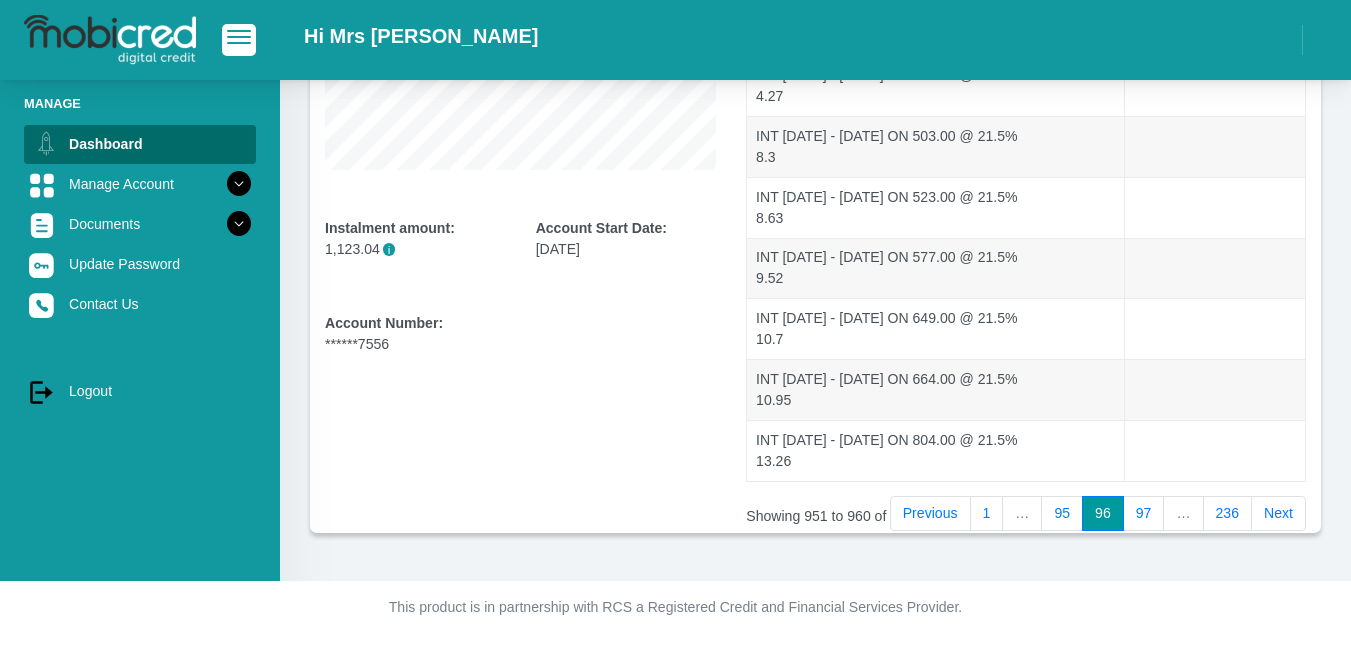 click on "Next" at bounding box center (1278, 514) 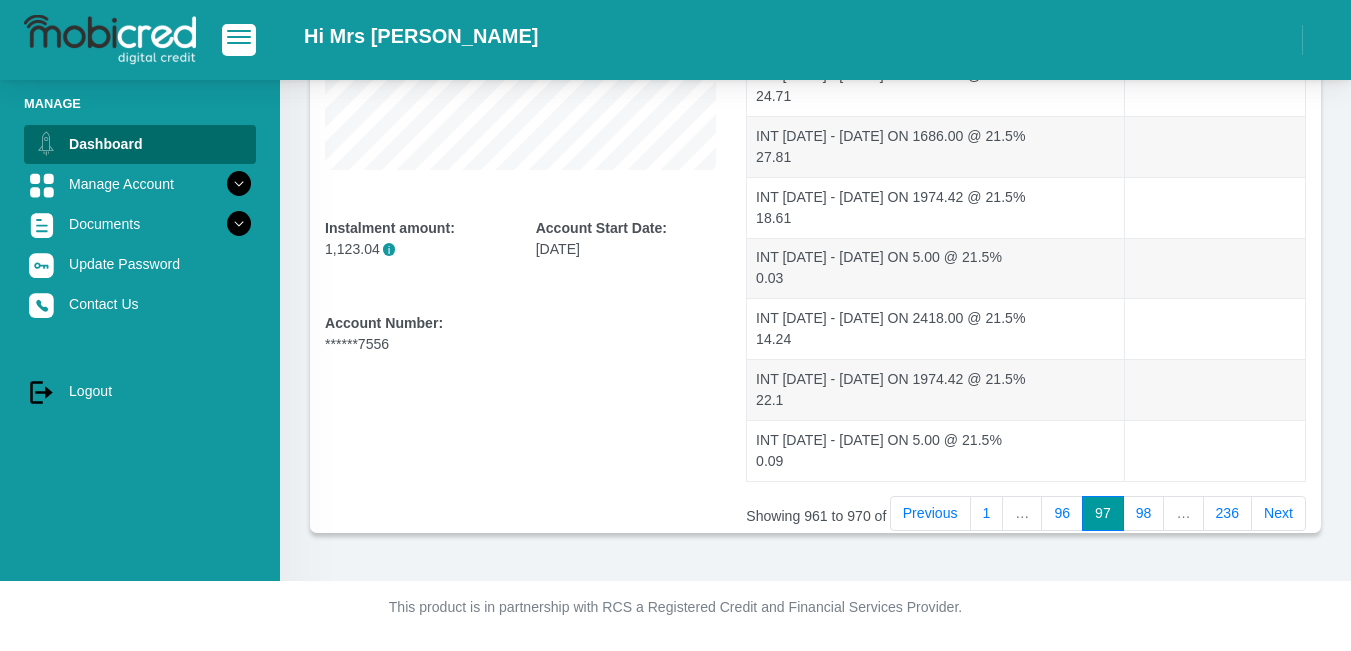 click on "Next" at bounding box center (1278, 514) 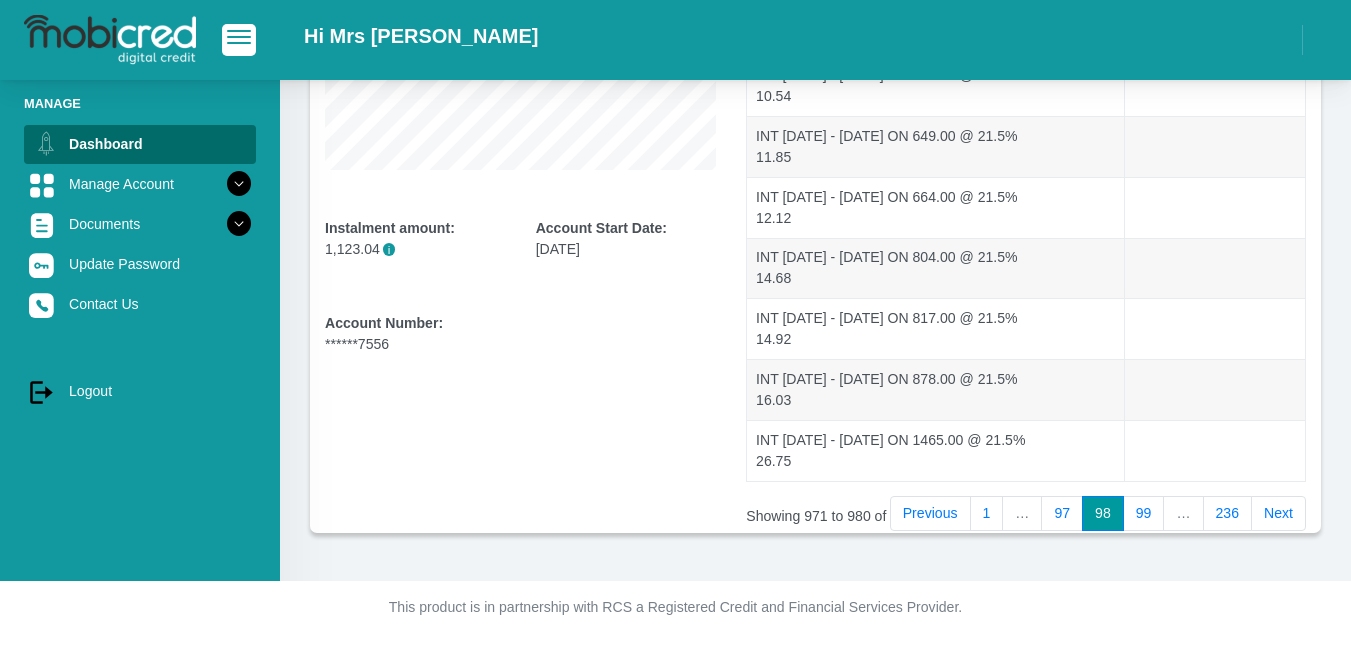 click on "Next" at bounding box center [1278, 514] 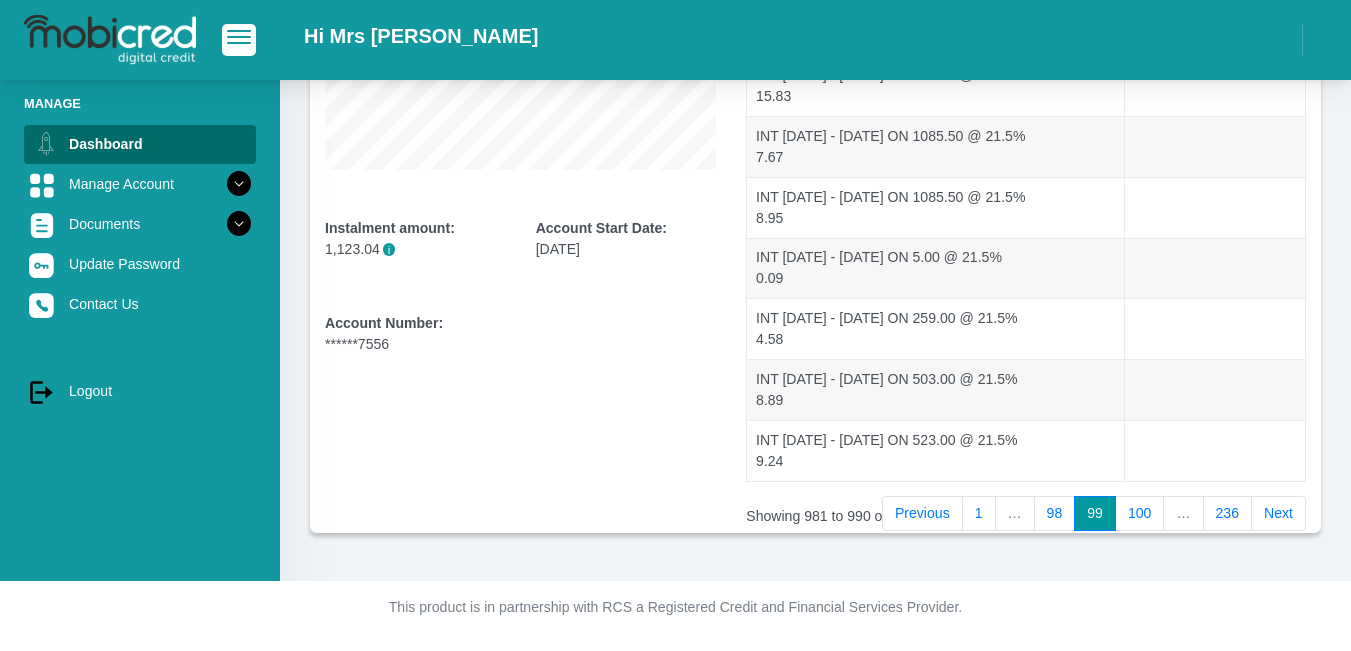 click on "Next" at bounding box center (1278, 514) 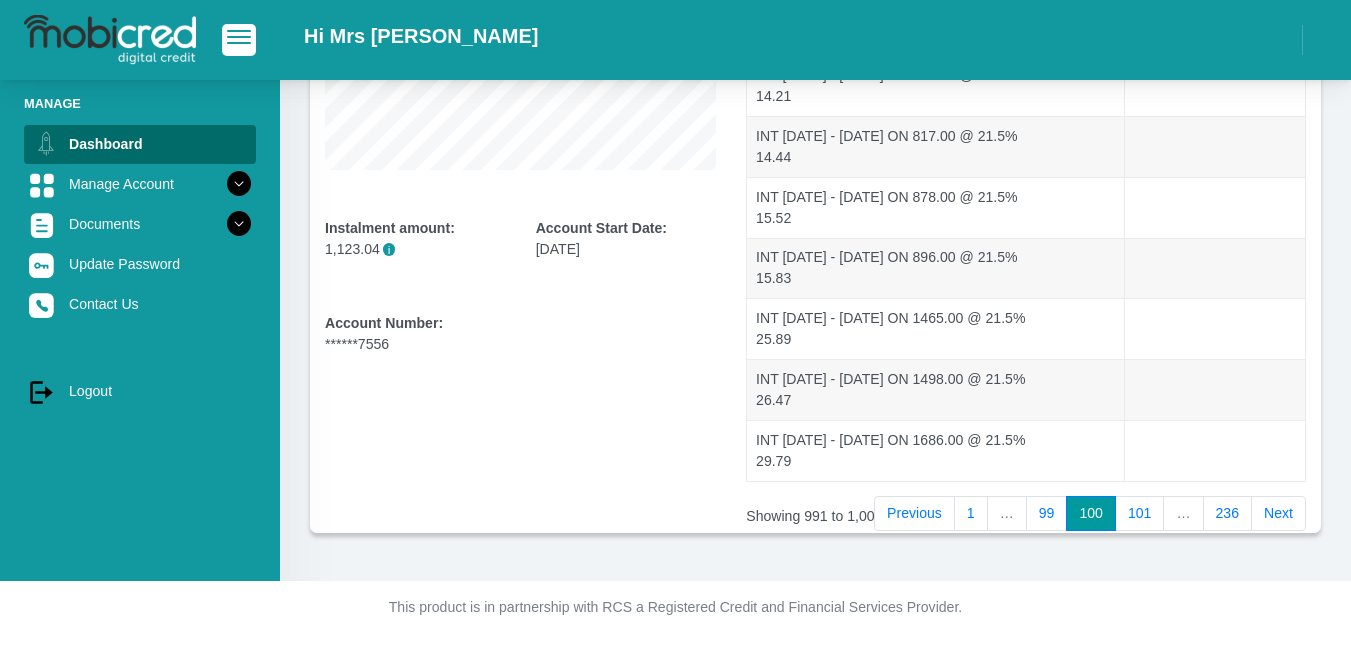 click on "Next" at bounding box center [1278, 514] 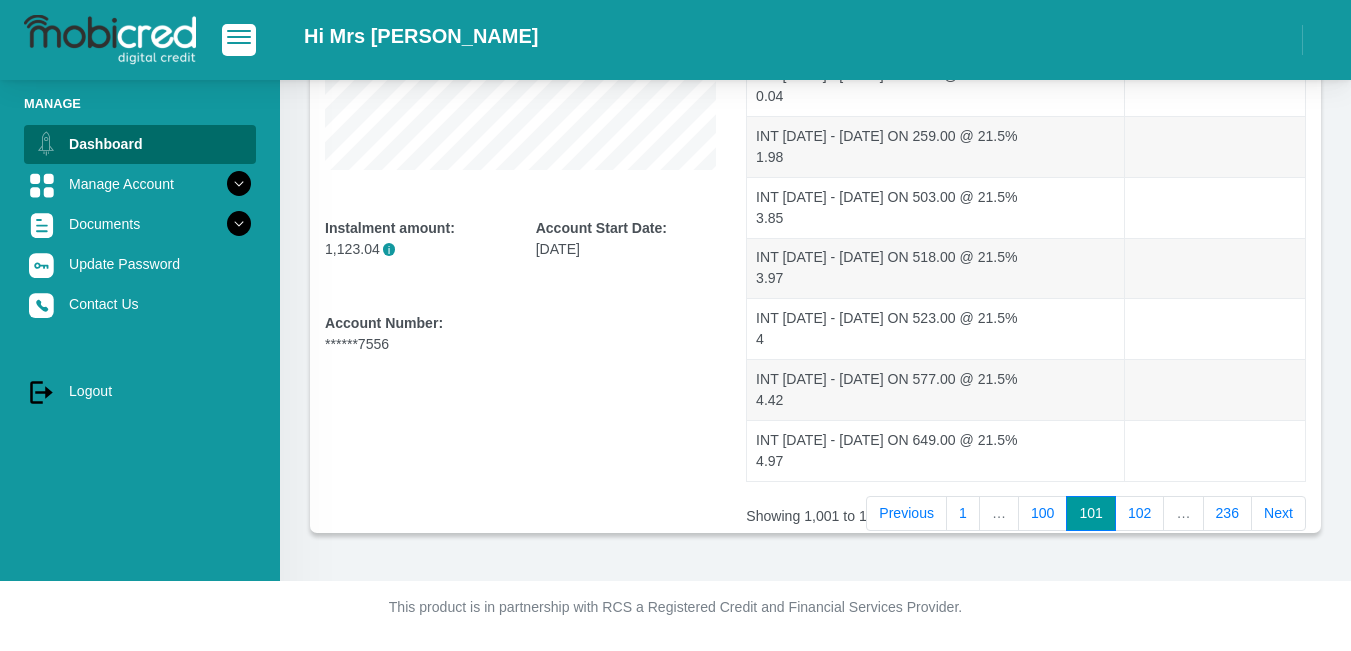click on "Next" at bounding box center [1278, 514] 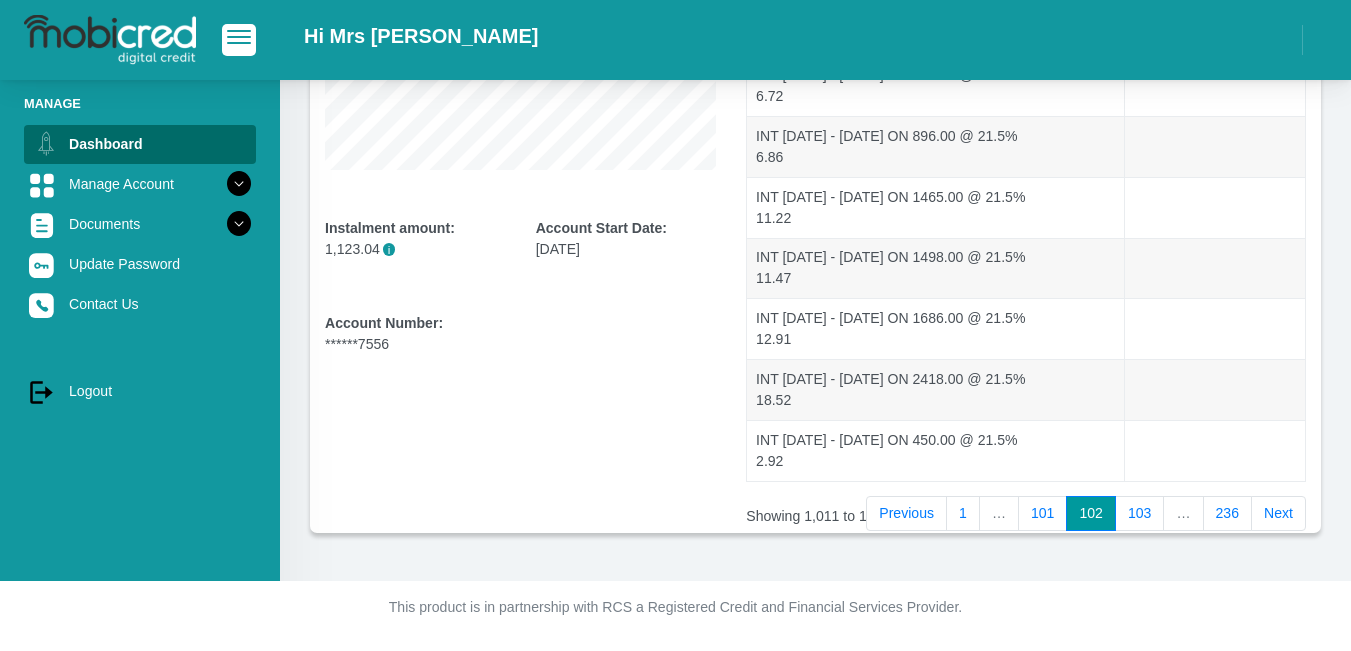 click on "Next" at bounding box center [1278, 514] 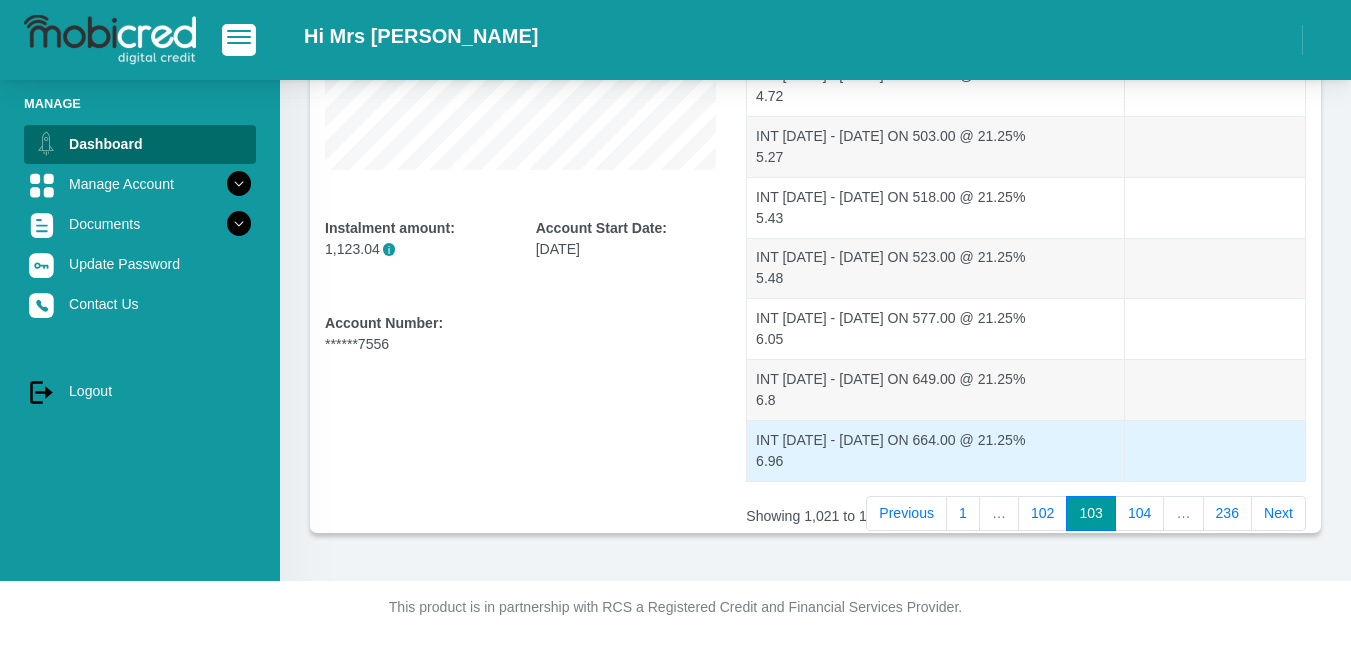 click on "INT [DATE] - [DATE] ON          664.00 @ 21.25% 6.96" at bounding box center (935, 450) 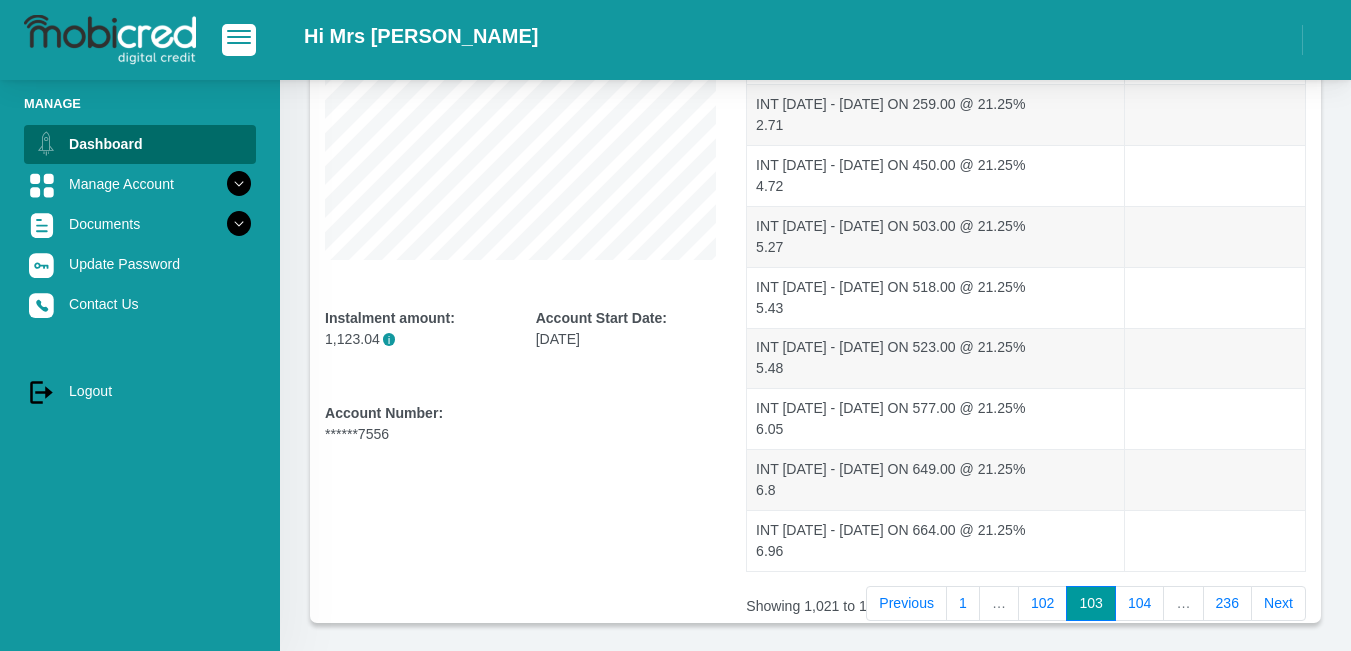 scroll, scrollTop: 400, scrollLeft: 0, axis: vertical 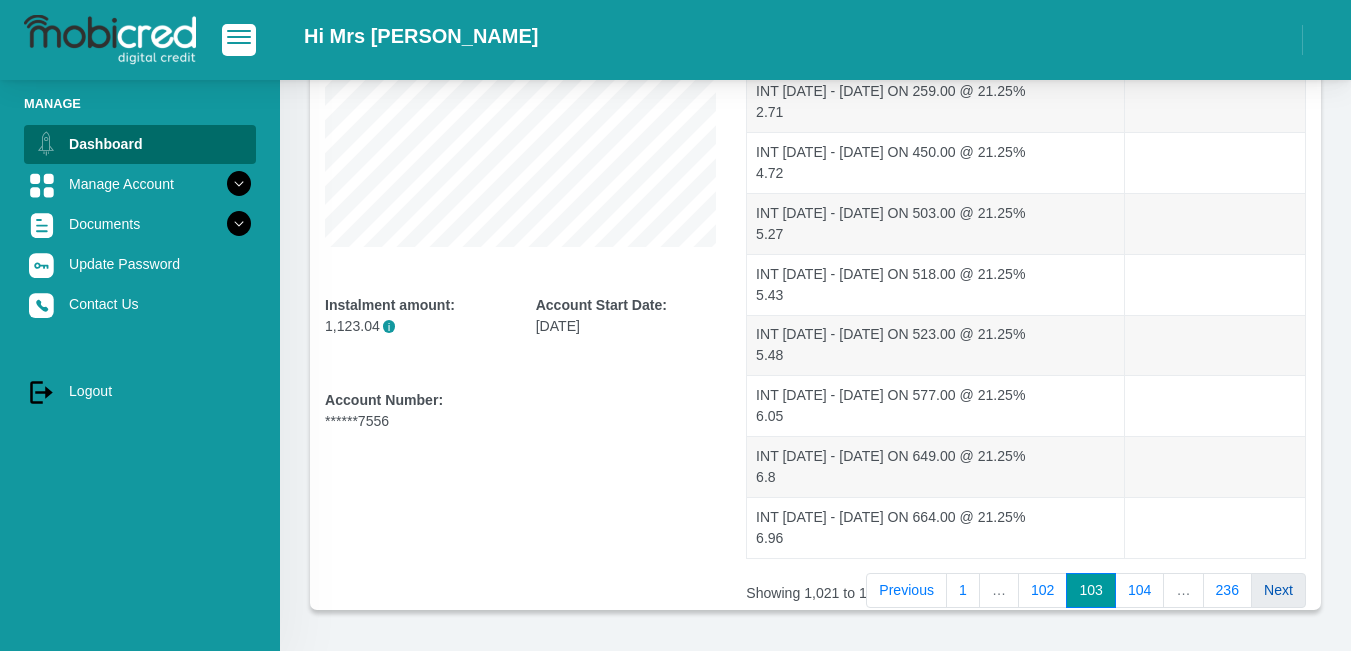 click on "Next" at bounding box center (1278, 591) 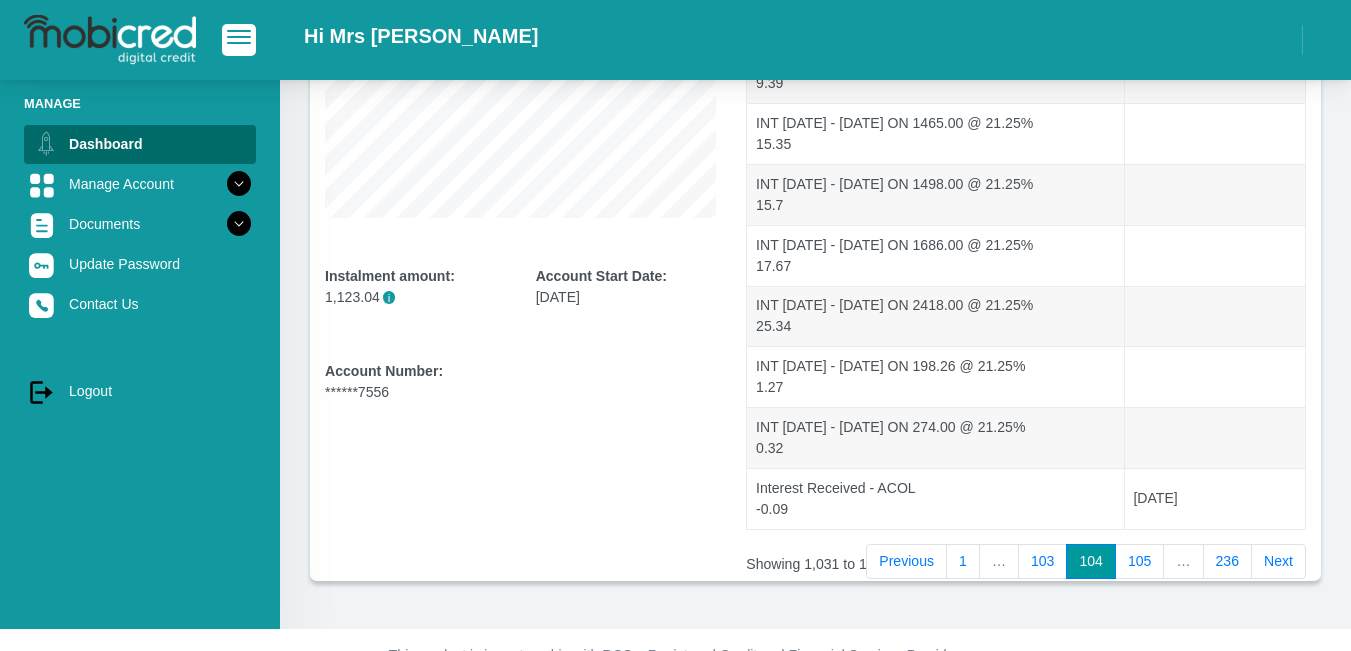 scroll, scrollTop: 448, scrollLeft: 0, axis: vertical 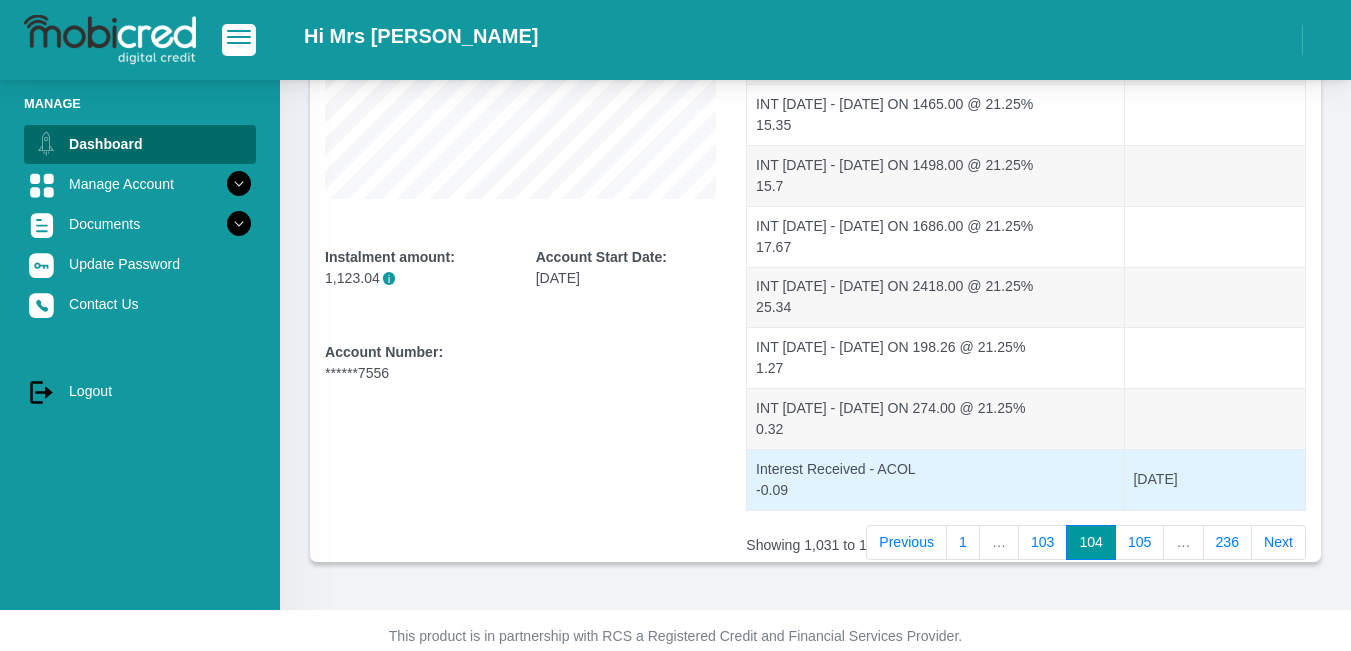 click on "Interest Received - ACOL -0.09" at bounding box center [935, 479] 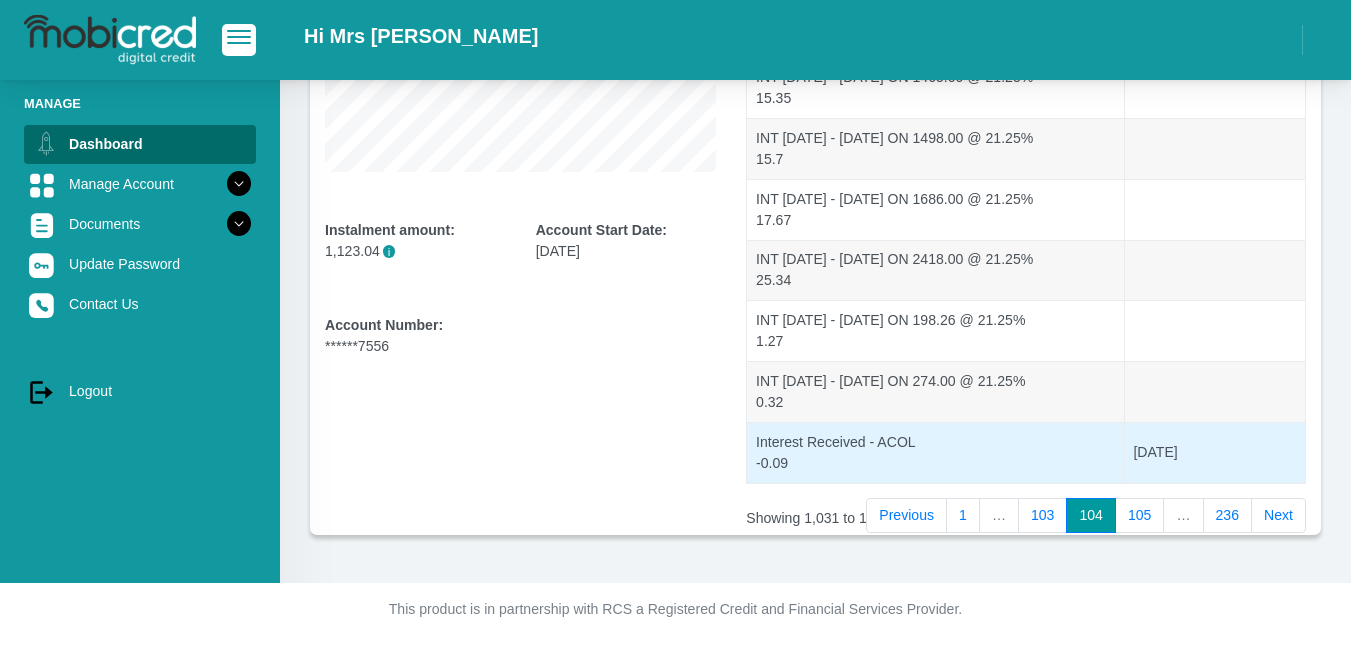 scroll, scrollTop: 477, scrollLeft: 0, axis: vertical 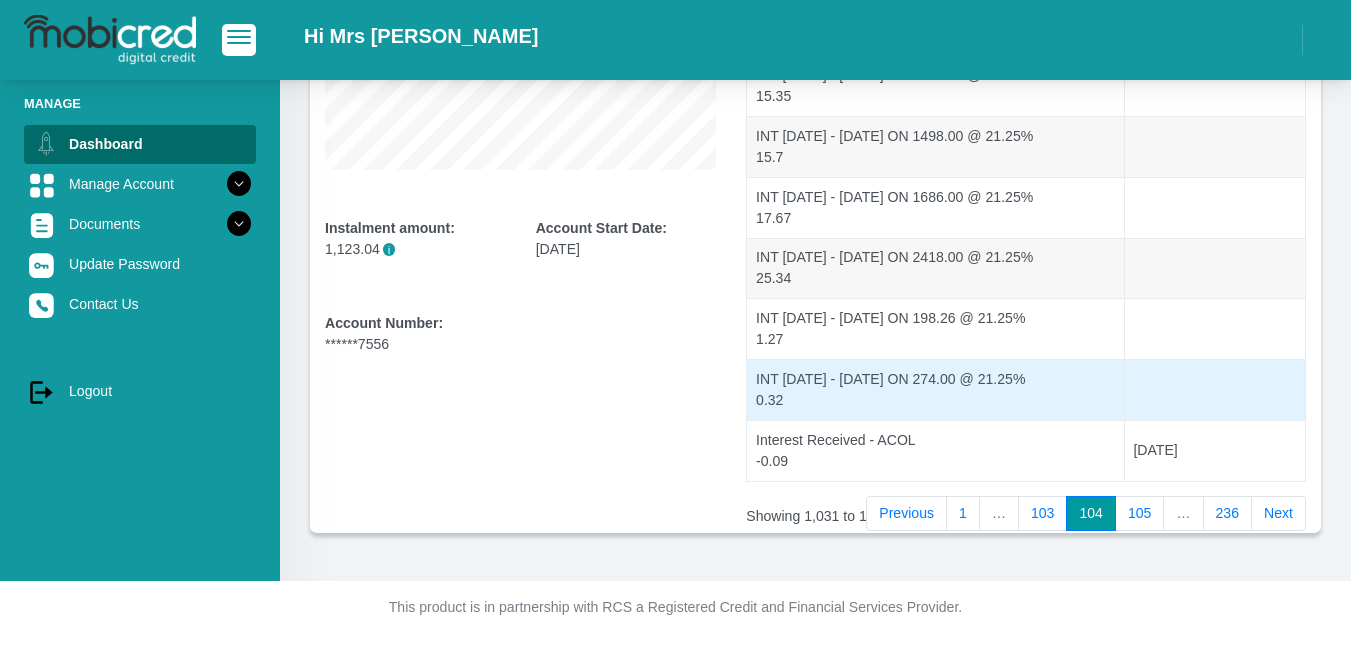 click on "INT [DATE] - [DATE] ON          274.00 @ 21.25% 0.32" at bounding box center [935, 389] 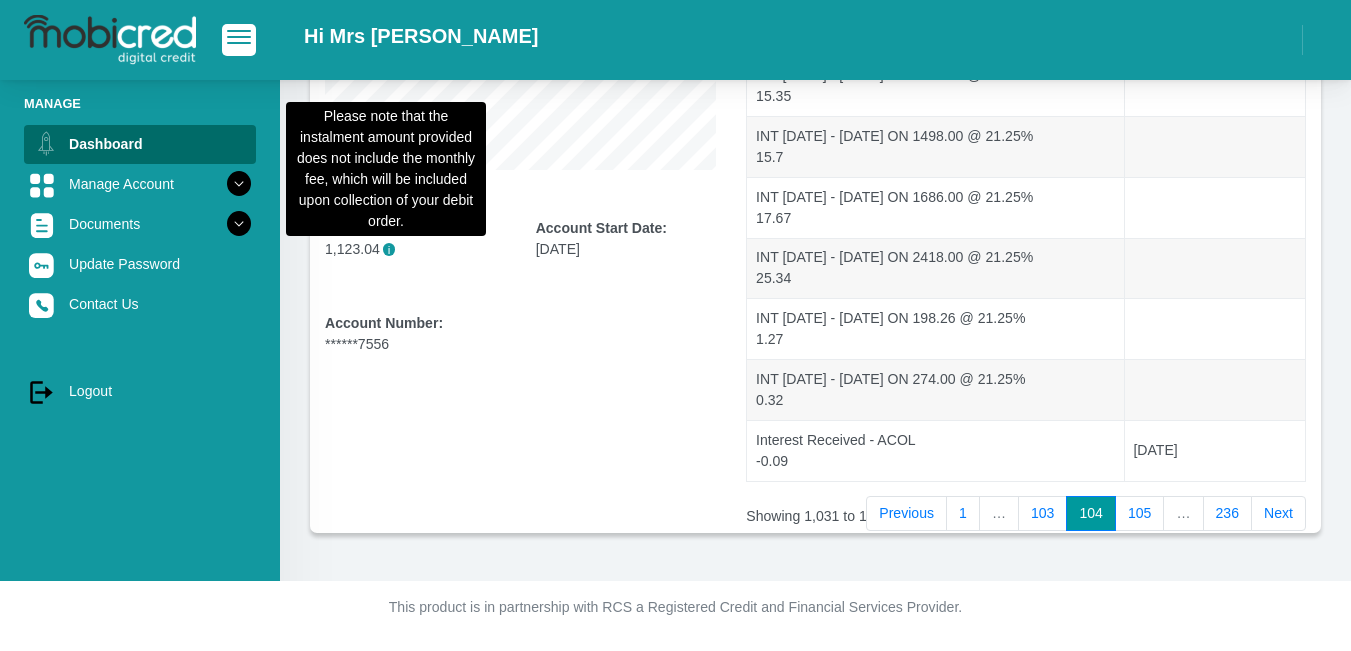 click on "i" at bounding box center (389, 249) 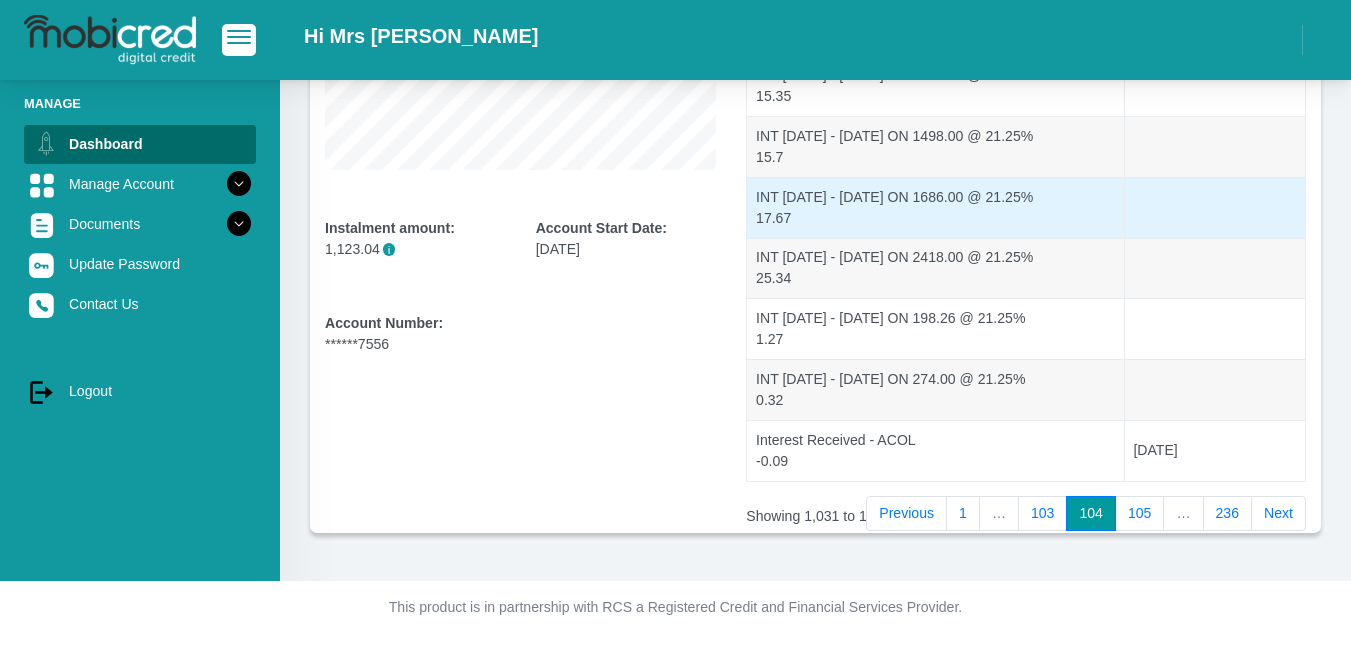 click on "INT [DATE] - [DATE] ON         1686.00 @ 21.25% 17.67" at bounding box center [935, 207] 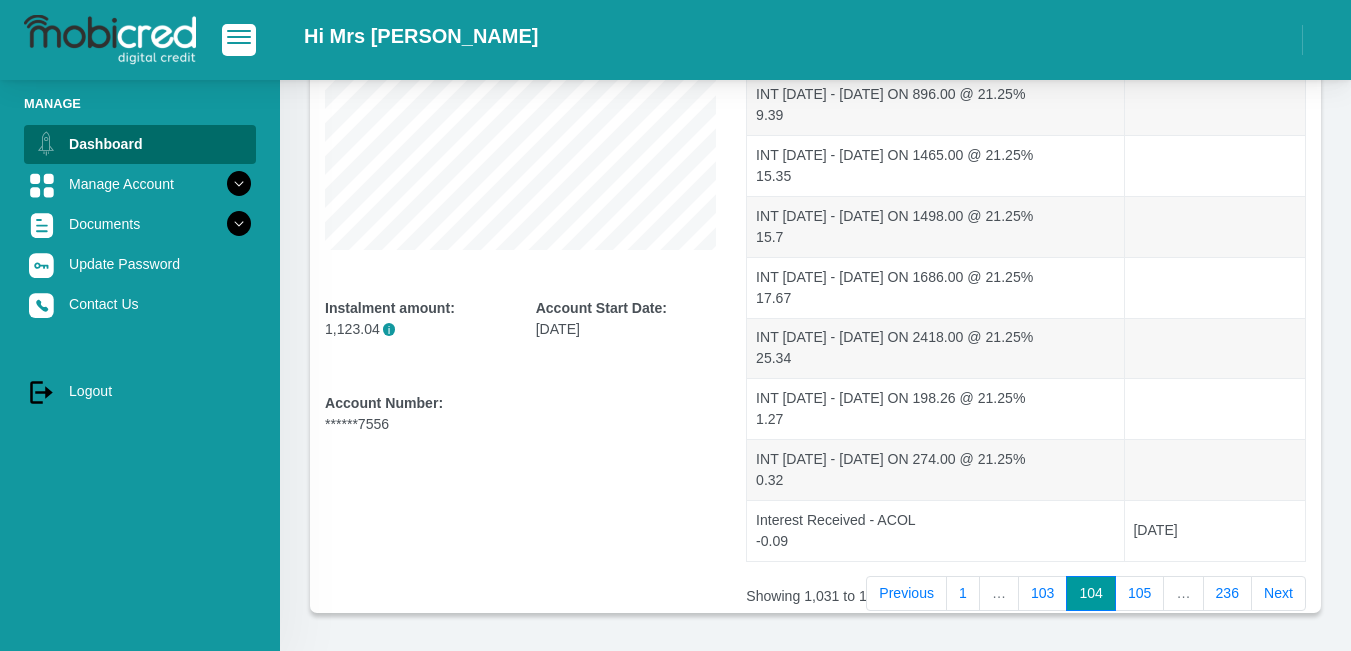 scroll, scrollTop: 331, scrollLeft: 0, axis: vertical 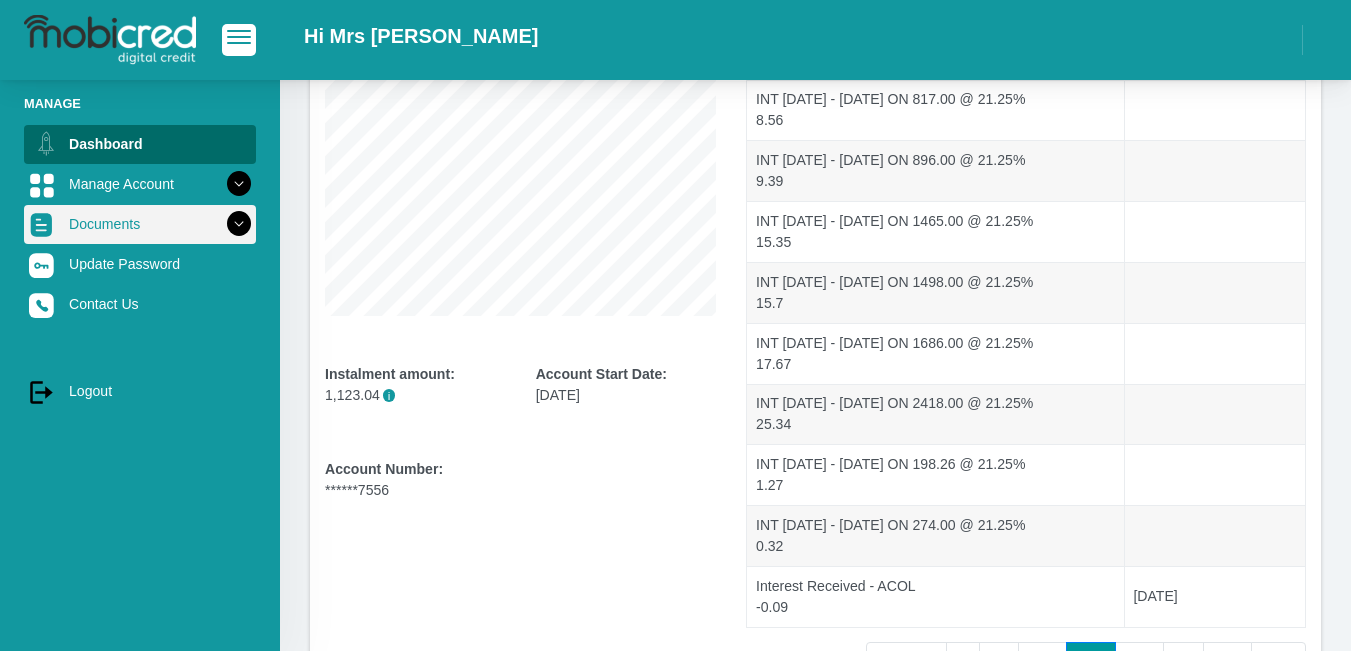 click at bounding box center [239, 224] 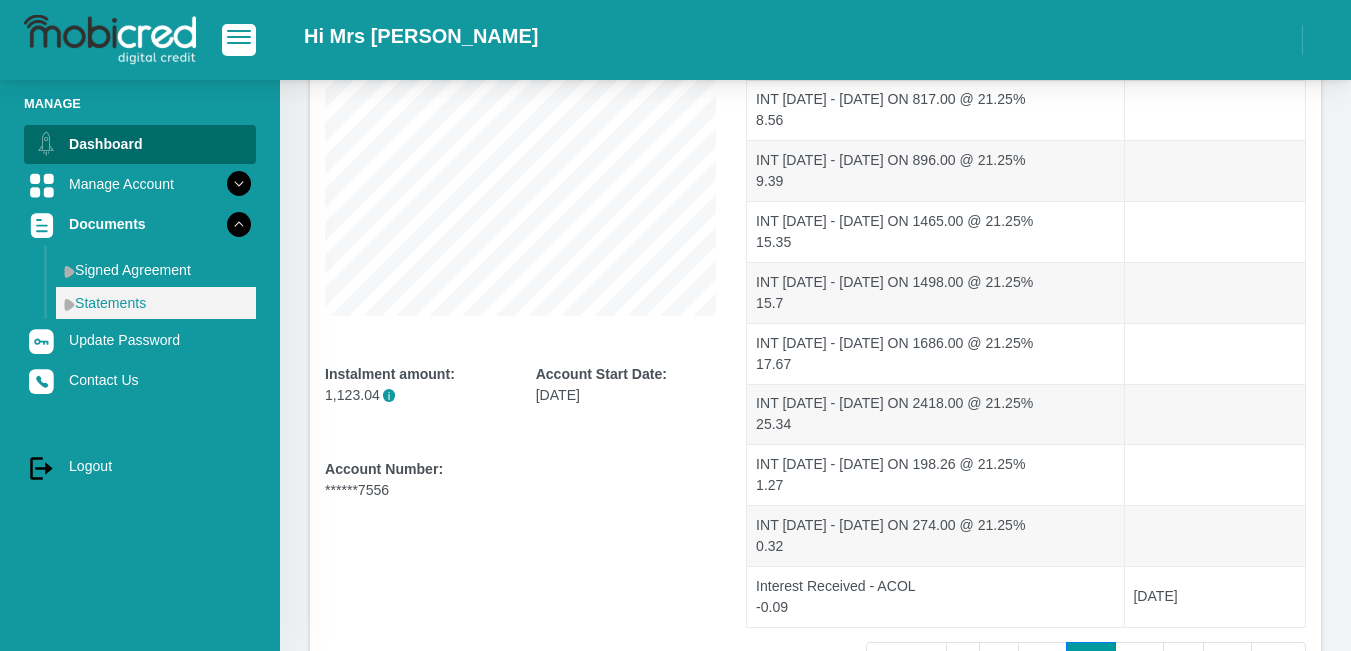 click on "Statements" at bounding box center (156, 303) 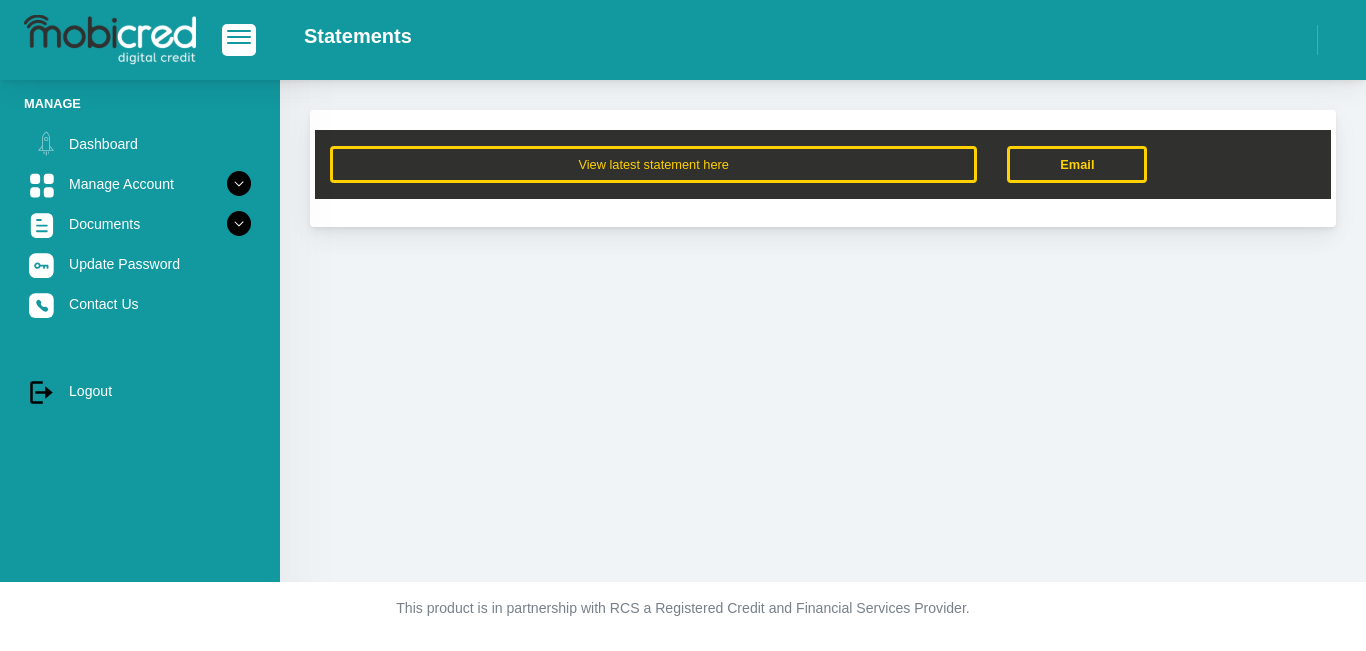 scroll, scrollTop: 0, scrollLeft: 0, axis: both 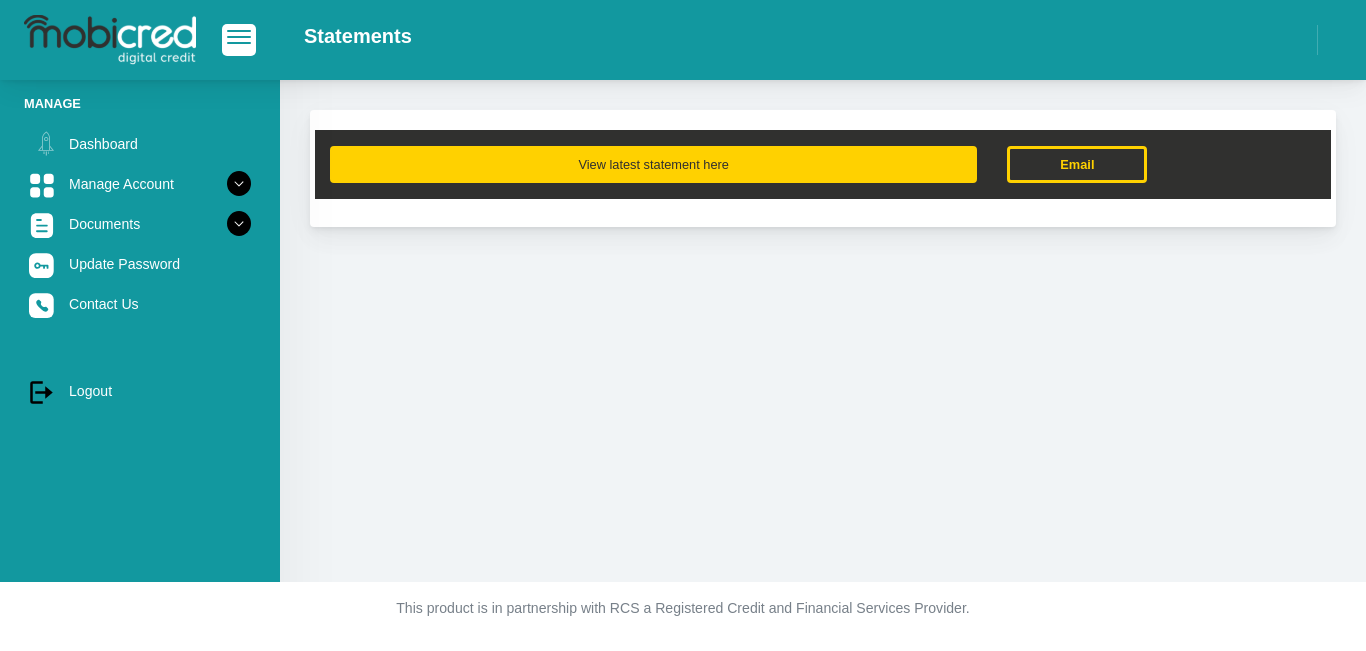 click on "View latest statement here" at bounding box center [653, 164] 